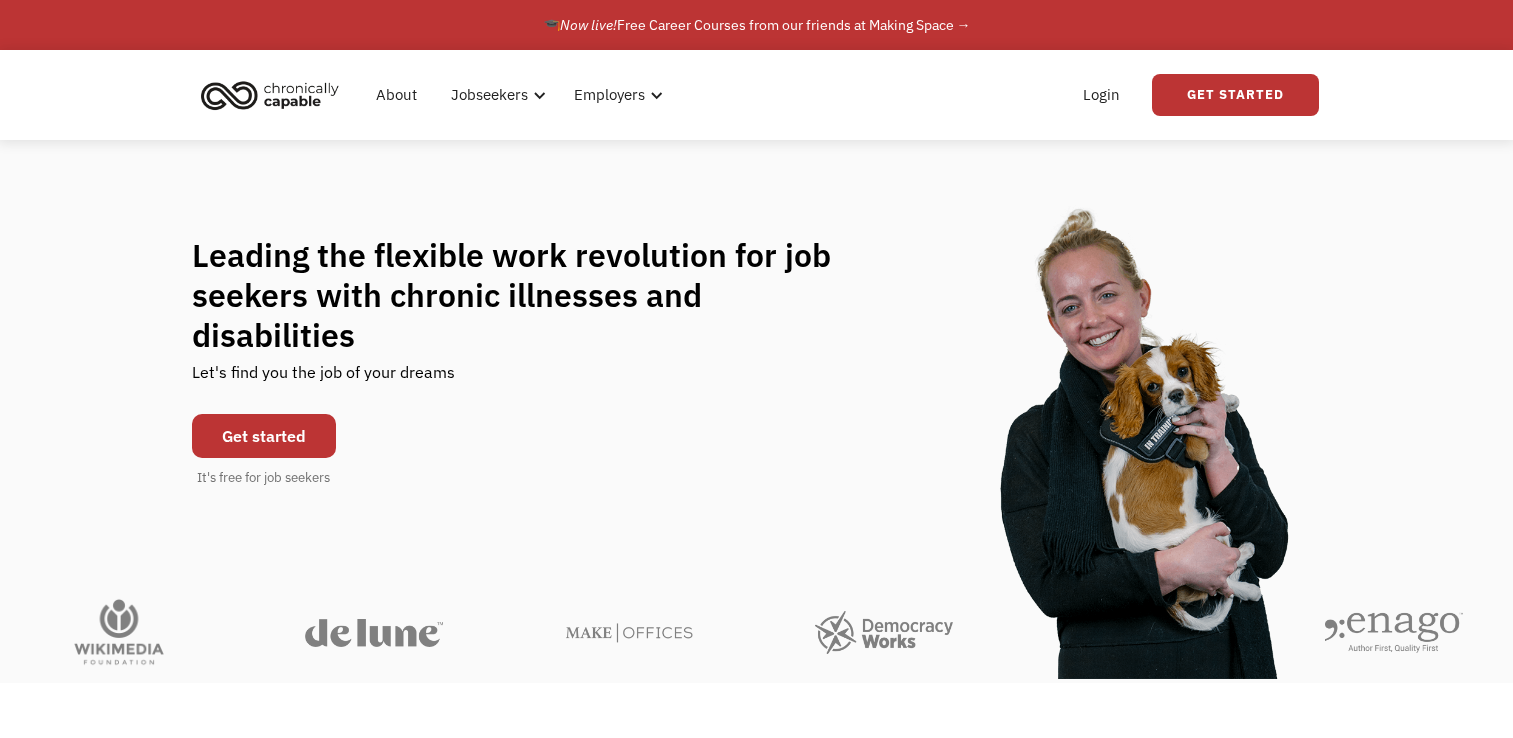 scroll, scrollTop: 0, scrollLeft: 0, axis: both 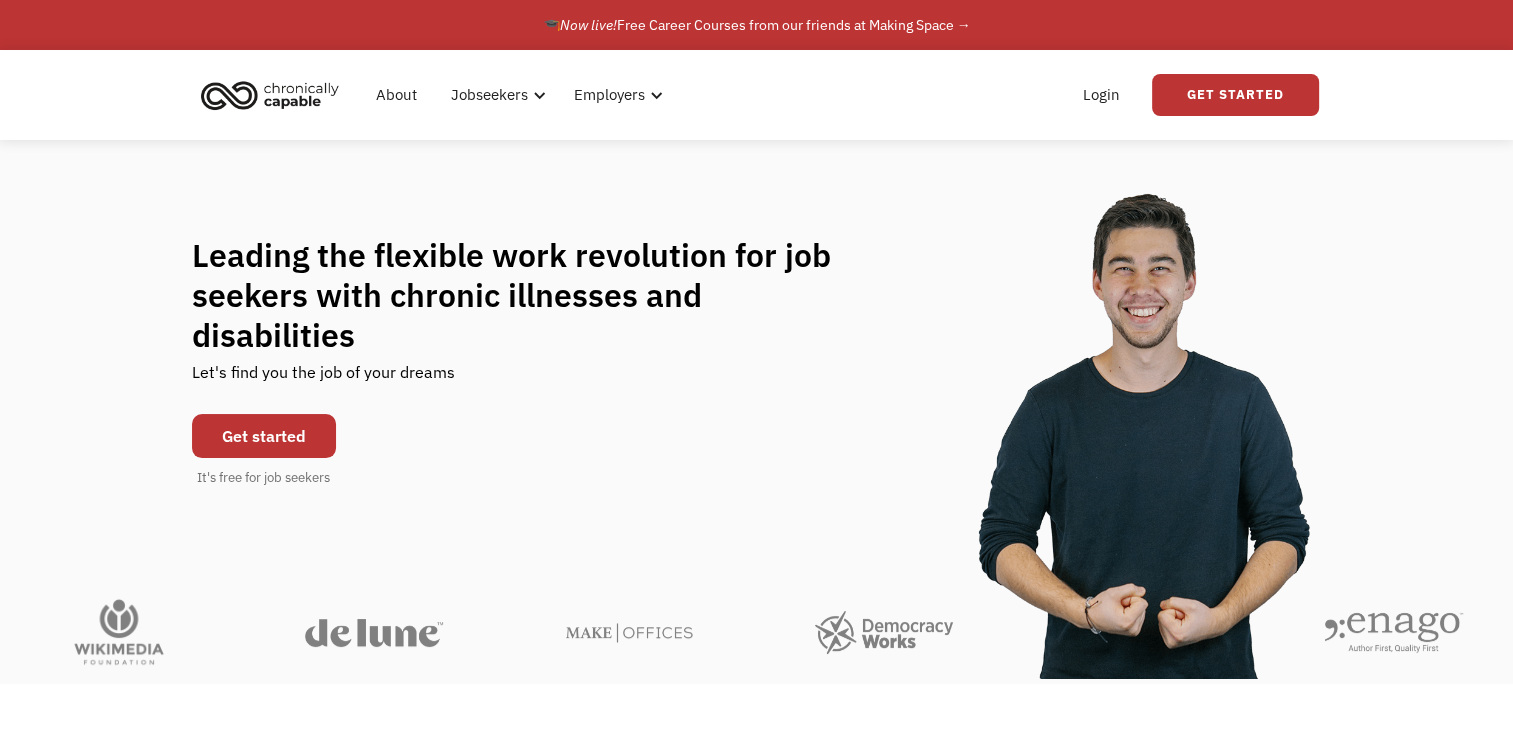 click on "Get started" at bounding box center [264, 436] 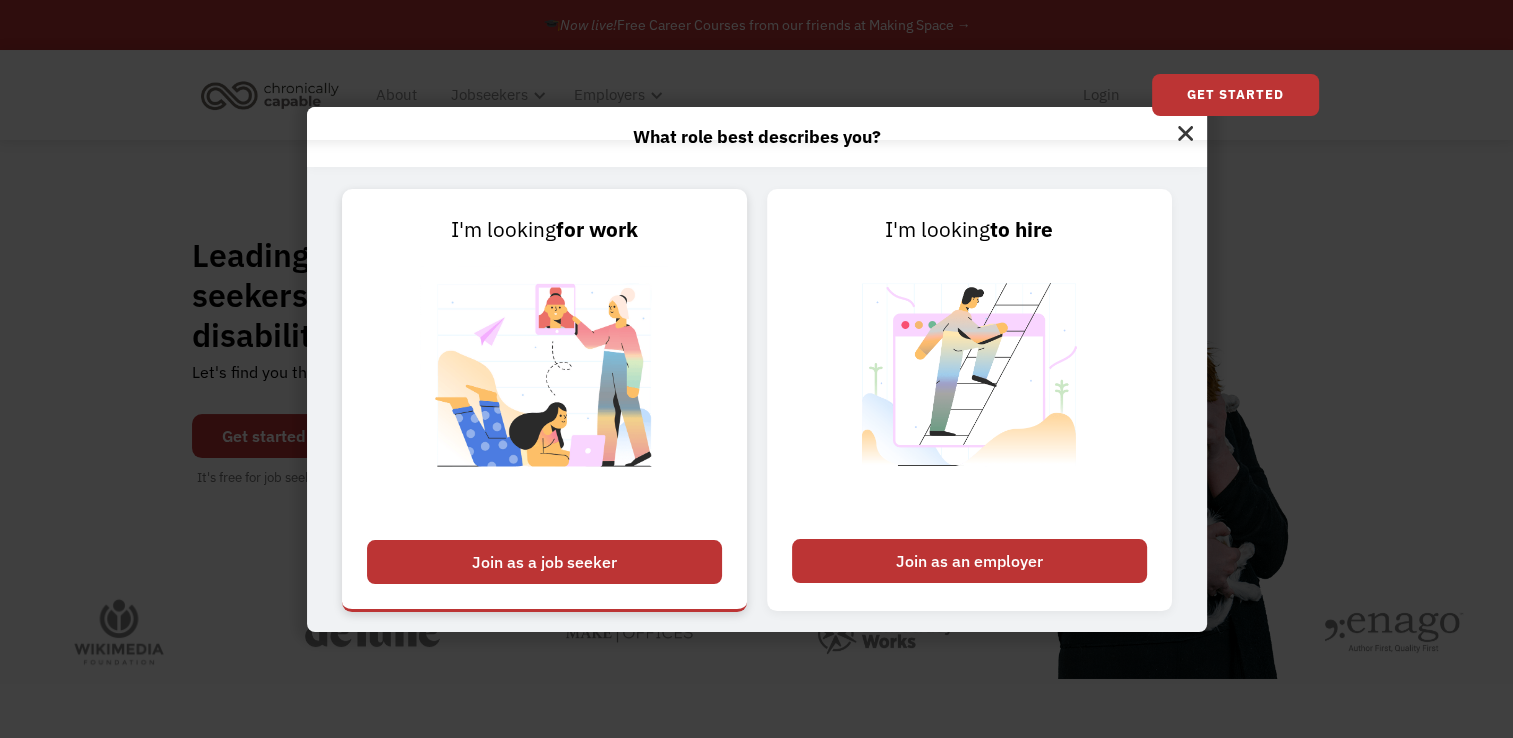 click on "Join as a job seeker" at bounding box center (544, 562) 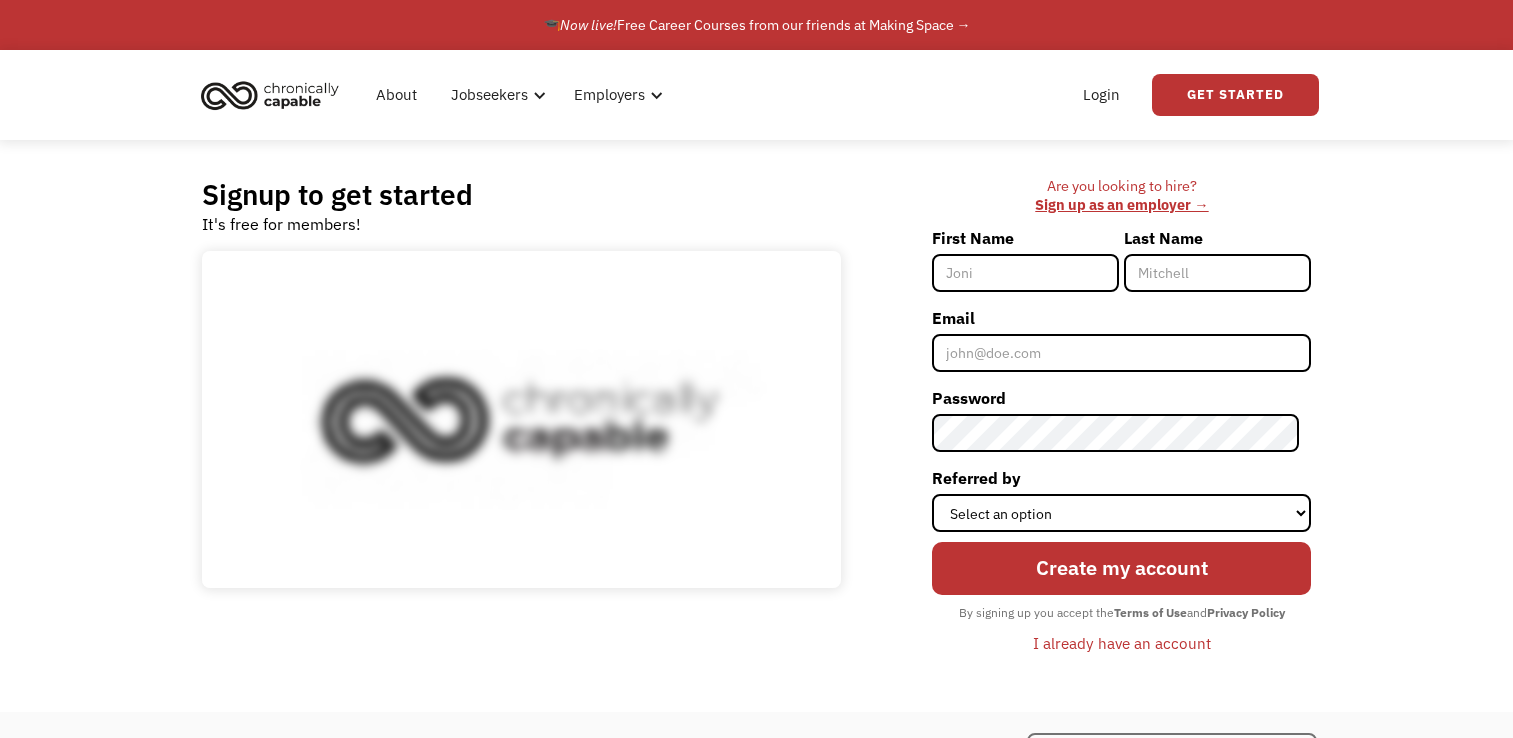 scroll, scrollTop: 0, scrollLeft: 0, axis: both 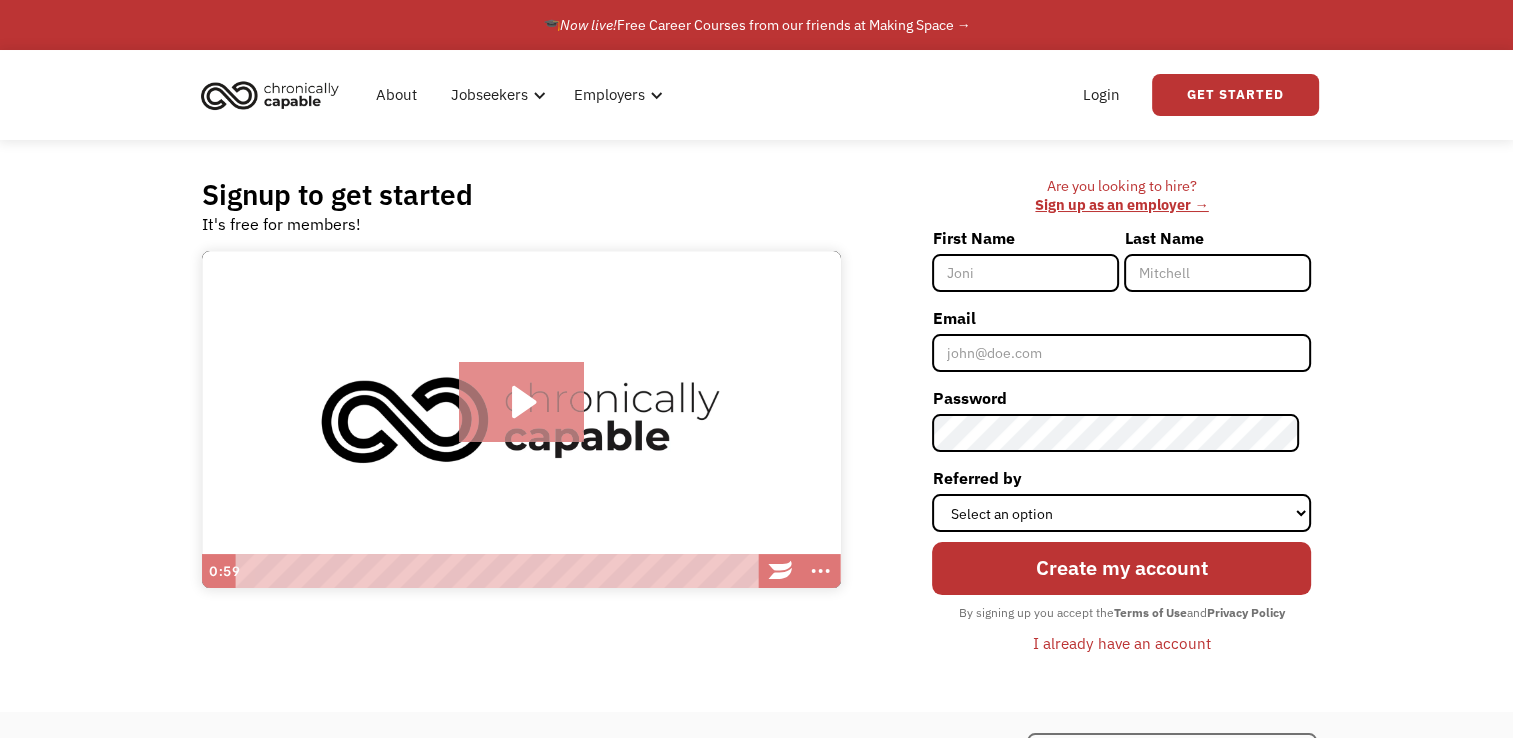 click 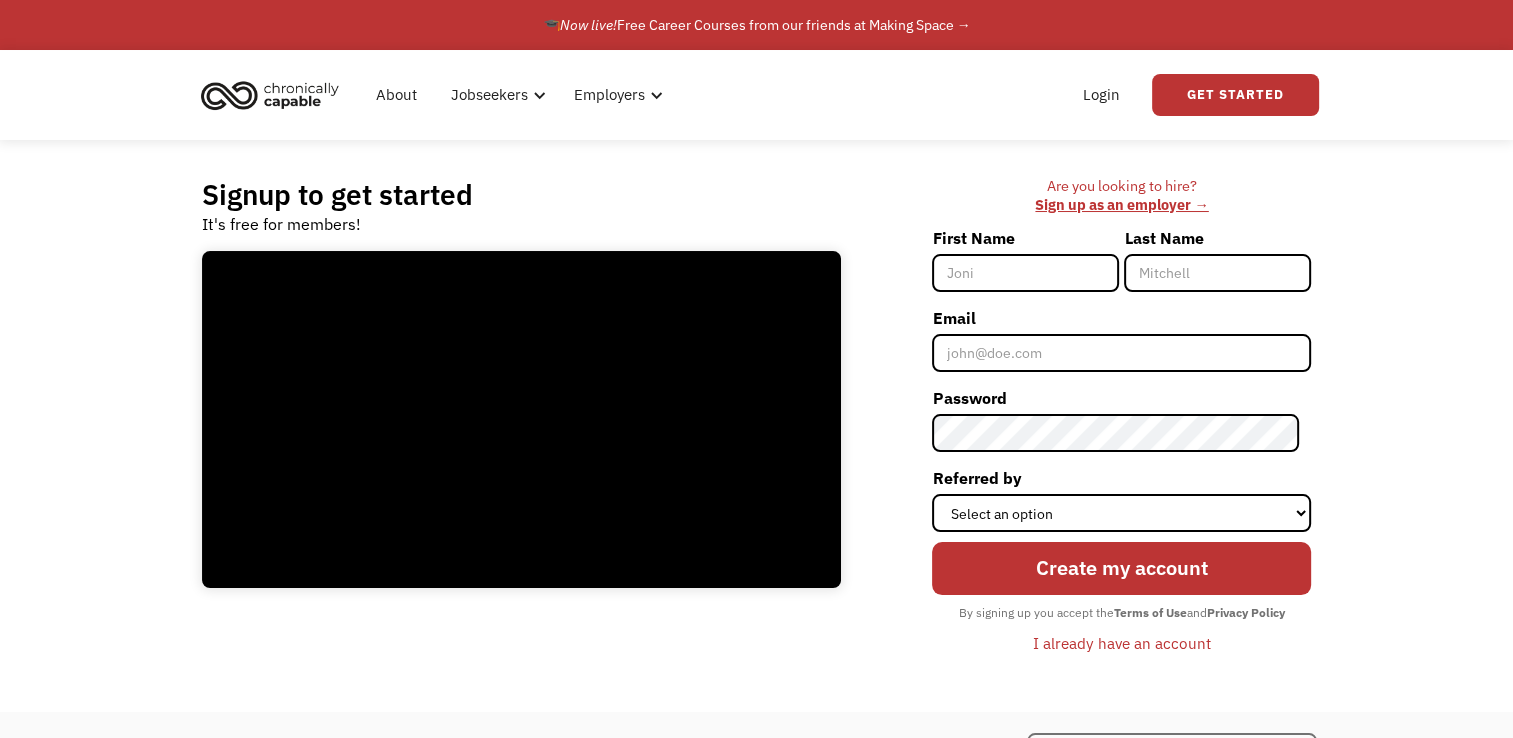 type 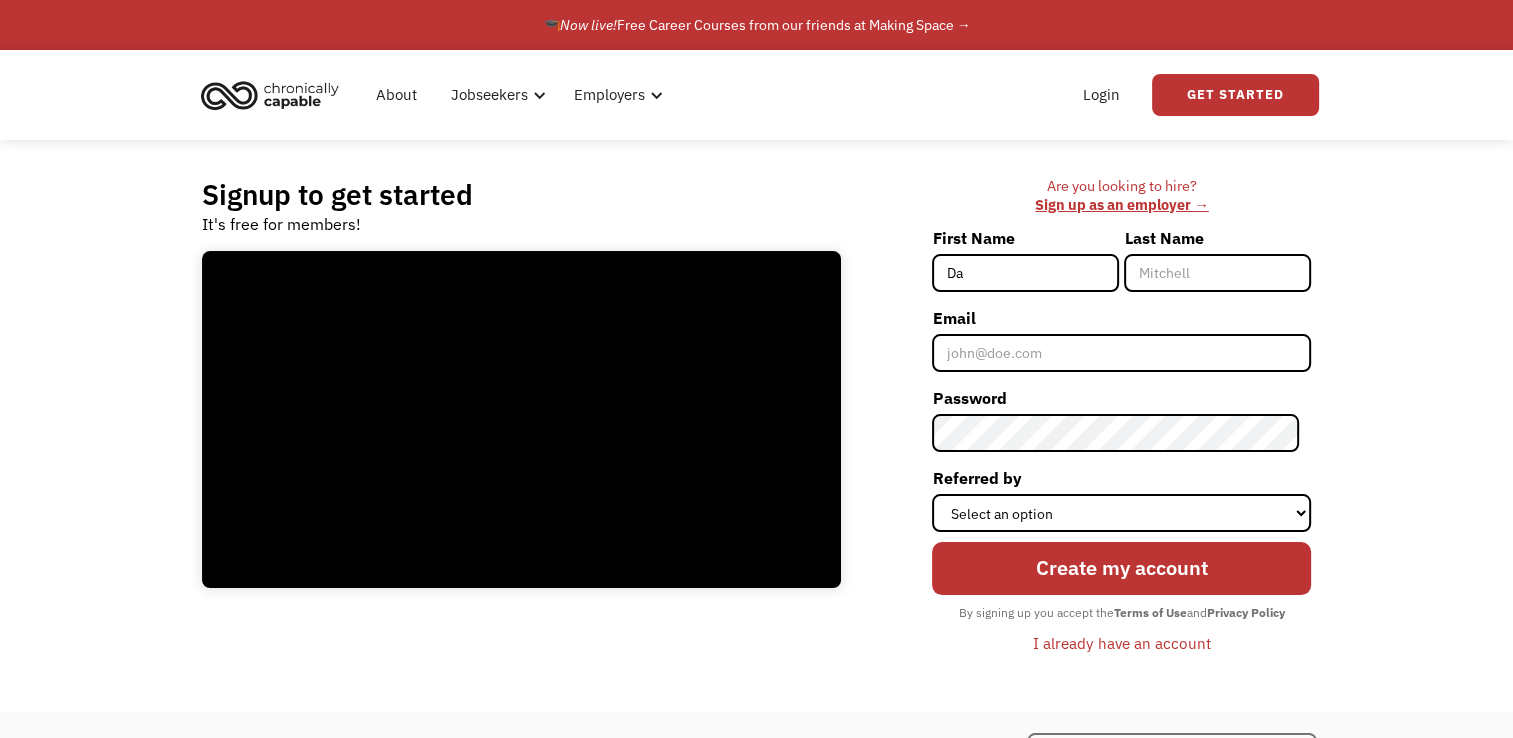 type on "[FIRST]" 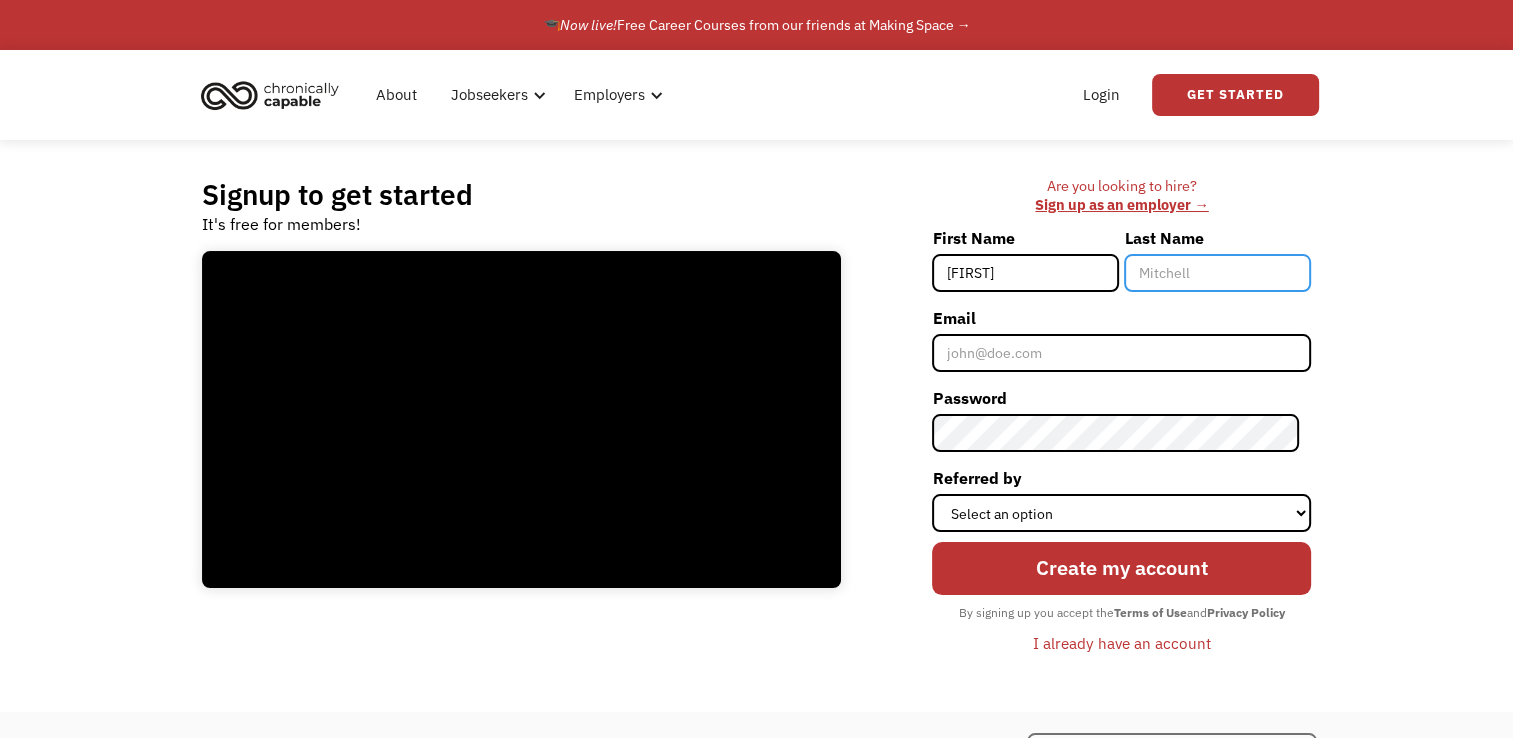 type on "[LAST]" 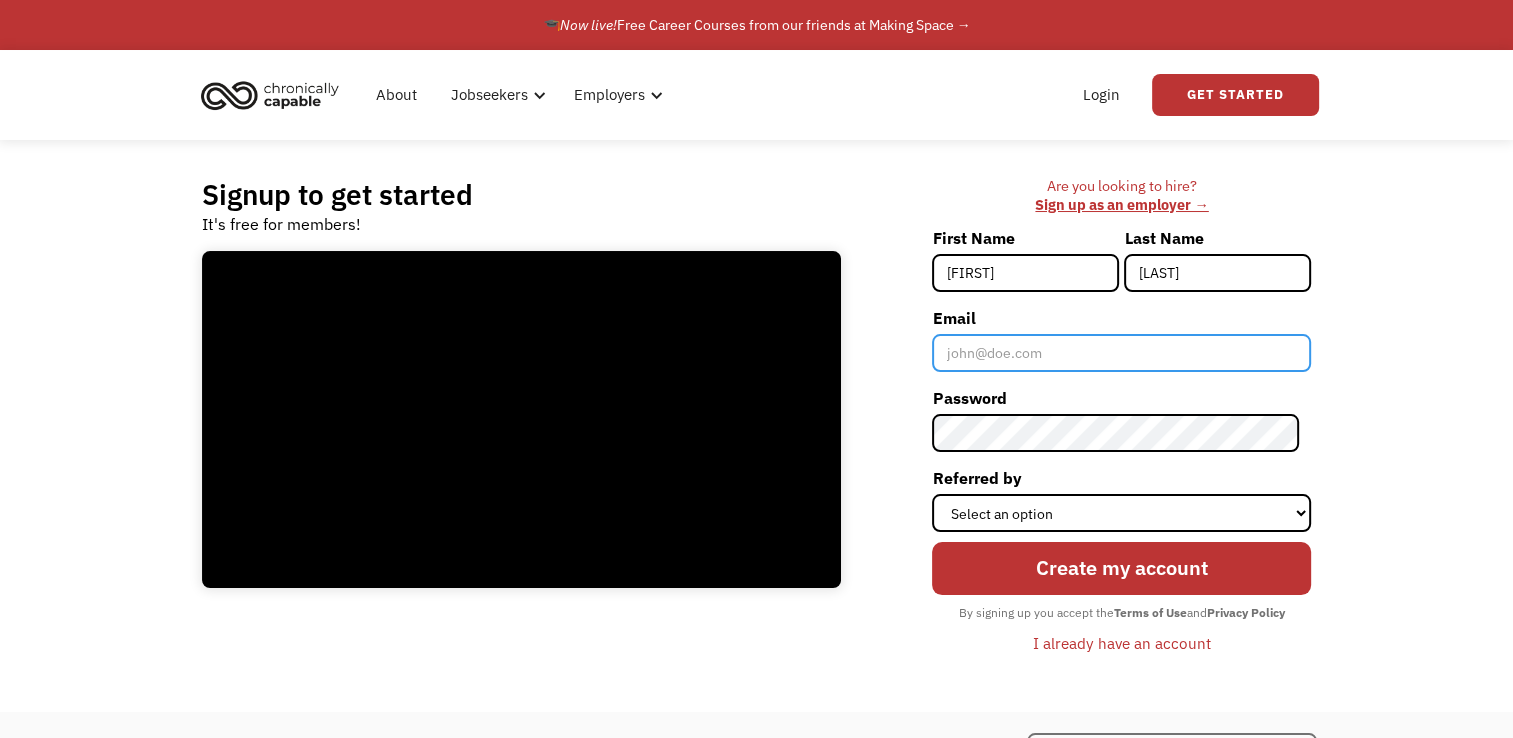 click on "Email" at bounding box center [1121, 353] 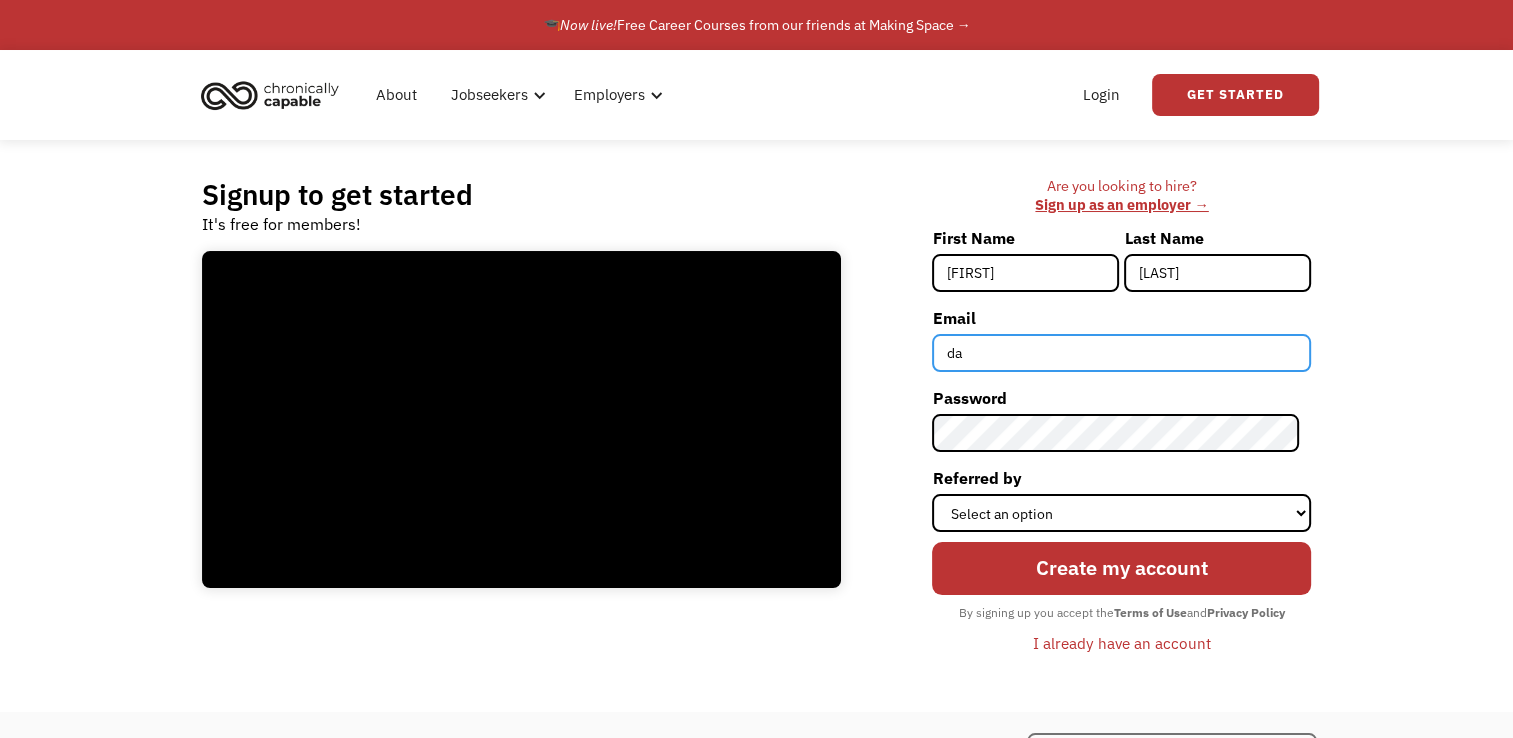 type on "[EMAIL]" 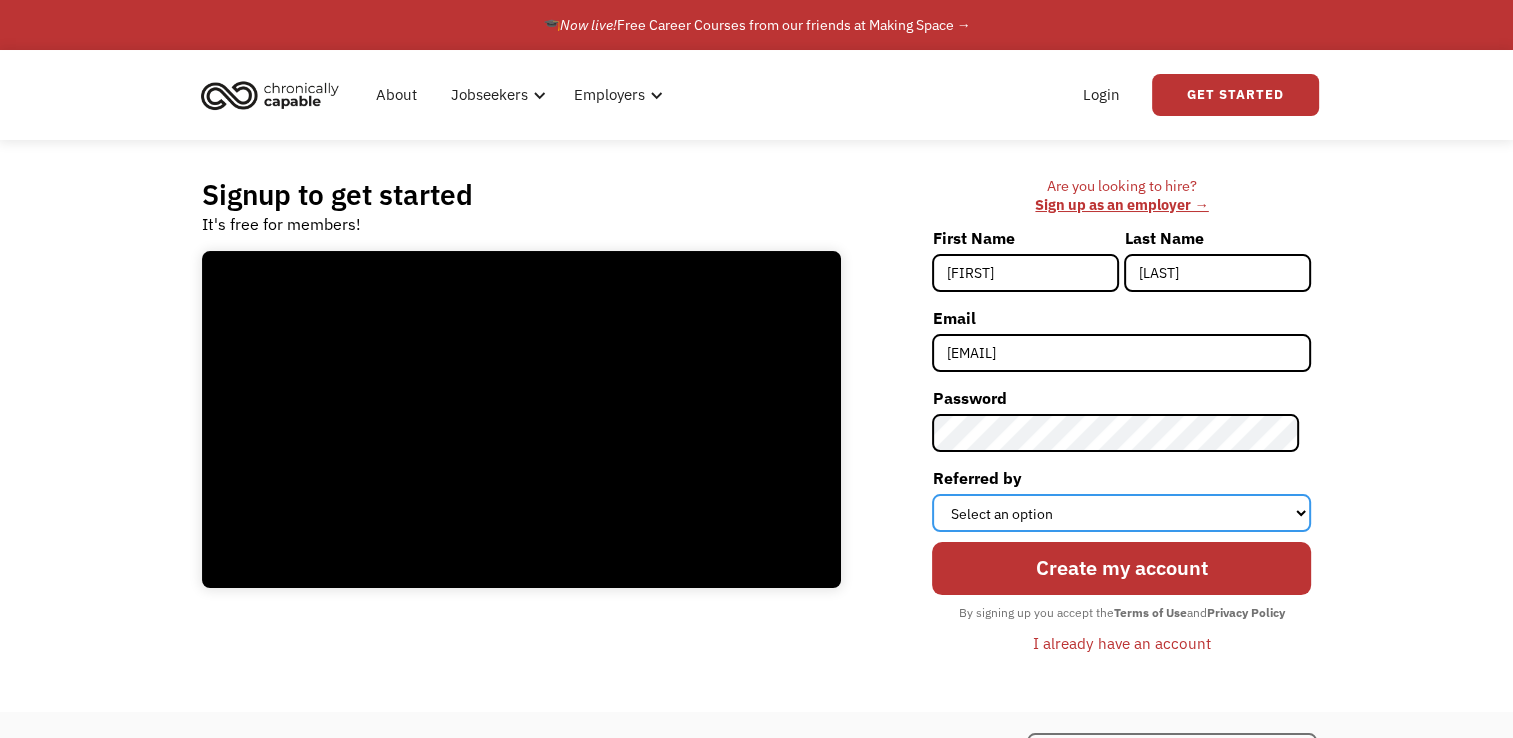 click on "Select an option Instagram Facebook Twitter Search Engine News Article Word of Mouth Employer Other" at bounding box center (1121, 513) 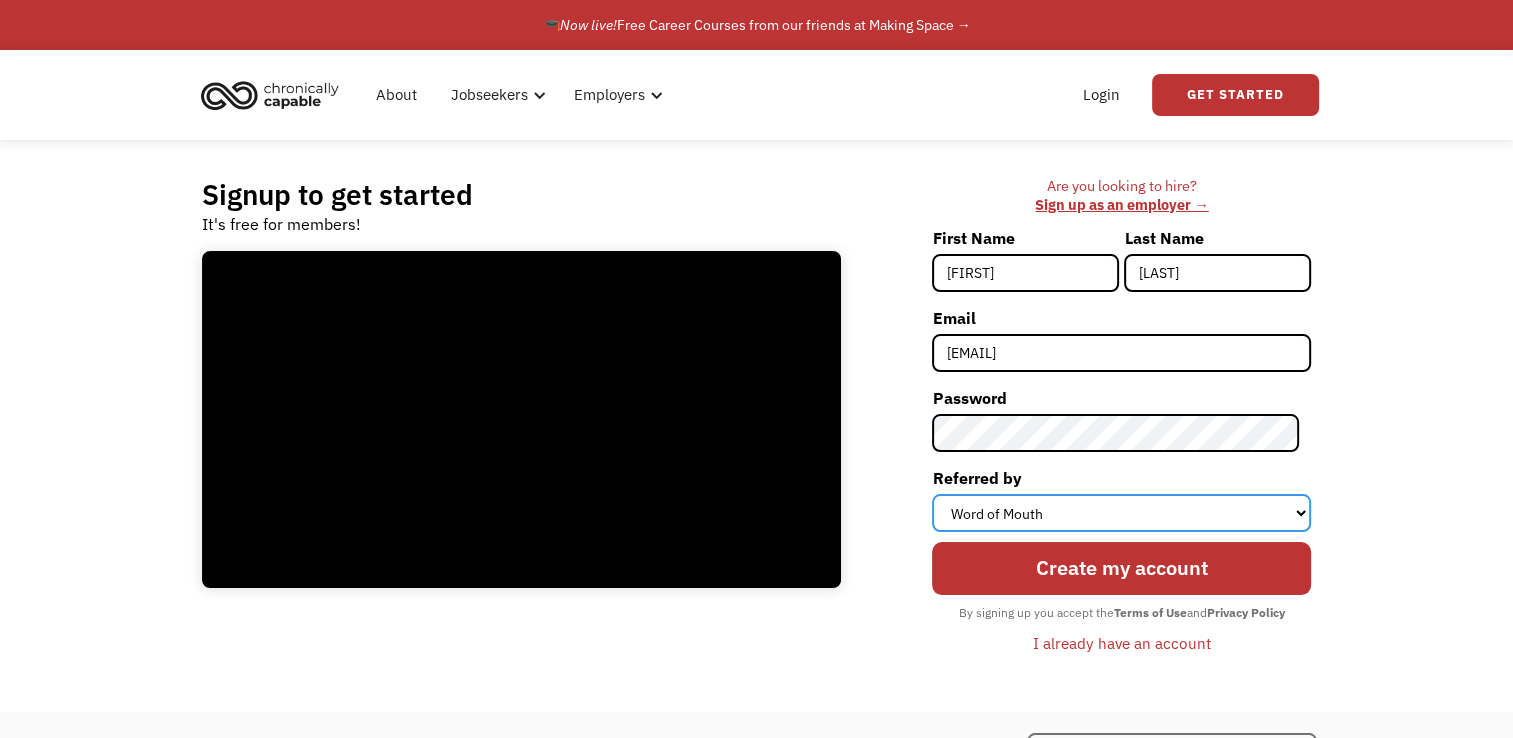 click on "Select an option Instagram Facebook Twitter Search Engine News Article Word of Mouth Employer Other" at bounding box center [1121, 513] 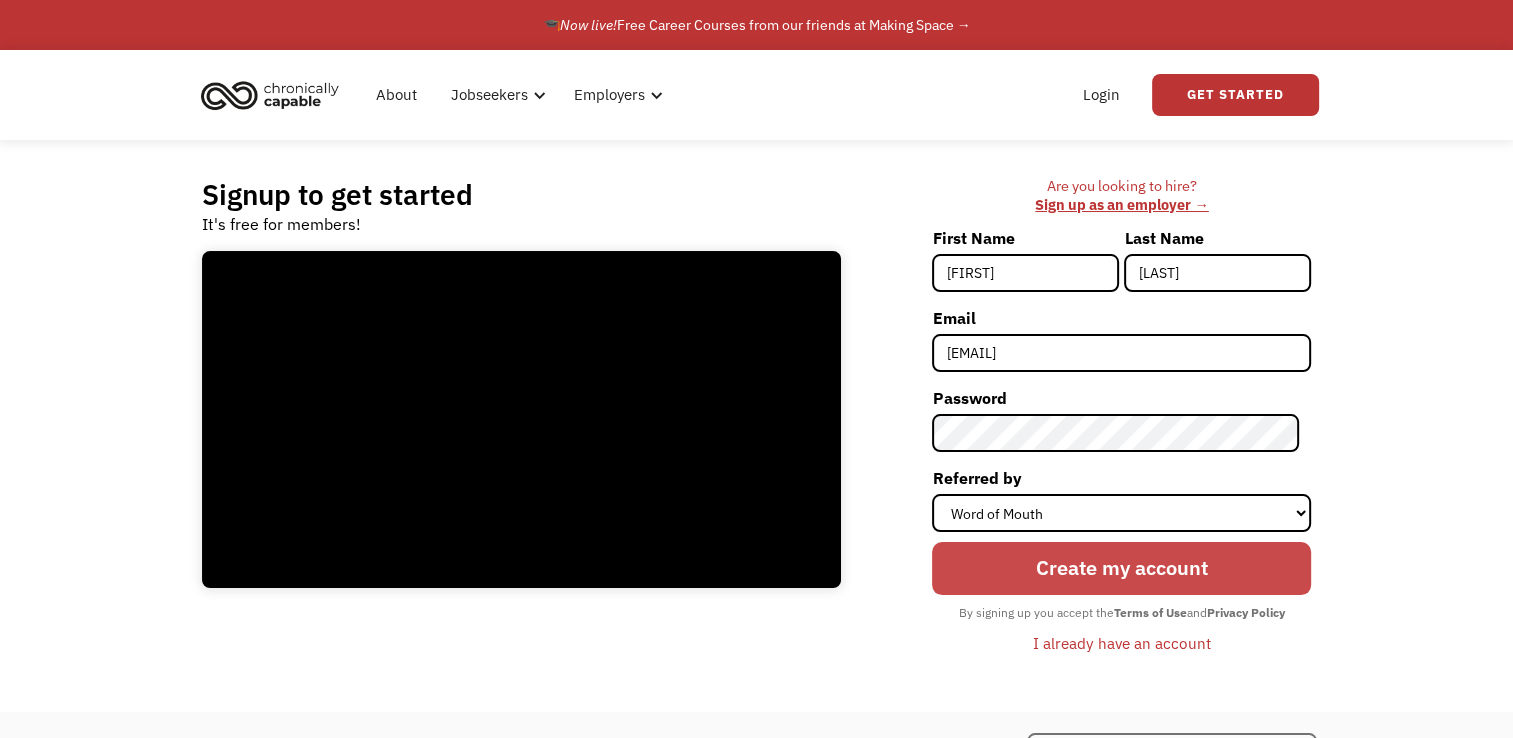 click on "Create my account" at bounding box center (1121, 569) 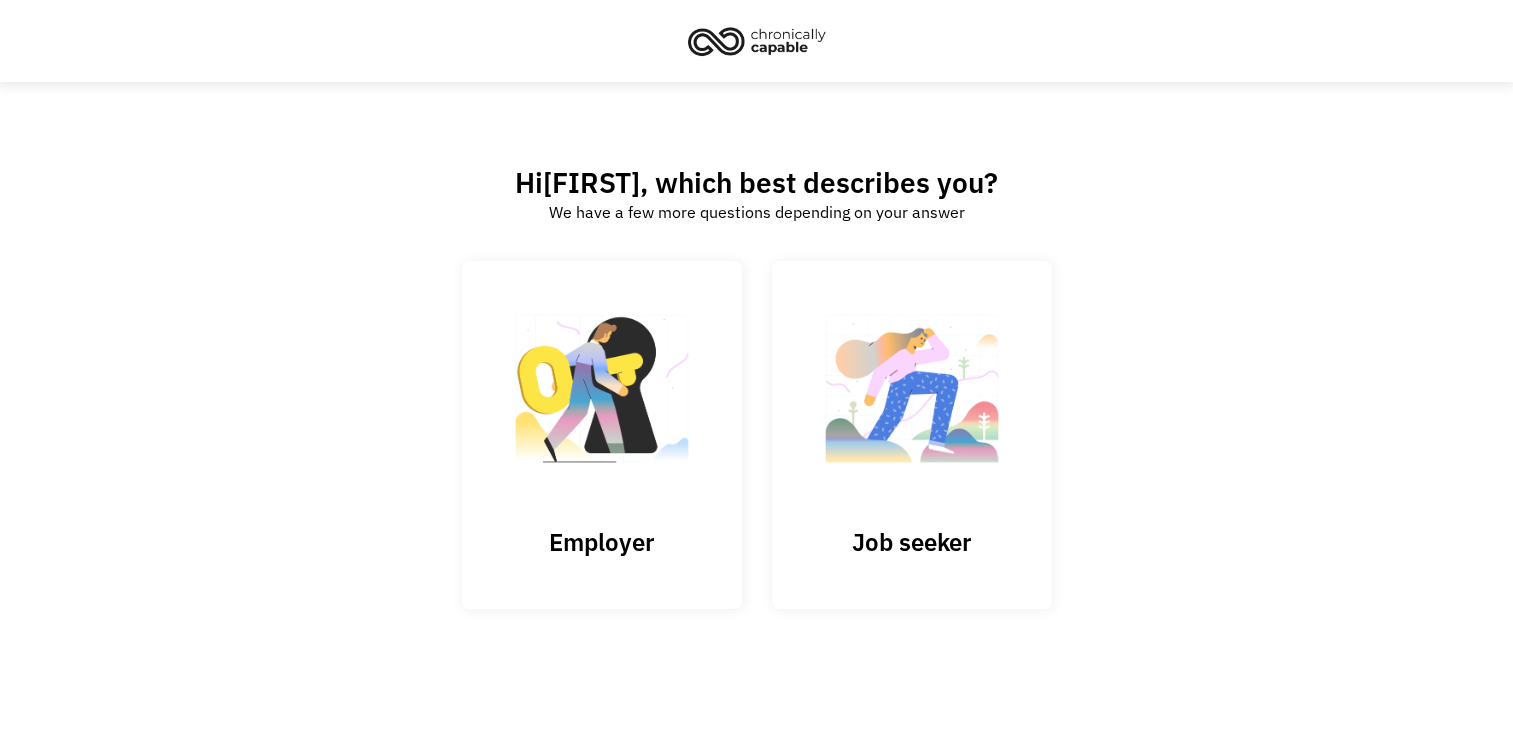 scroll, scrollTop: 0, scrollLeft: 0, axis: both 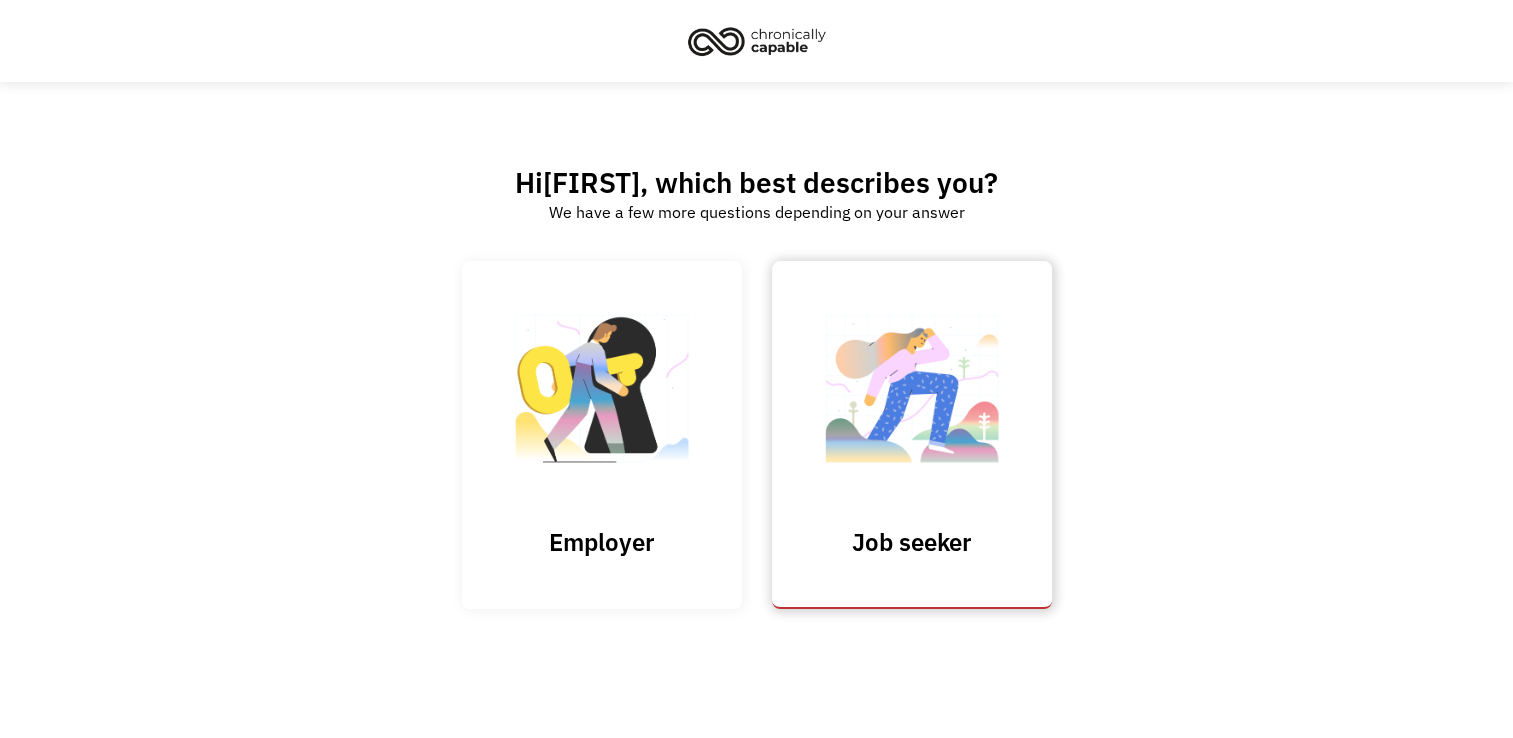 click at bounding box center [912, 398] 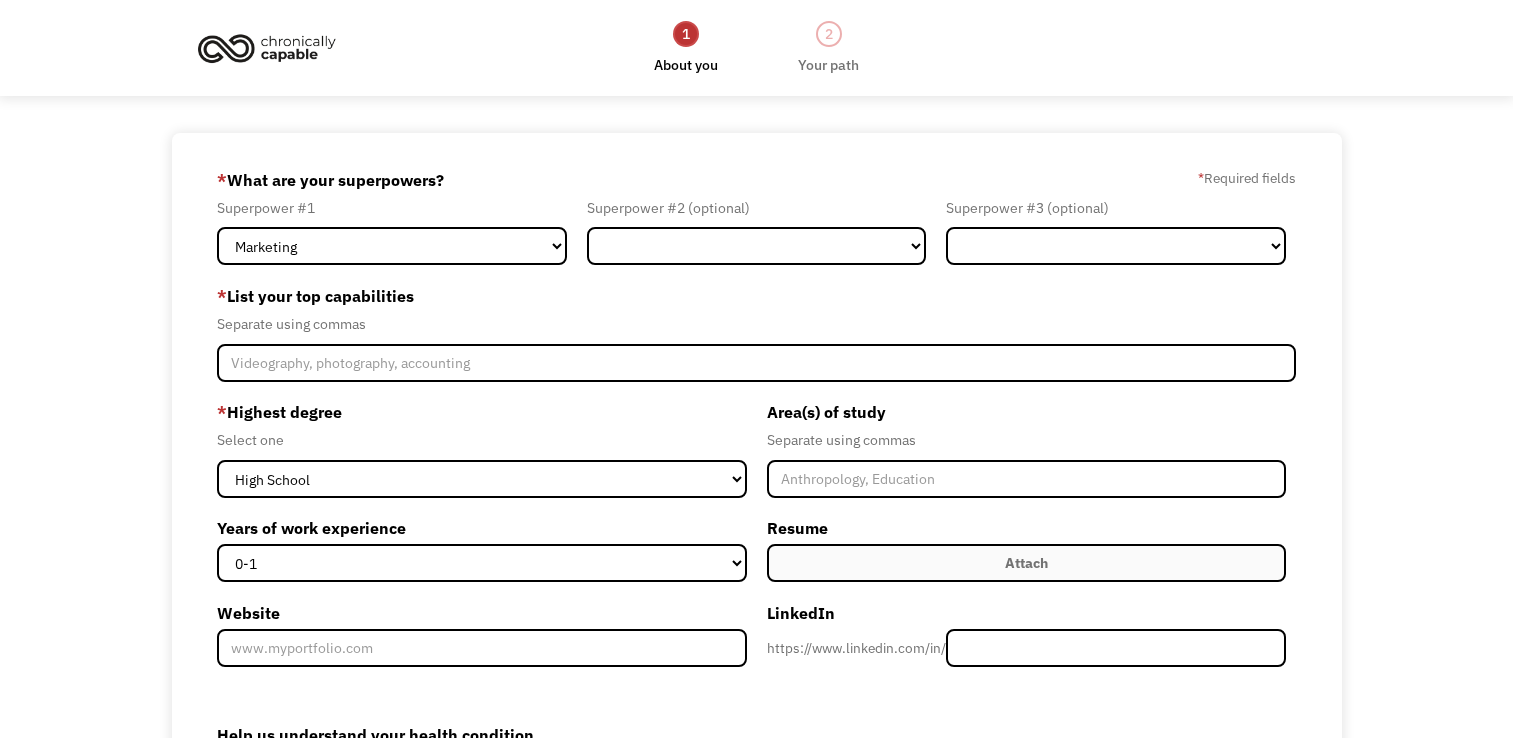 scroll, scrollTop: 0, scrollLeft: 0, axis: both 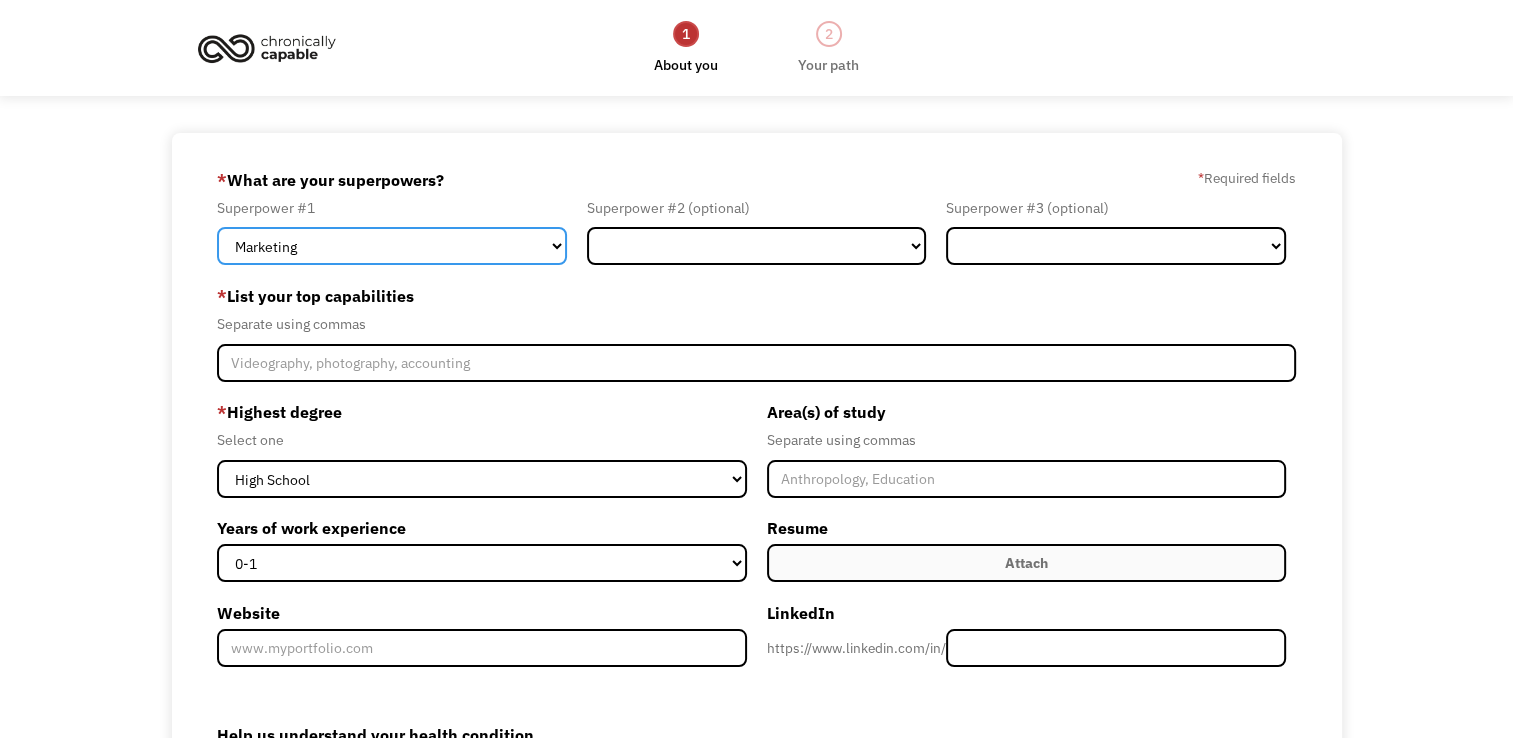 click on "Marketing Human Resources Finance Technology Operations Sales Industrial & Manufacturing Administration Legal Communications & Public Relations Customer Service Design Healthcare Science & Education Engineering & Construction Other" at bounding box center (392, 246) 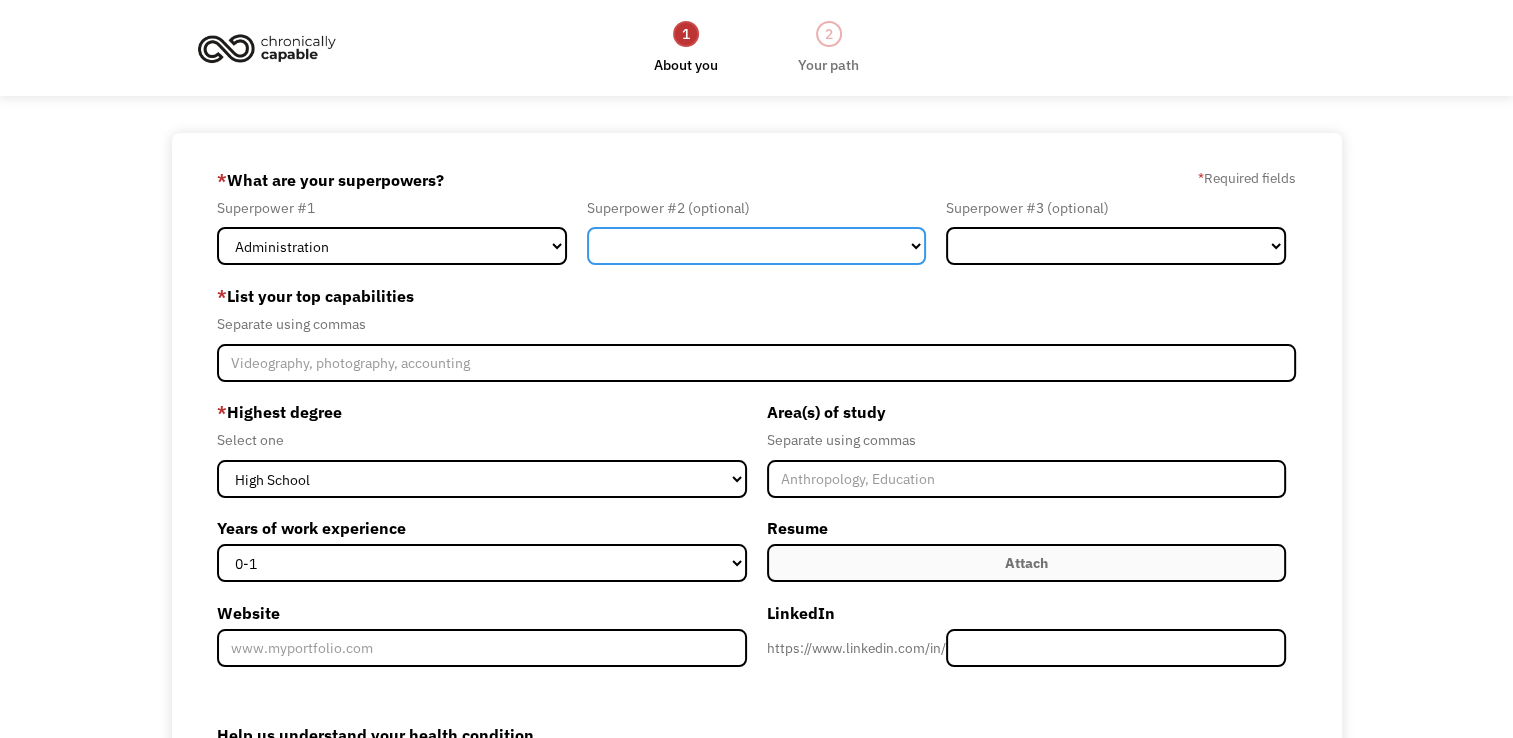 click on "Marketing Human Resources Finance Technology Operations Sales Industrial & Manufacturing Administration Legal Communications & Public Relations Customer Service Design Healthcare Science & Education Engineering & Construction Other" at bounding box center [757, 246] 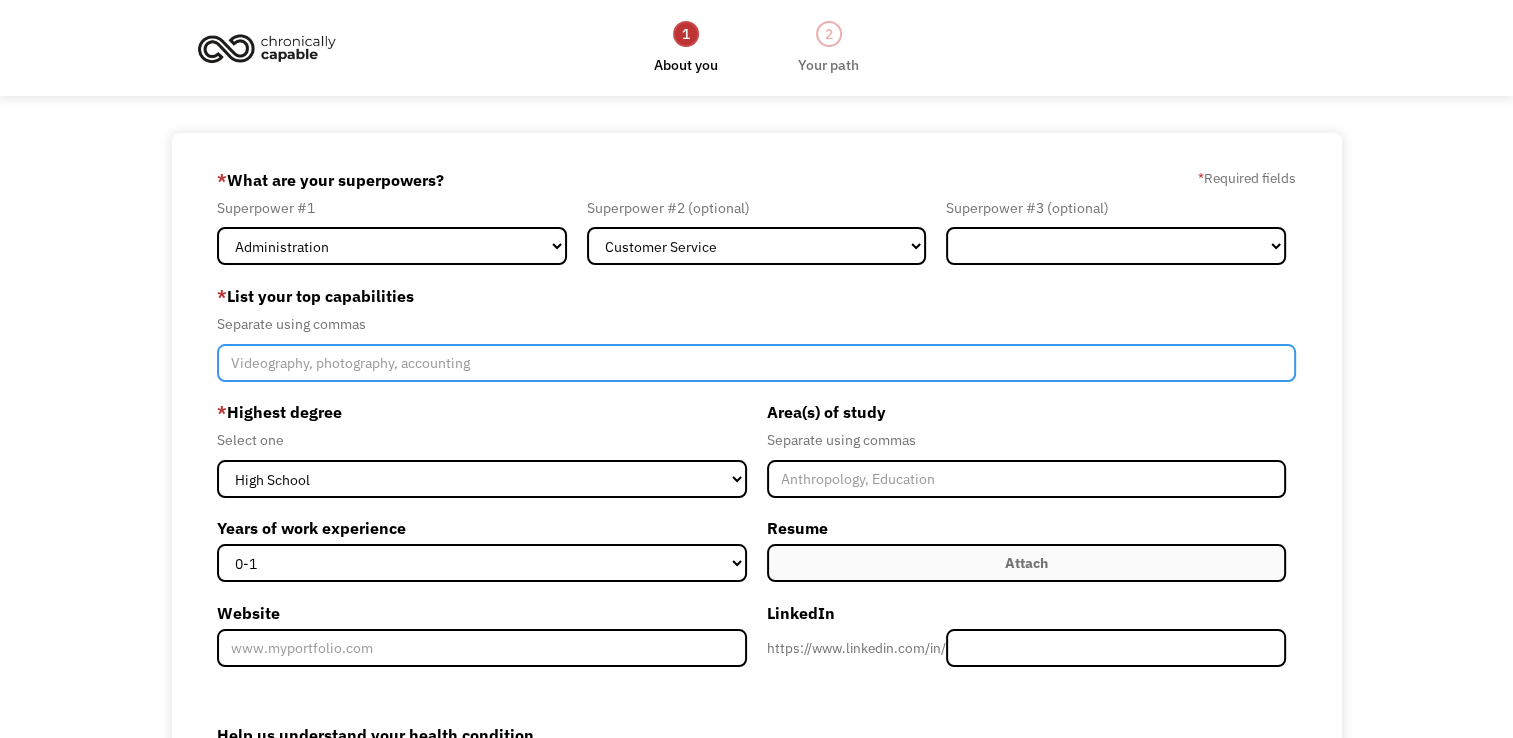 click at bounding box center [756, 363] 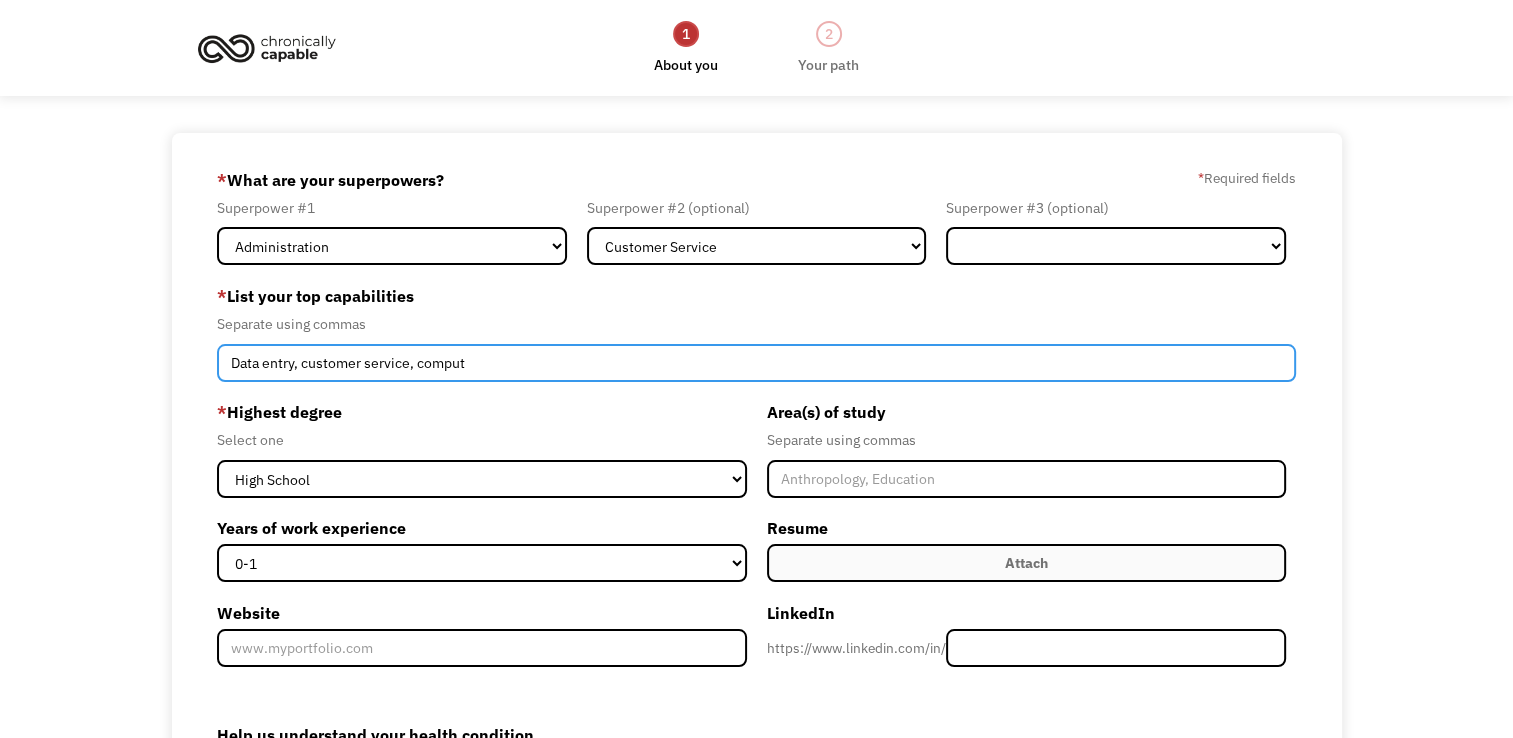 type on "Data entry, customer service, compu" 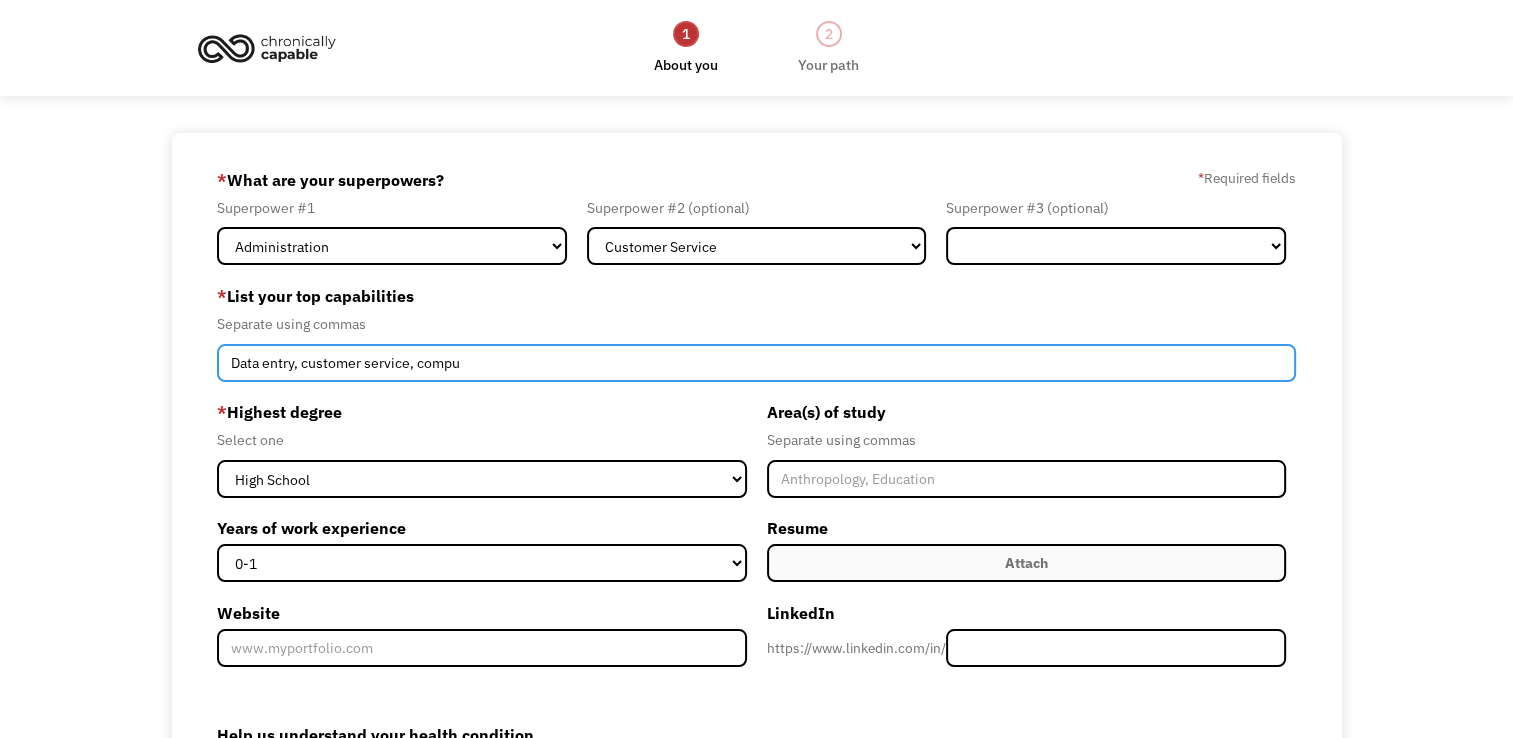 drag, startPoint x: 484, startPoint y: 365, endPoint x: 104, endPoint y: 374, distance: 380.10657 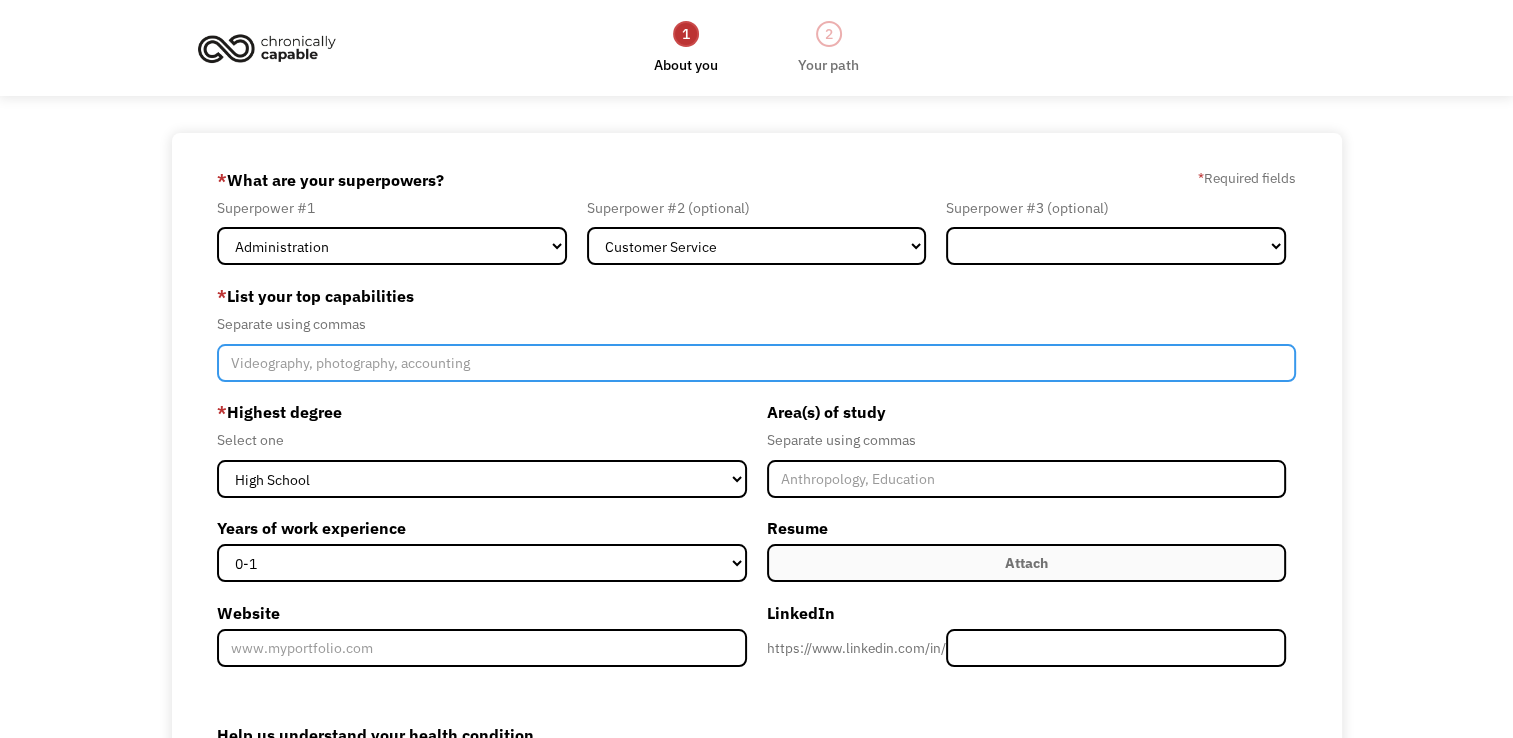 paste on "Data entry, customer service, compu" 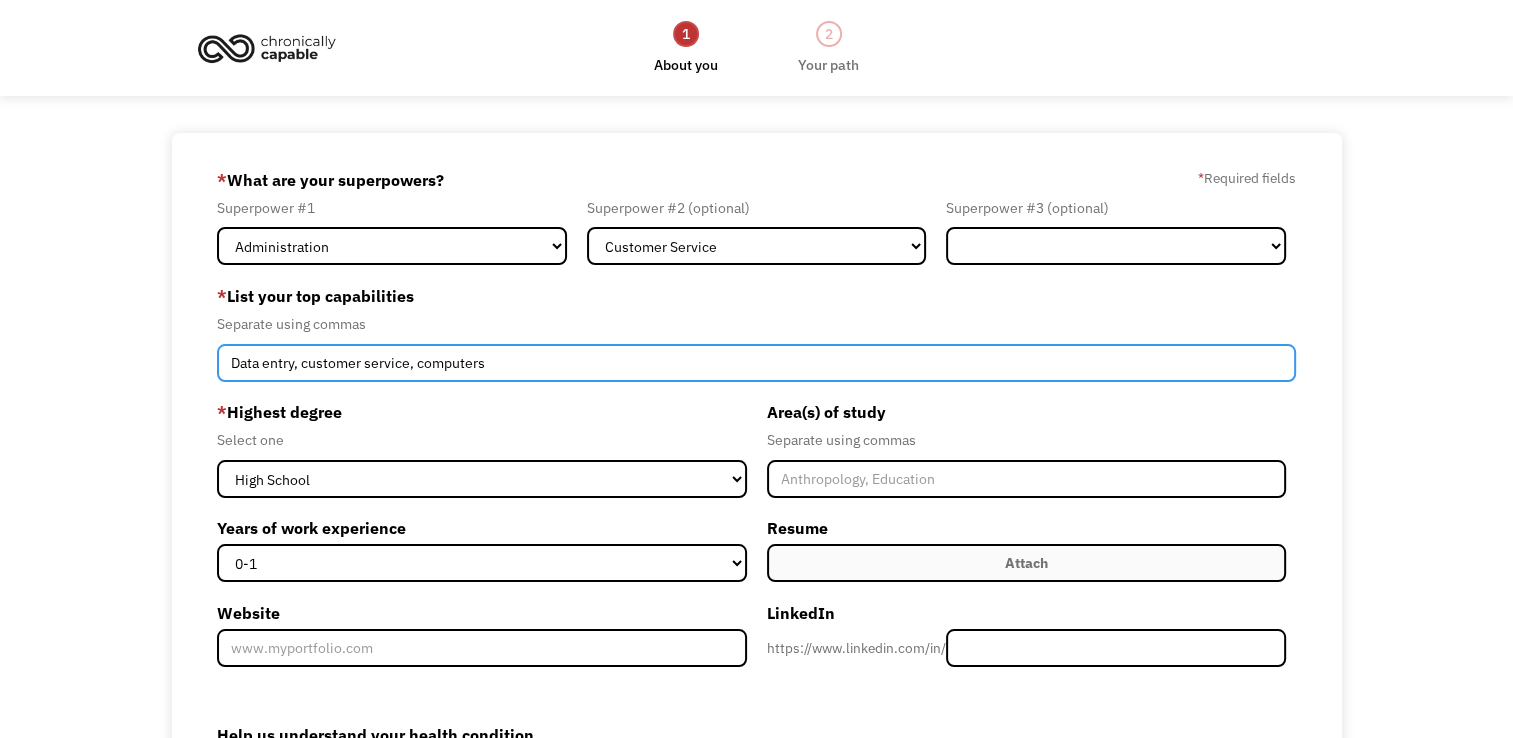 type on "Data entry, customer service, computers" 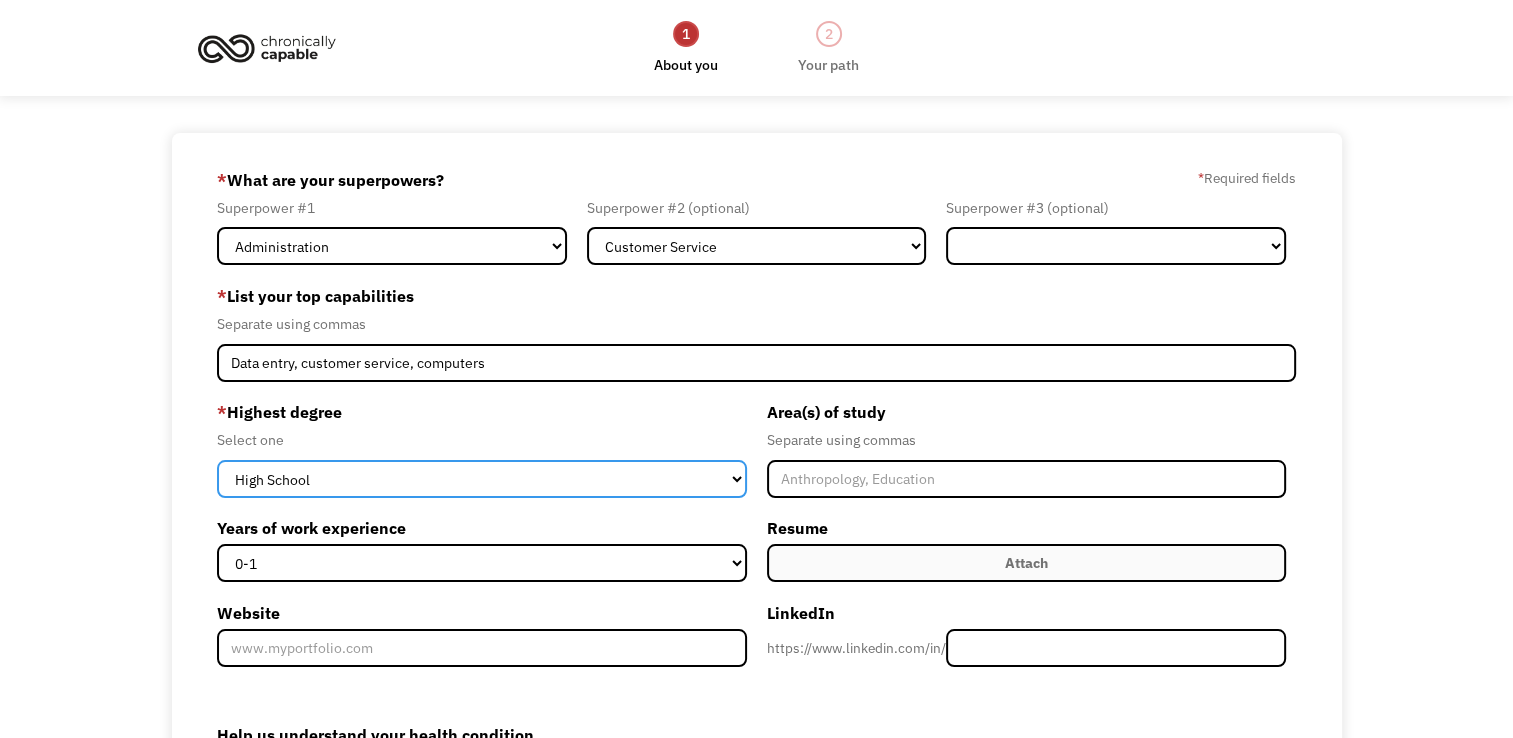click on "High School Associates Bachelors Master's PhD" at bounding box center (482, 479) 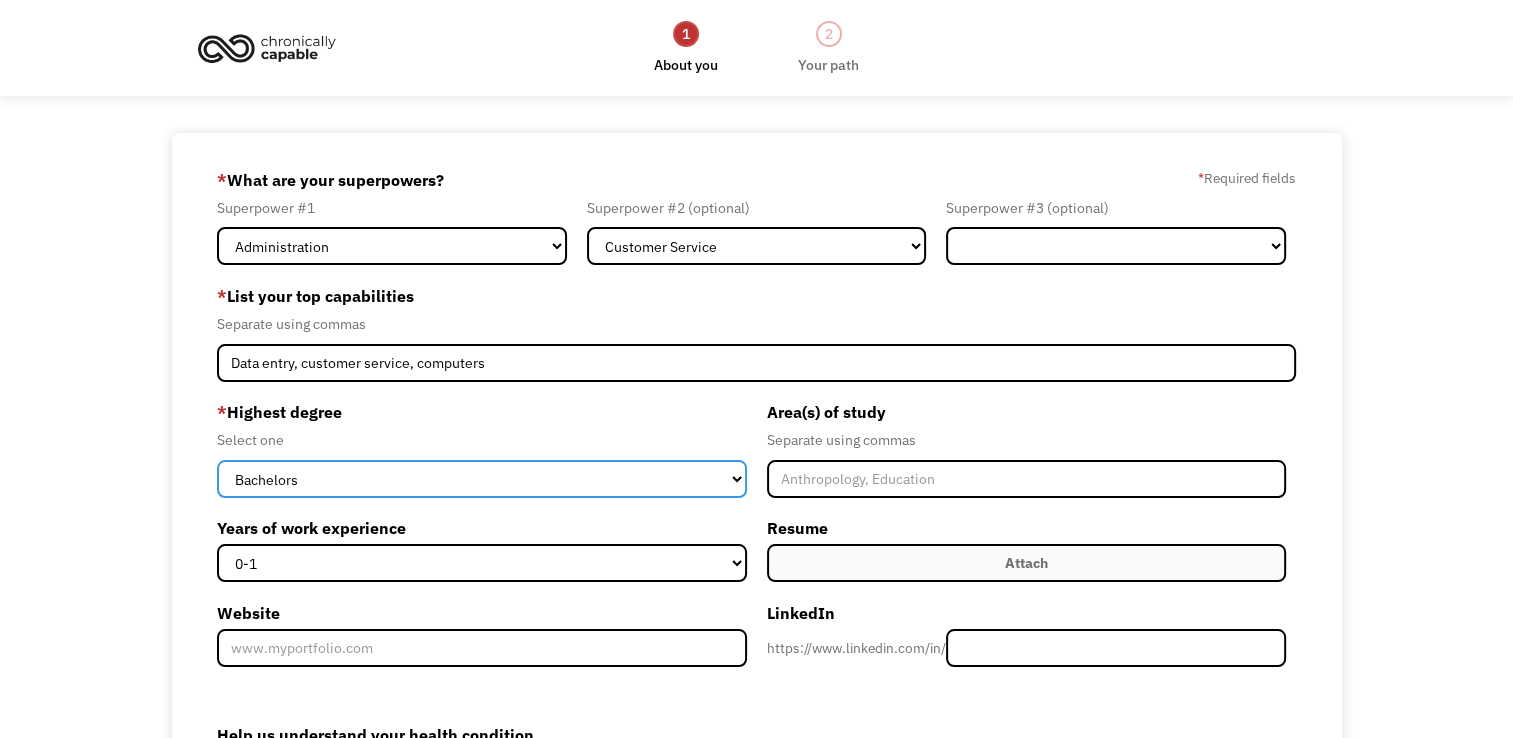 click on "High School Associates Bachelors Master's PhD" at bounding box center [482, 479] 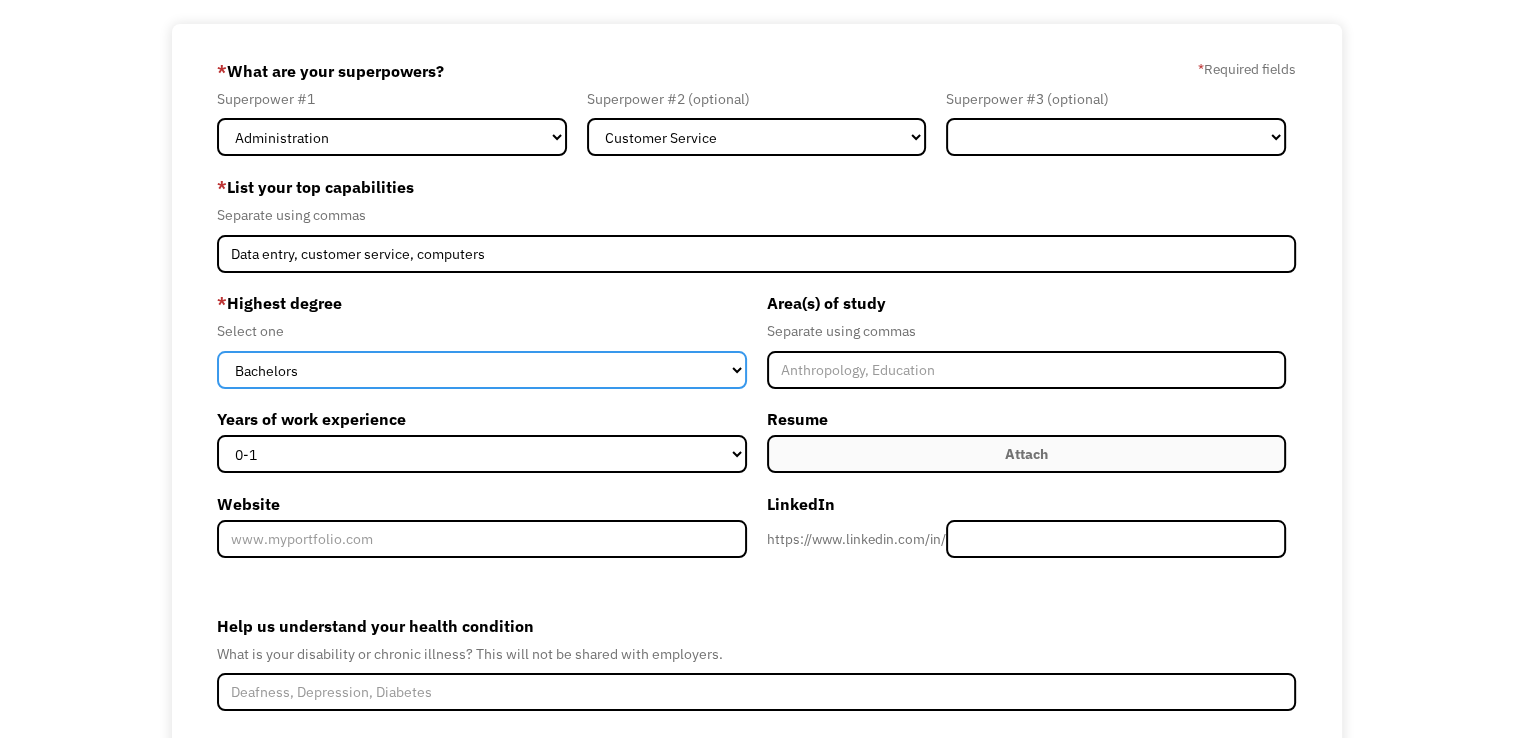 scroll, scrollTop: 124, scrollLeft: 0, axis: vertical 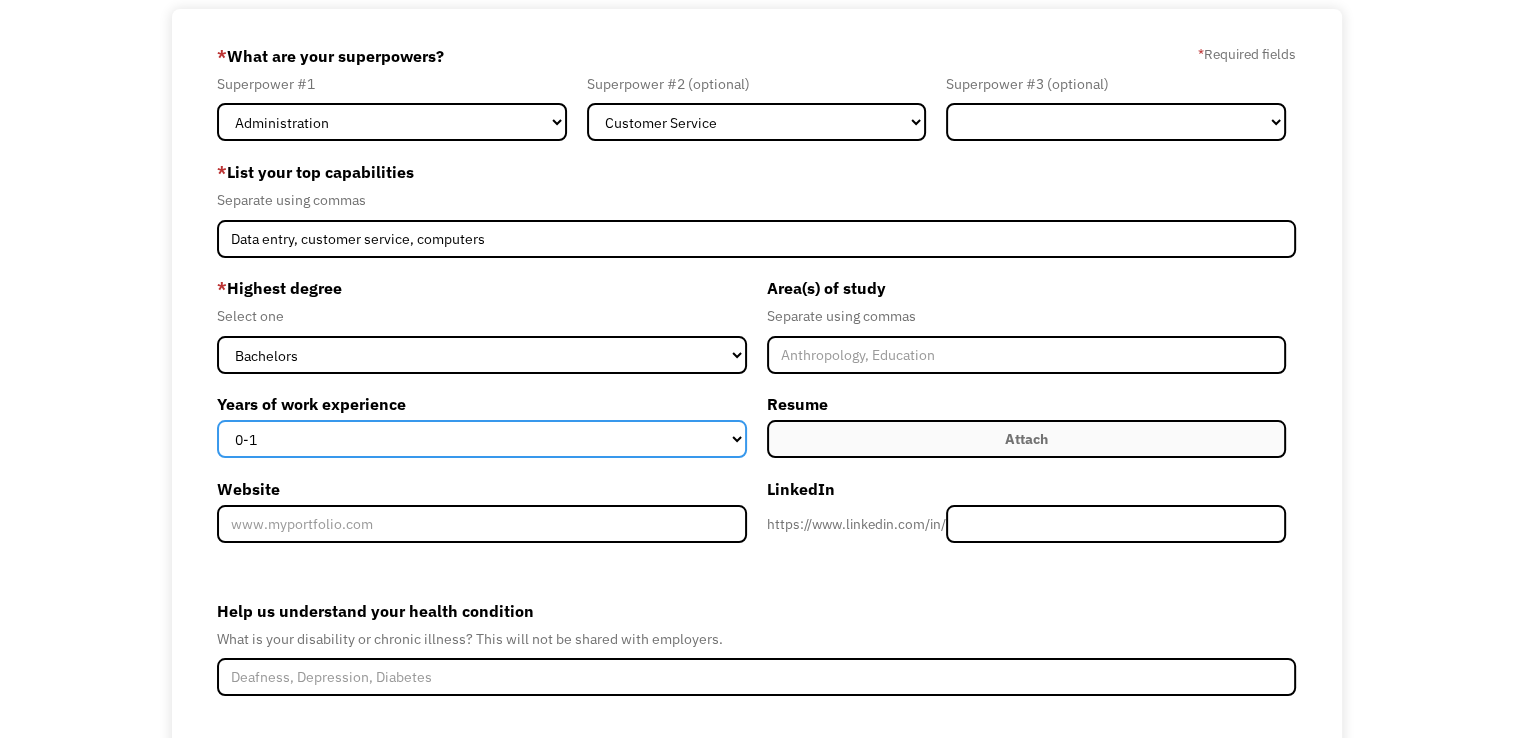 click on "0-1 2-4 5-10 11-15 15+" at bounding box center (482, 439) 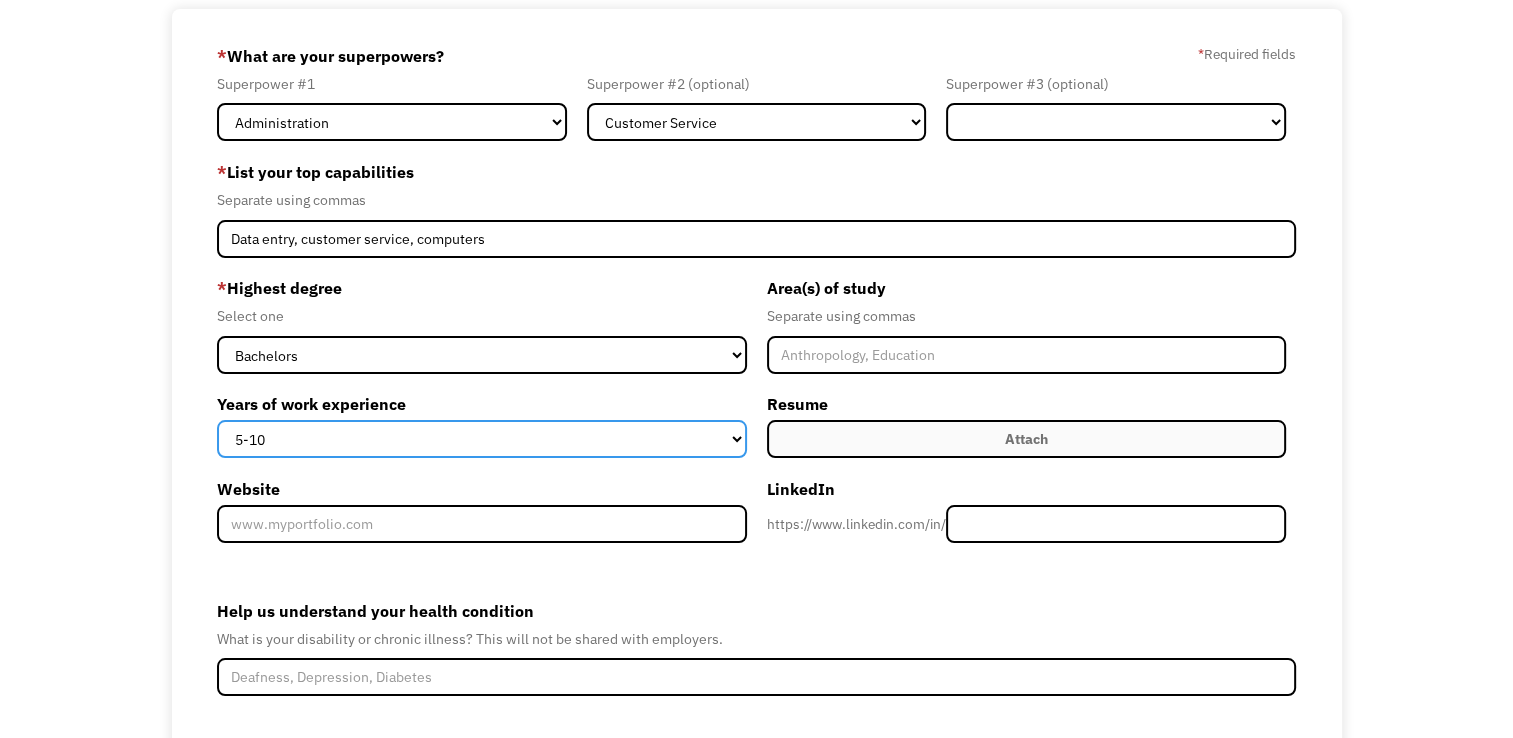 click on "0-1 2-4 5-10 11-15 15+" at bounding box center (482, 439) 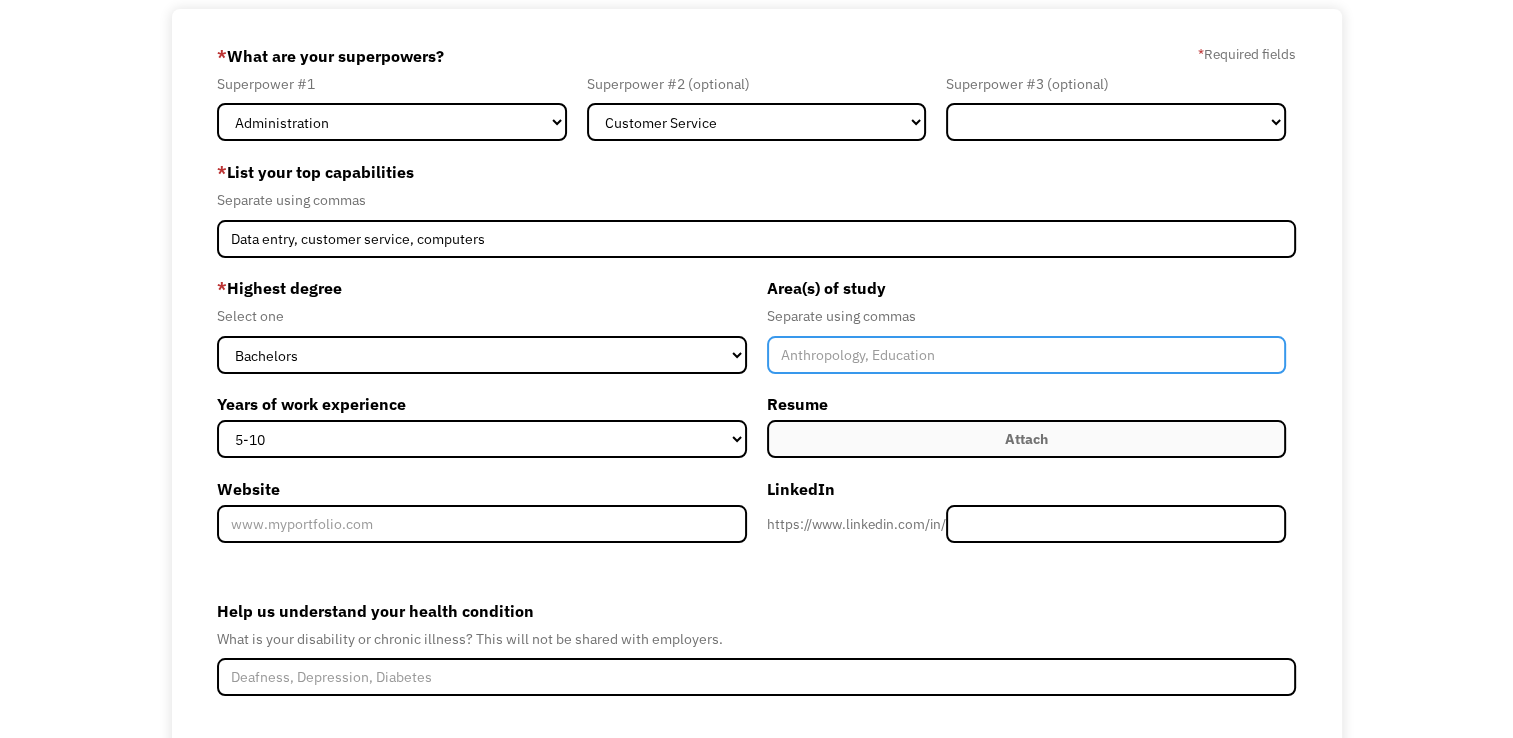 click at bounding box center (1027, 355) 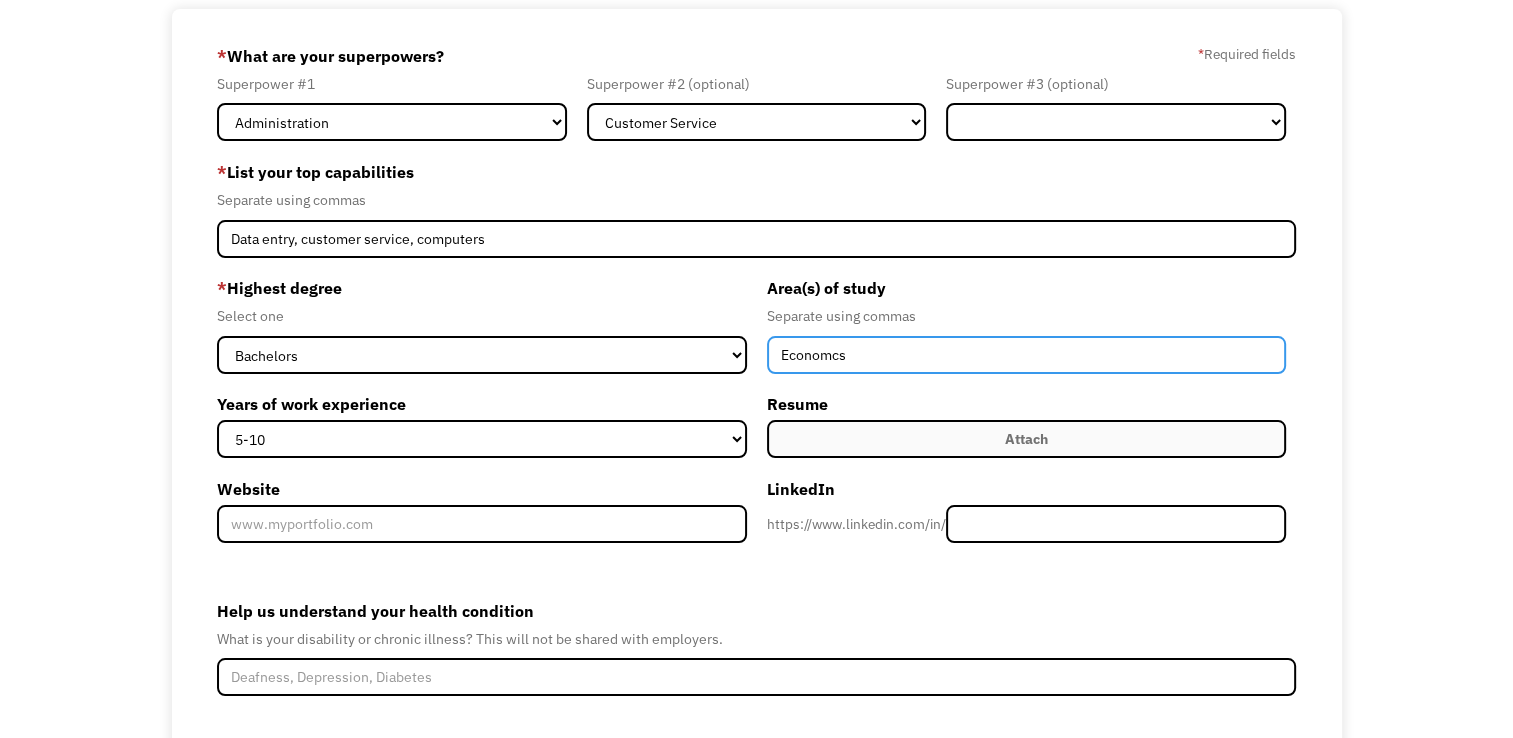 type on "Economcs" 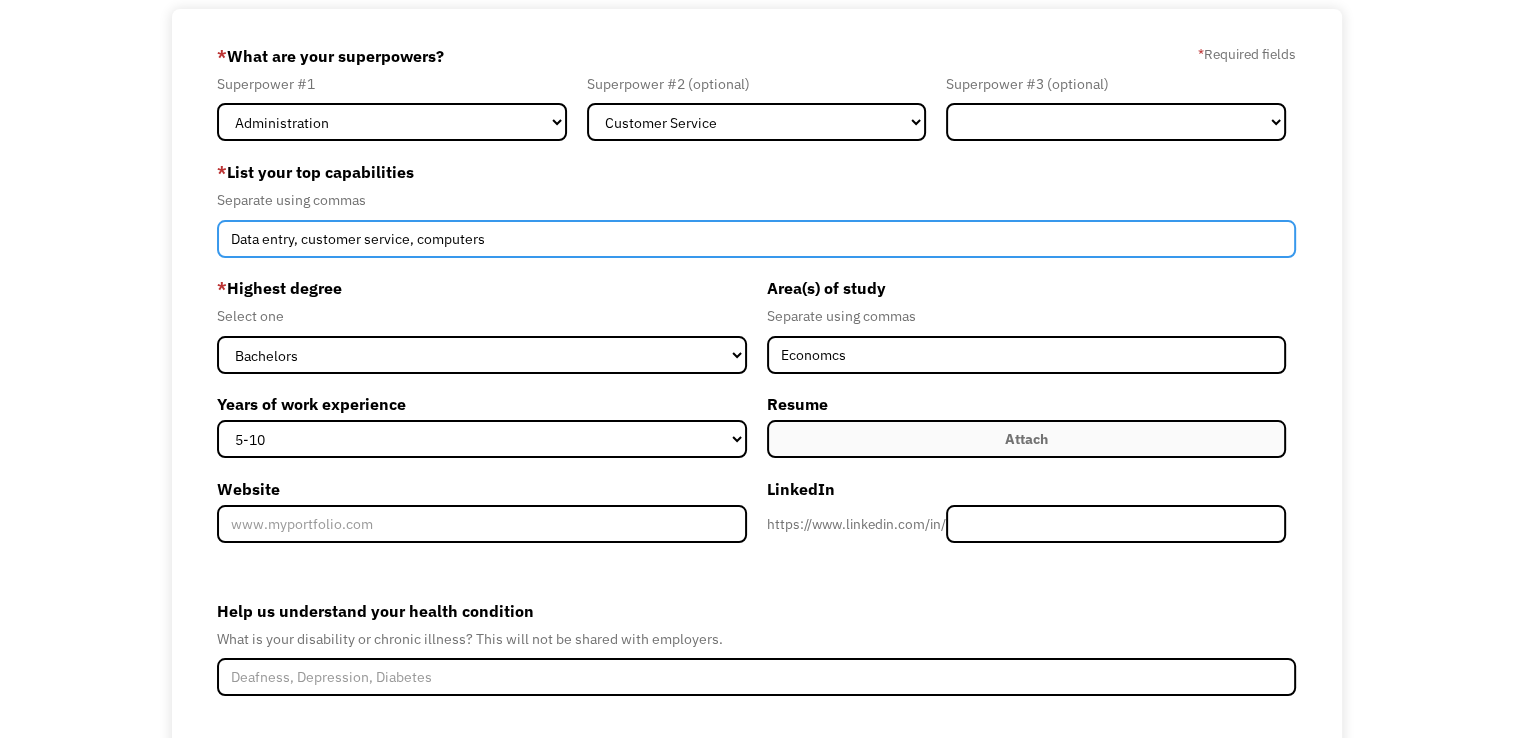 click on "Data entry, customer service, computers" at bounding box center (756, 239) 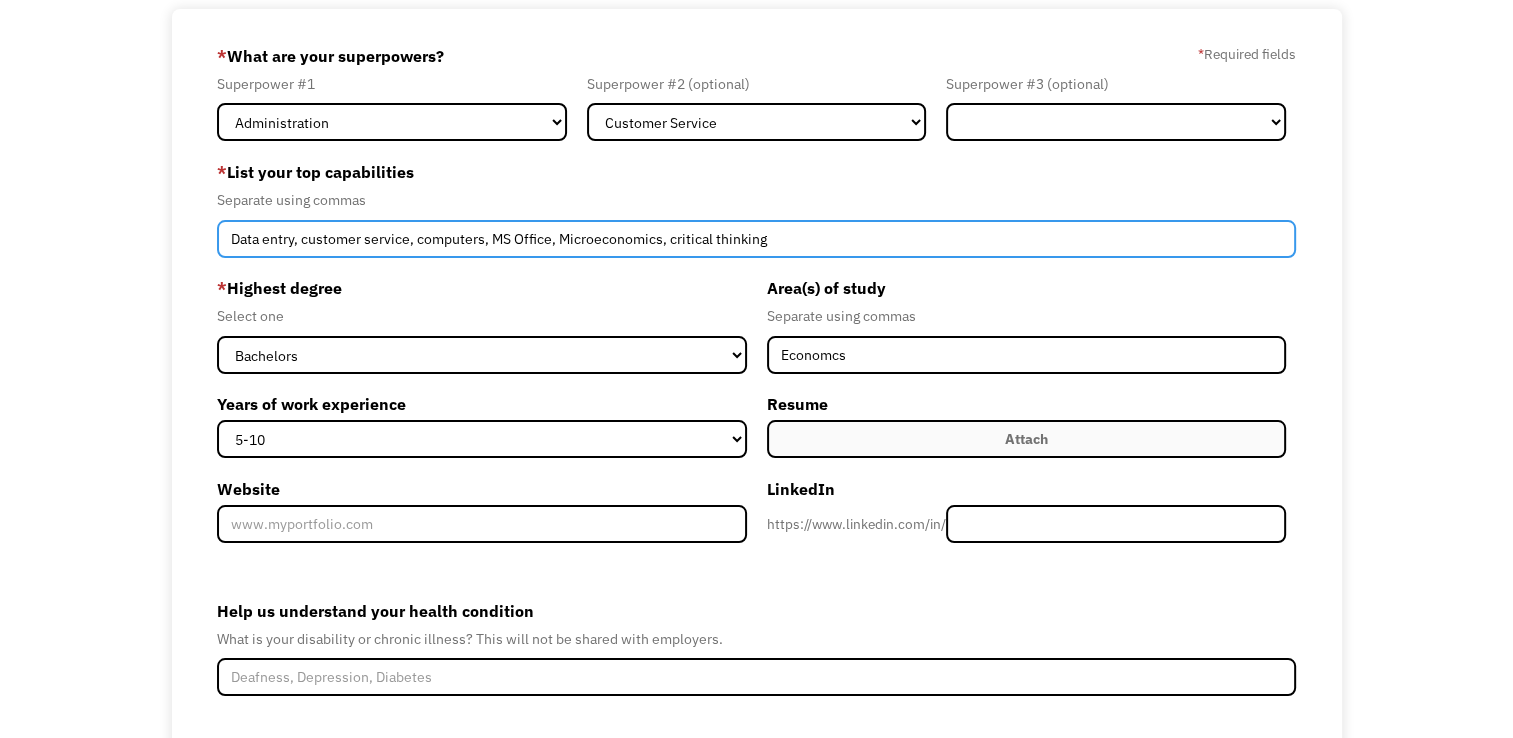 click on "Data entry, customer service, computers, MS Office, Microeconomics, critical thinking" at bounding box center (756, 239) 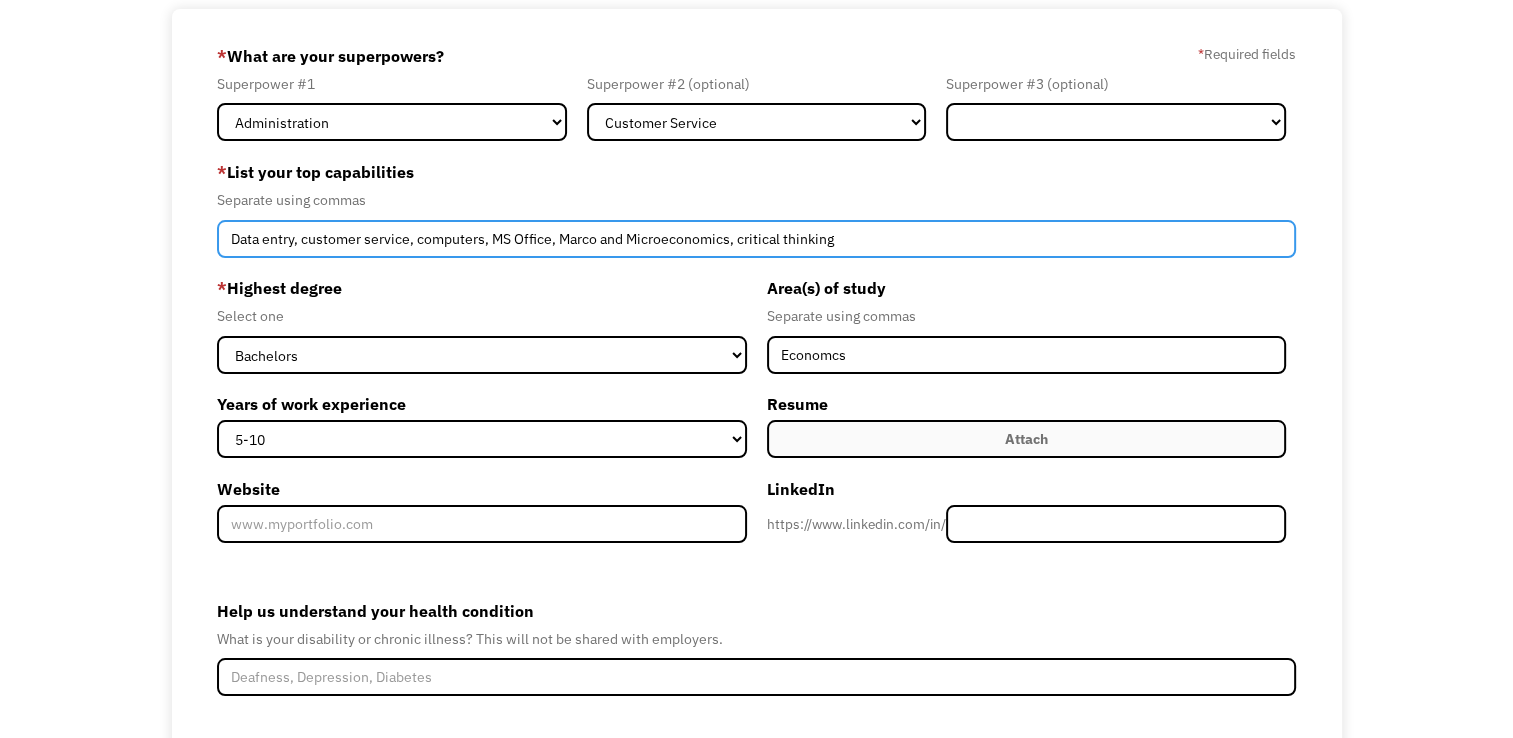 click on "Data entry, customer service, computers, MS Office, Marco and Microeconomics, critical thinking" at bounding box center [756, 239] 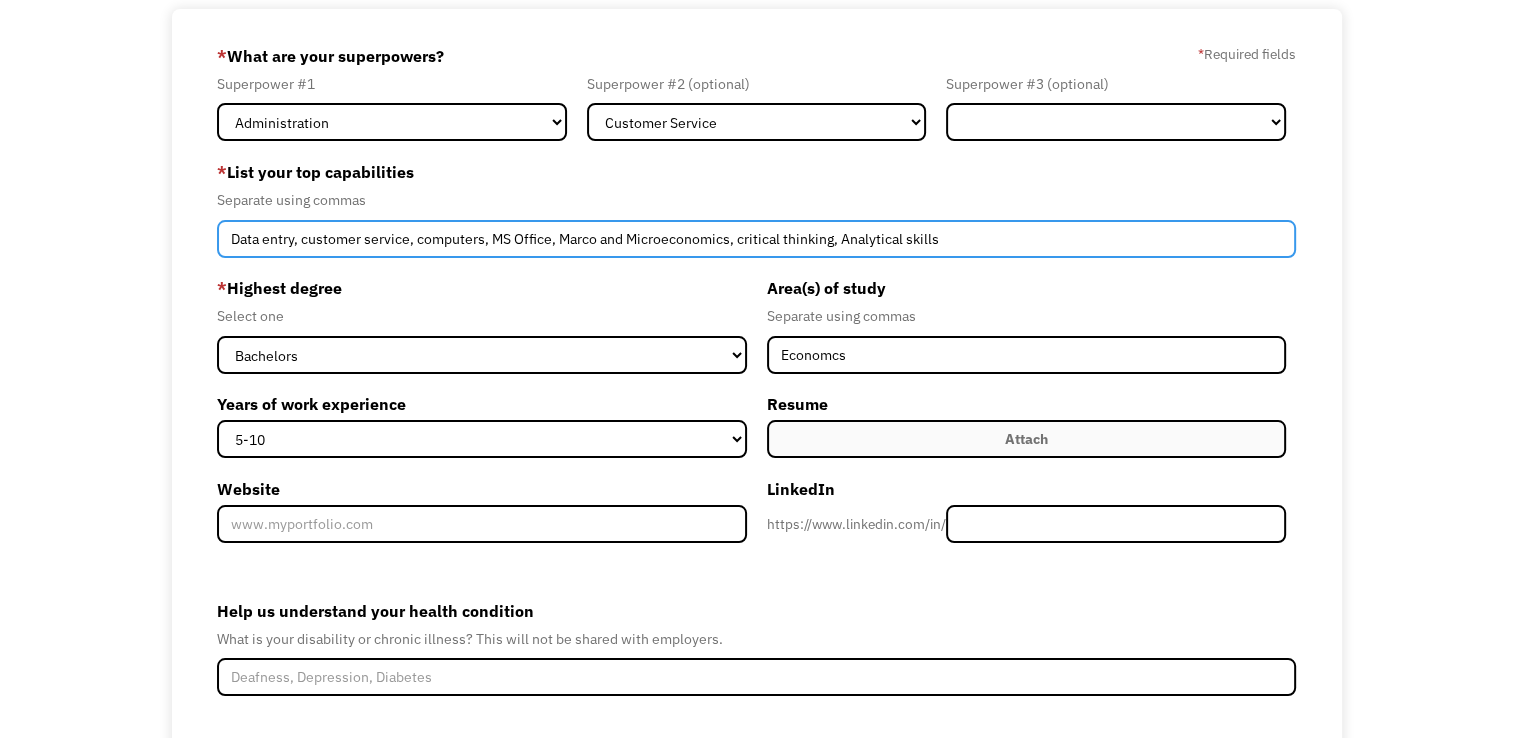 scroll, scrollTop: 169, scrollLeft: 0, axis: vertical 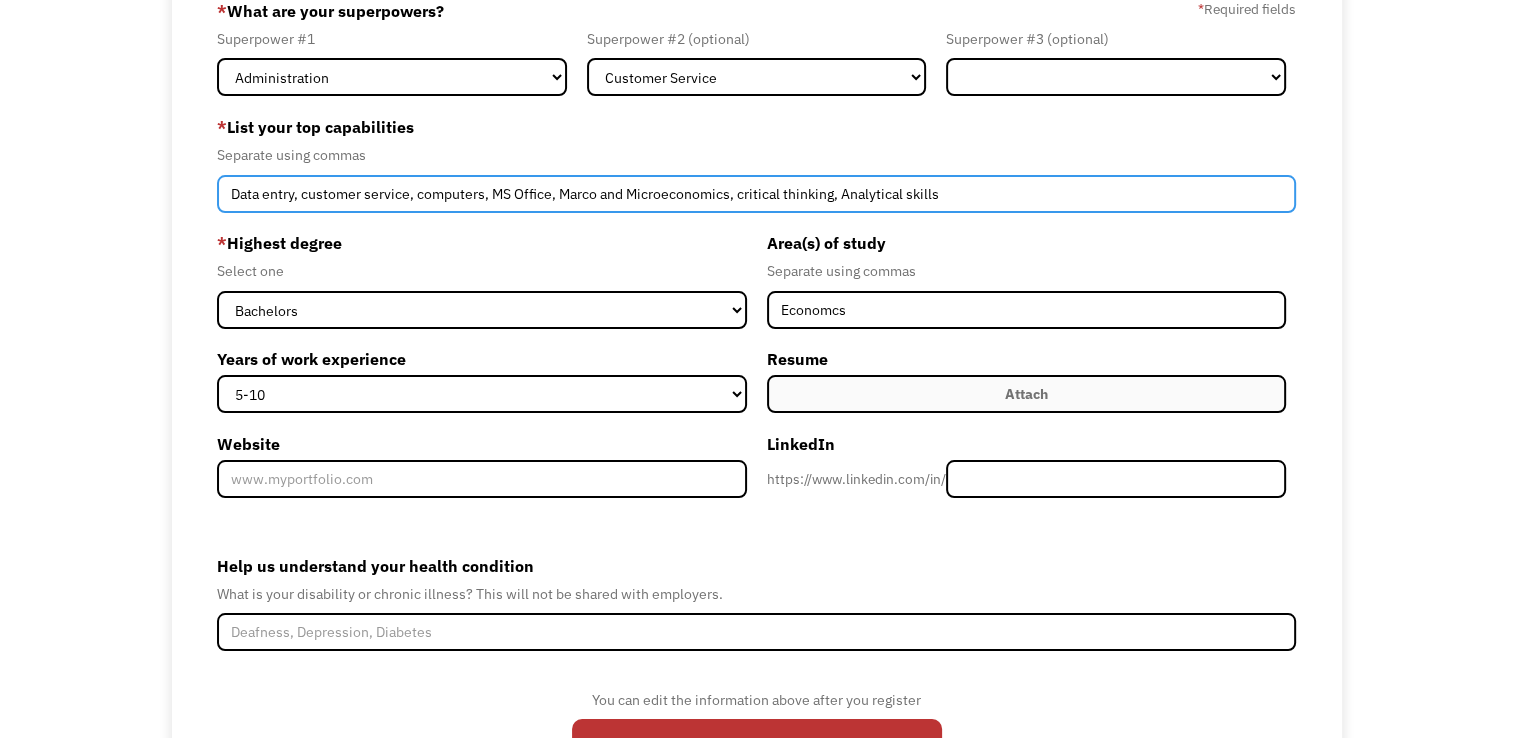 type on "Data entry, customer service, computers, MS Office, Marco and Microeconomics, critical thinking, Analytical skills" 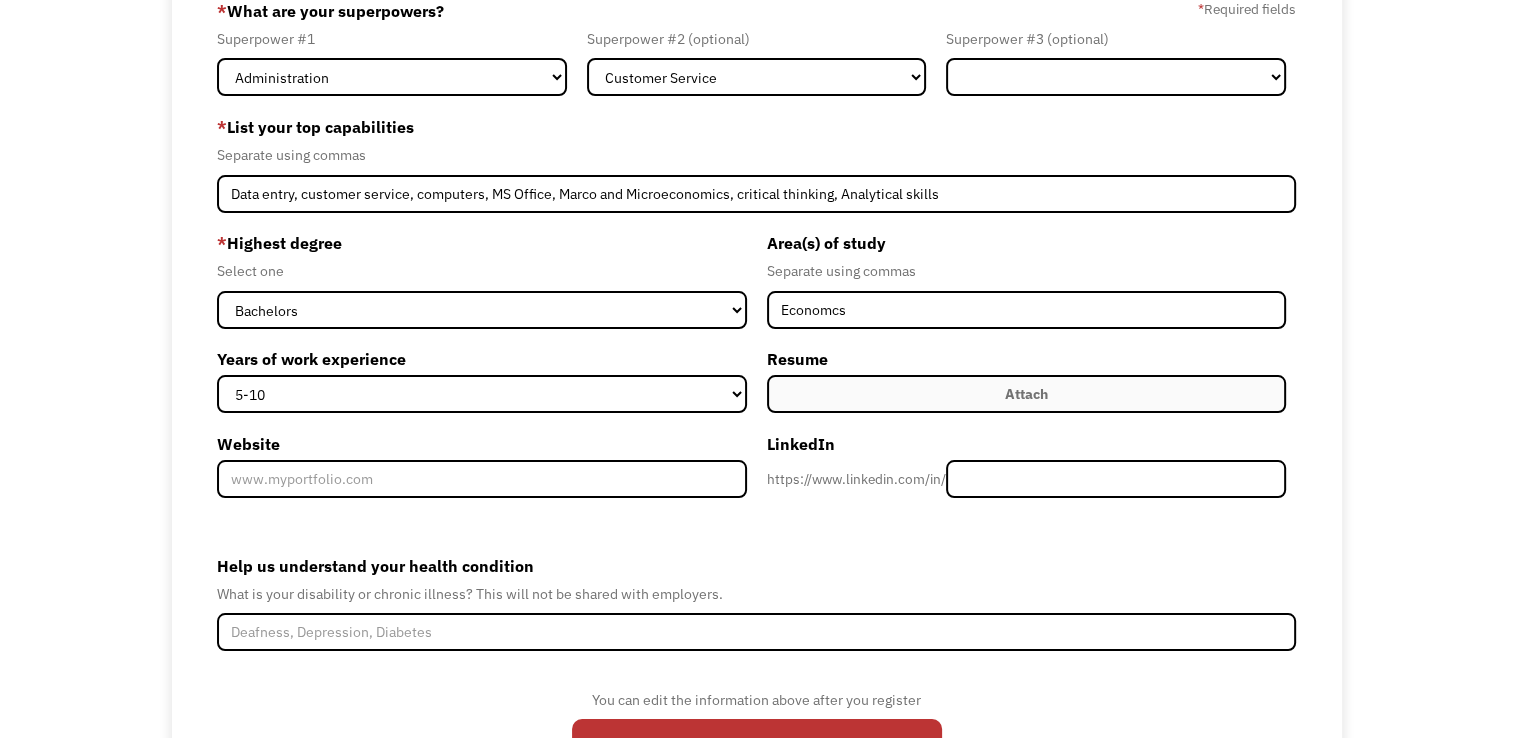 click on "Attach" at bounding box center [1026, 394] 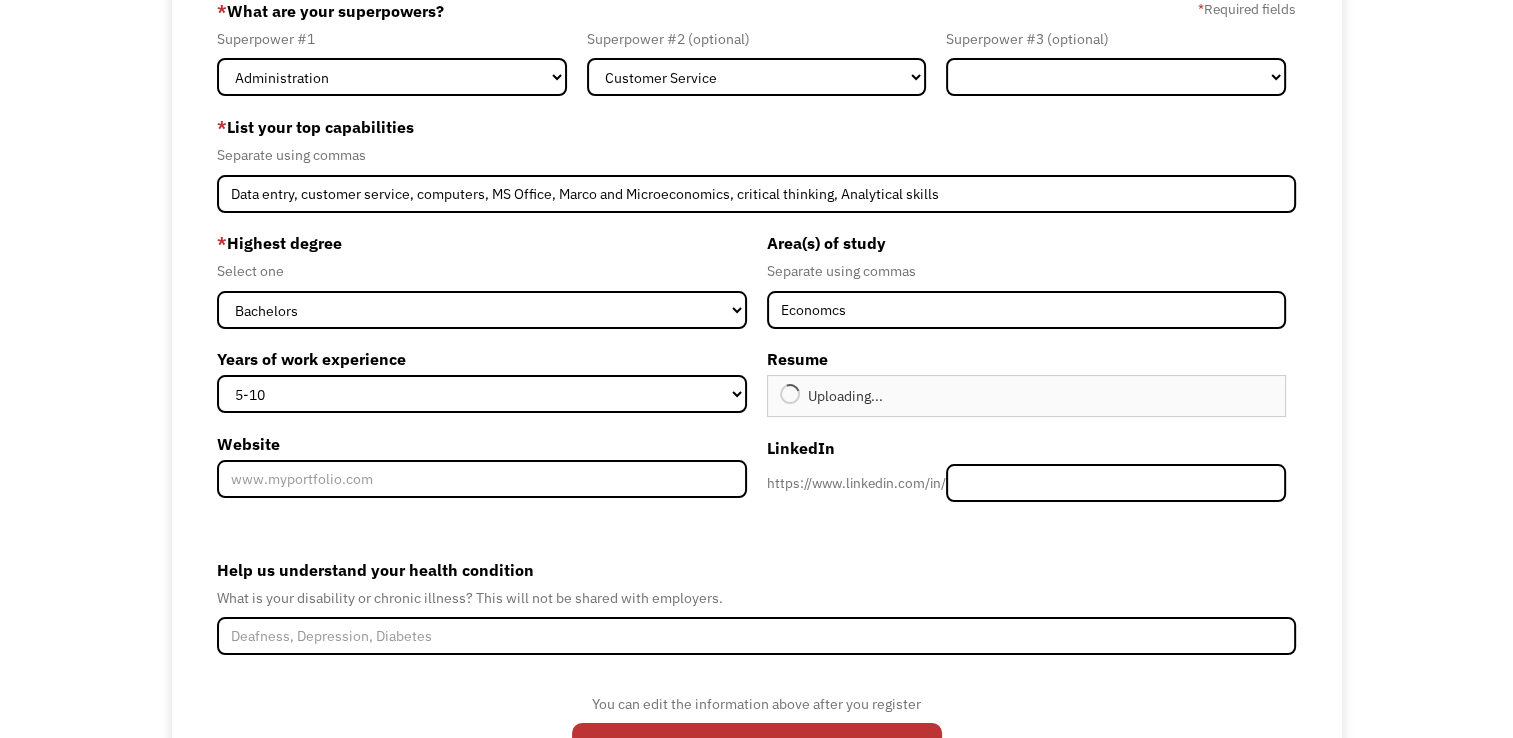 type on "Continue" 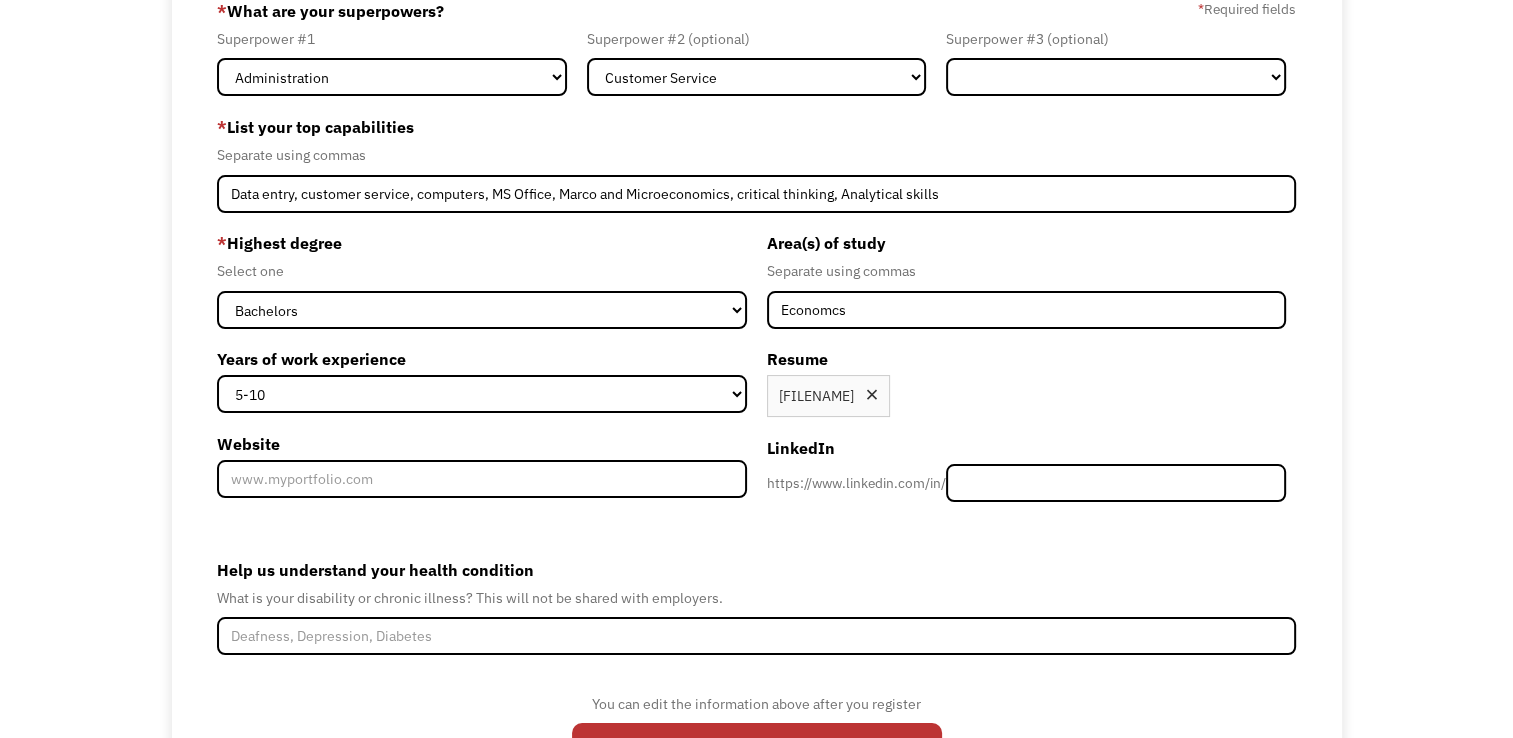 click on "6894d662aa4c049682fde602 davidyee05@gmail.com David Yee Word of Mouth * What are your superpowers? * Required fields Superpower #1 Marketing Human Resources Finance Technology Operations Sales Industrial & Manufacturing Administration Legal Communications & Public Relations Customer Service Design Healthcare Science & Education Engineering & Construction Other Superpower #2 (optional) Marketing Human Resources Finance Technology Operations Sales Industrial & Manufacturing Administration Legal Communications & Public Relations Customer Service Design Healthcare Science & Education Engineering & Construction Other Superpower #3 (optional) Marketing Human Resources Finance Technology Operations Sales Industrial & Manufacturing Administration Legal Communications & Public Relations Customer Service Design Healthcare Science & Education Engineering & Construction Other * List your top capabilities Separate using commas * Highest degree Select one High School Associates Bachelors Master's PhD 0-1 2-4 5-10 11-15 15+" at bounding box center (756, 393) 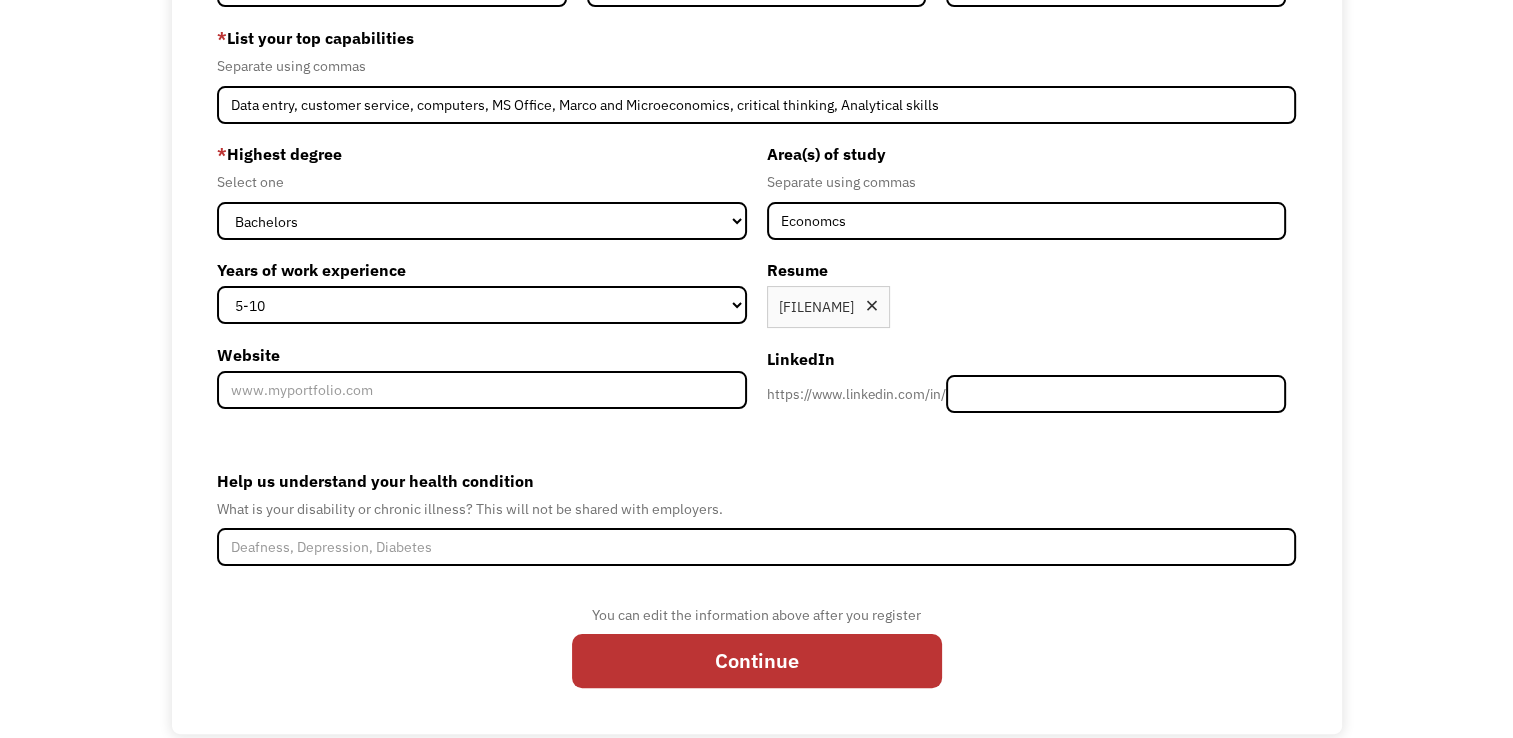 scroll, scrollTop: 290, scrollLeft: 0, axis: vertical 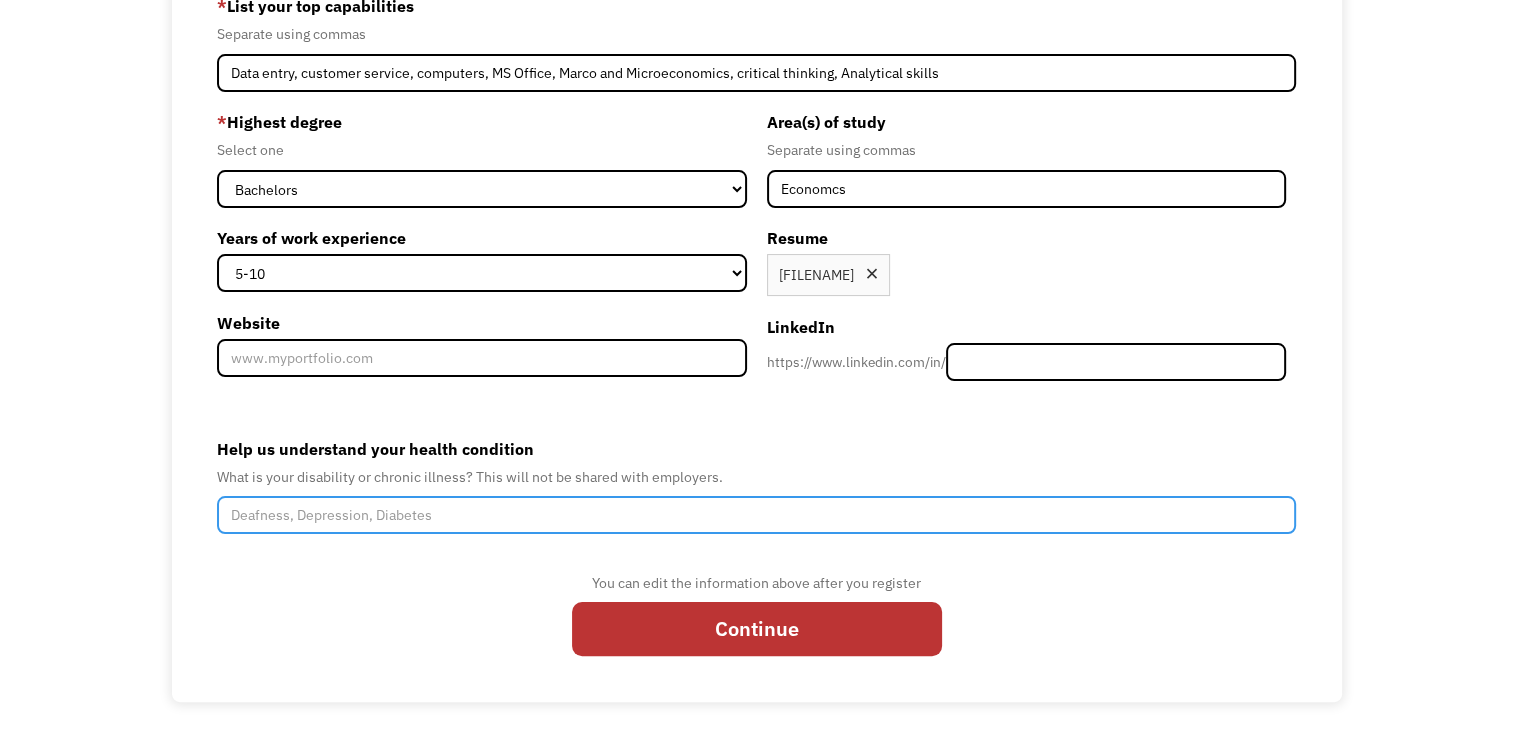 click on "Help us understand your health condition" at bounding box center [756, 515] 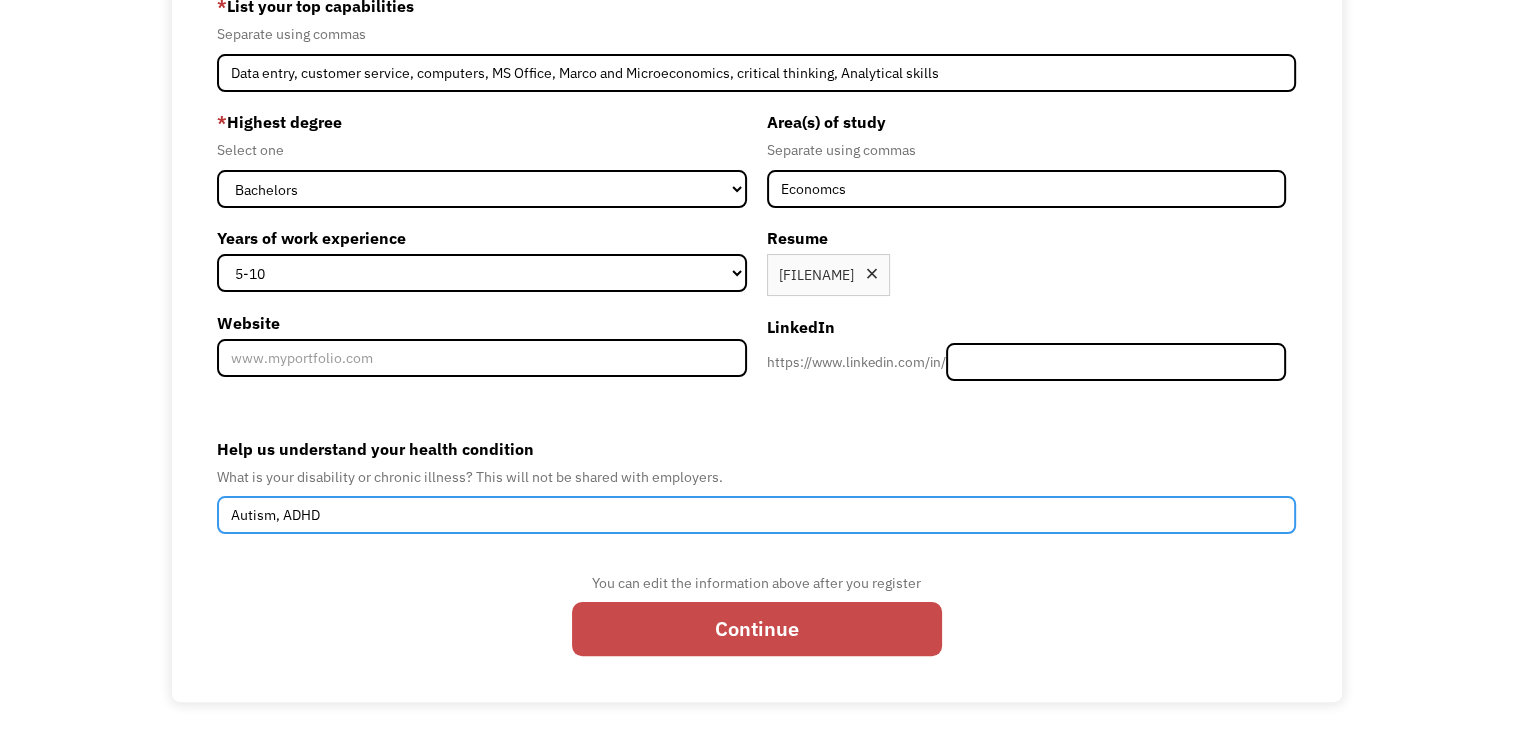 type on "Autism, ADHD" 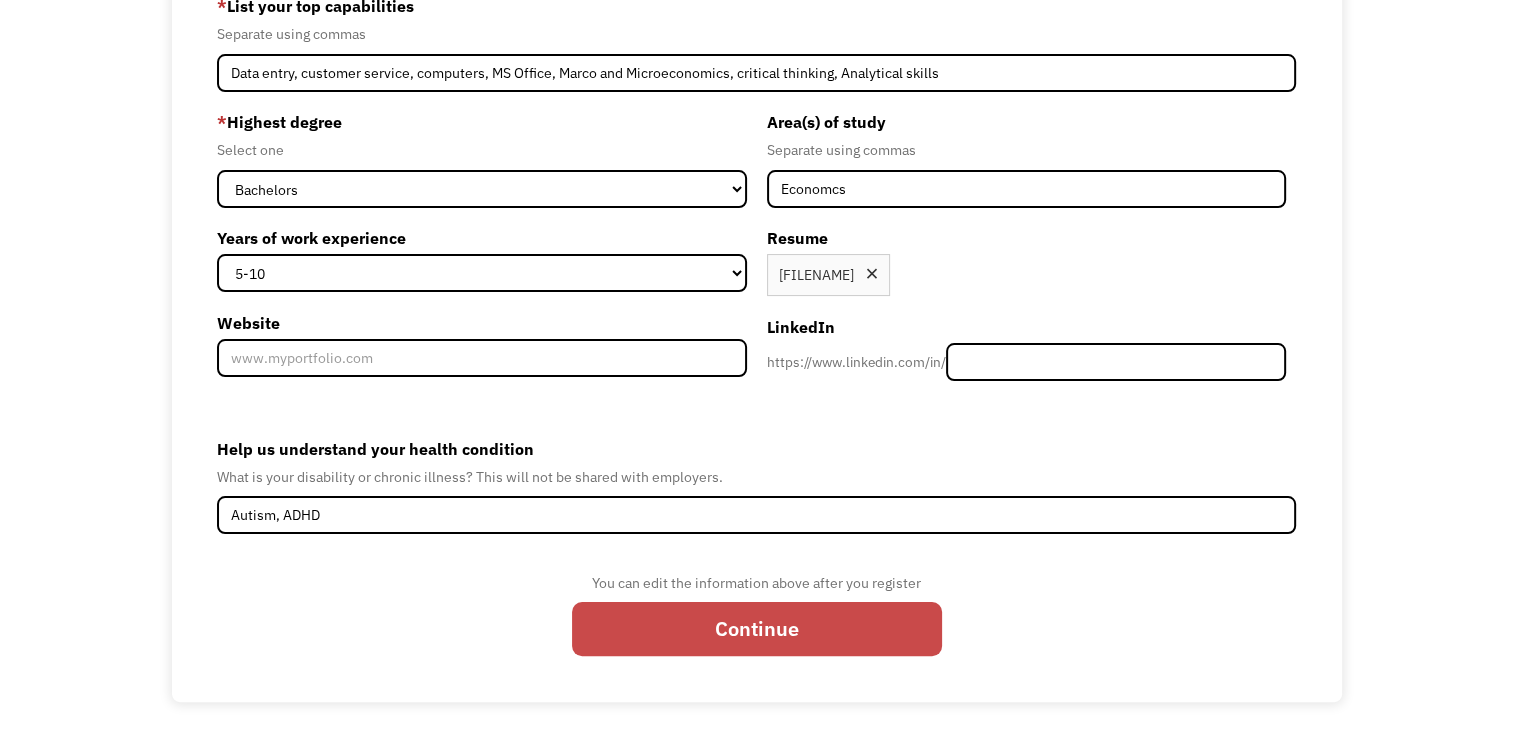 click on "Continue" at bounding box center (757, 629) 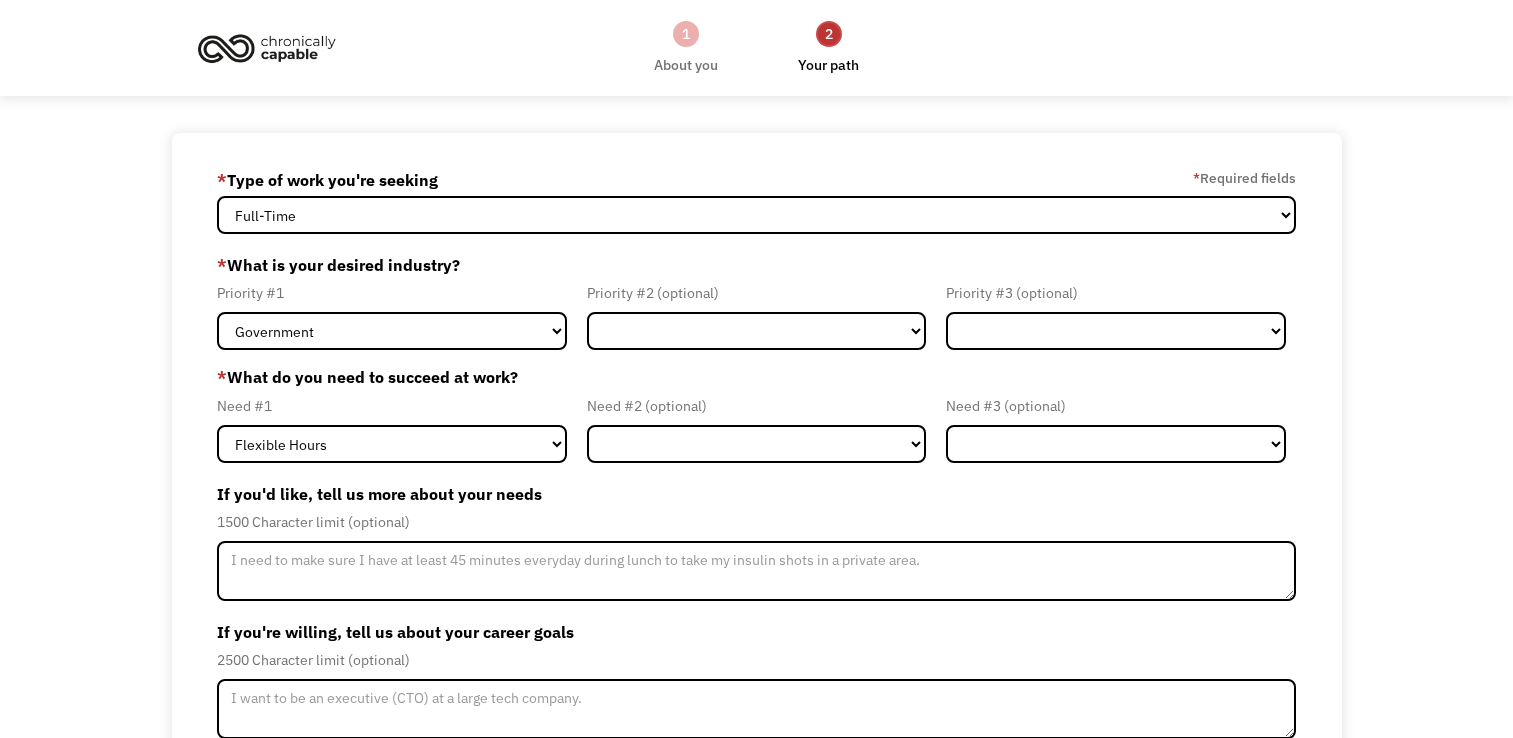 scroll, scrollTop: 0, scrollLeft: 0, axis: both 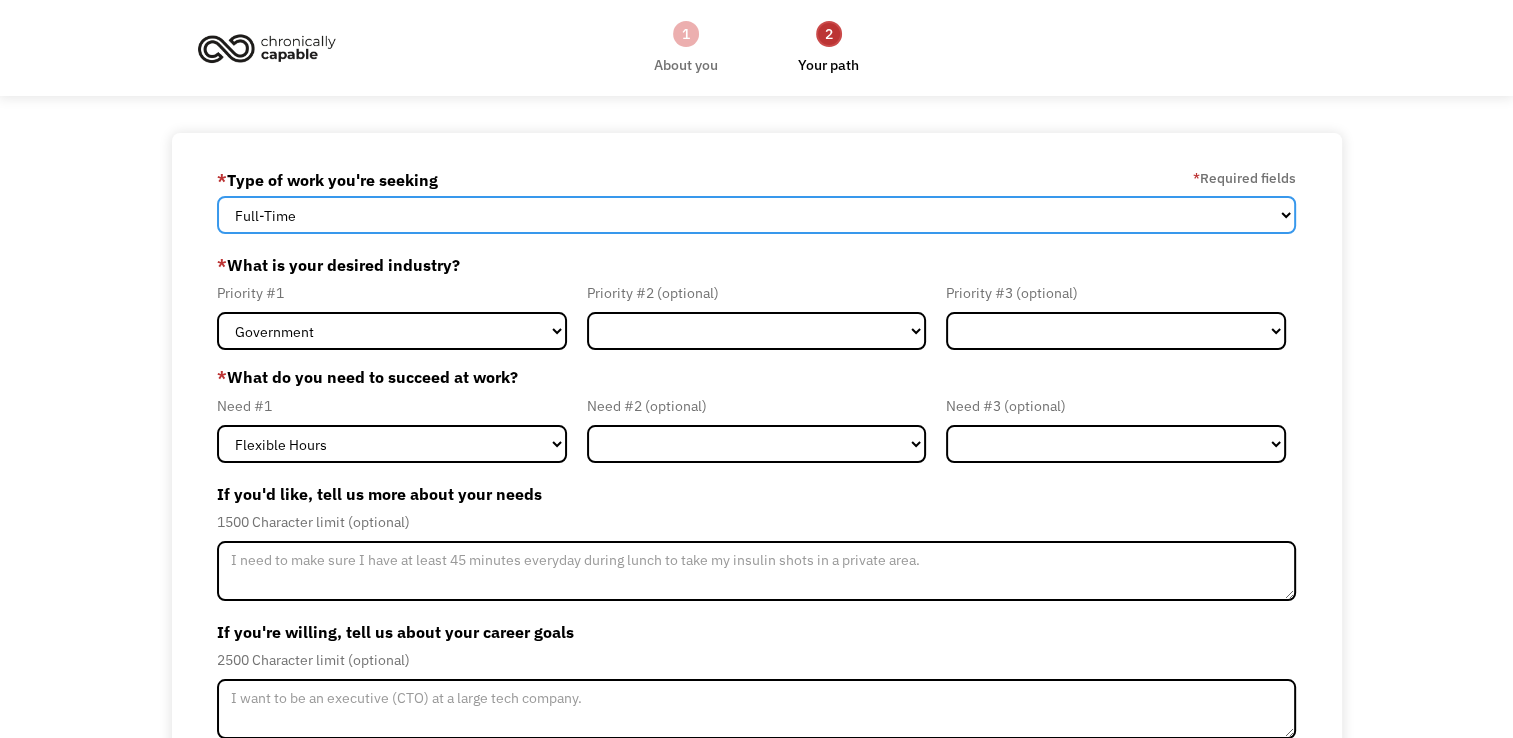 click on "Full-Time  Part-Time Both Full-Time and Part-Time" at bounding box center (756, 215) 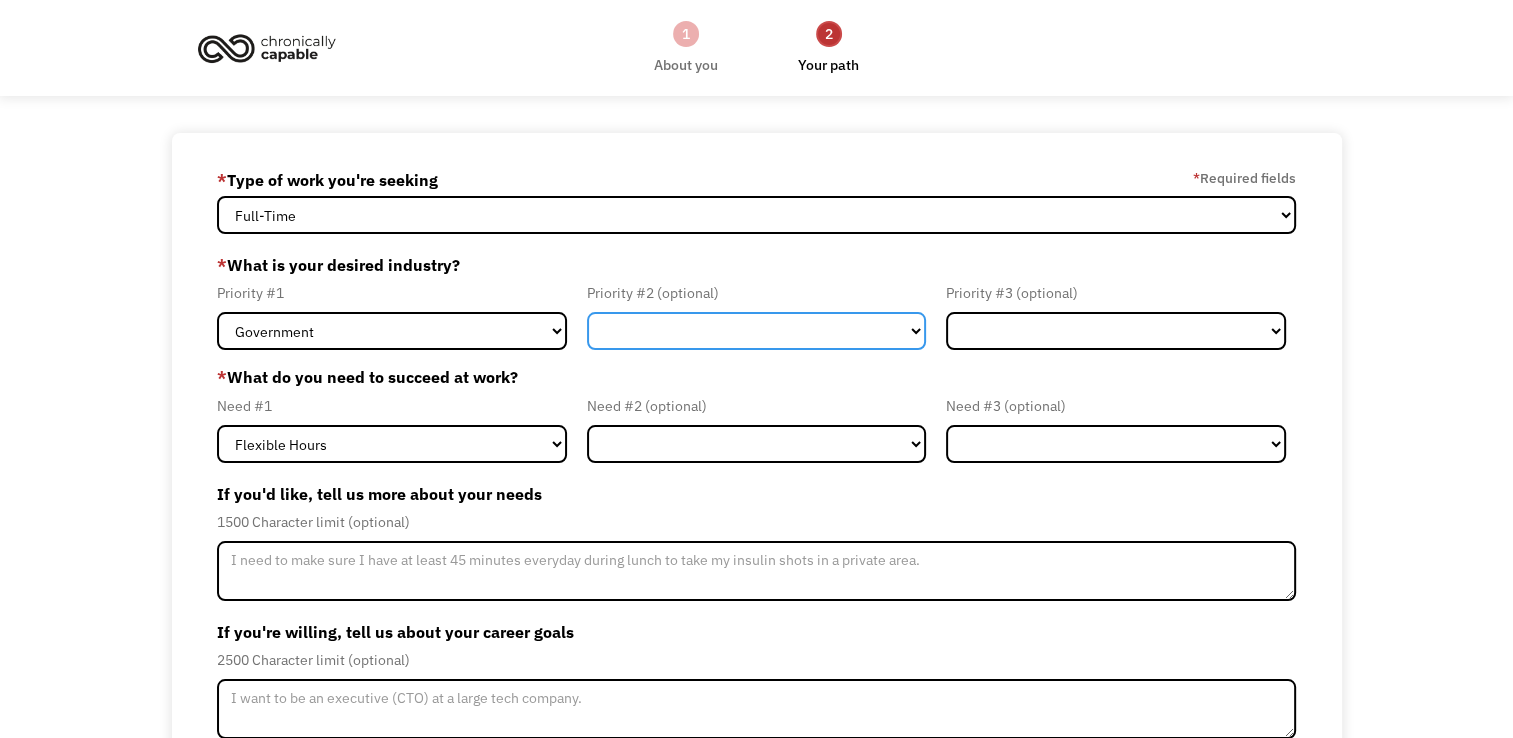 click on "Government Finance & Insurance Health & Social Care Tech & Engineering Creative & Design Administrative Education Other" at bounding box center [757, 331] 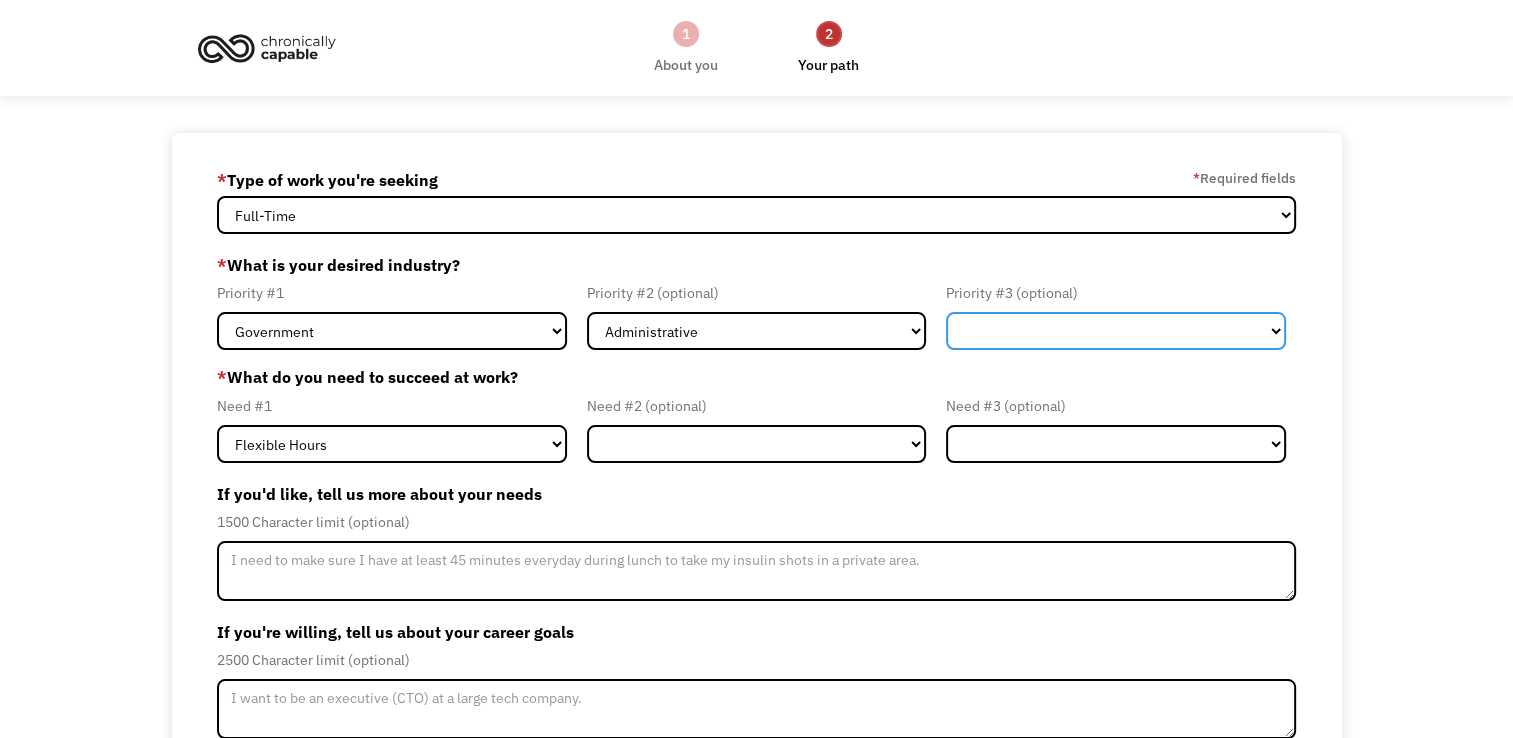 click on "Government Finance & Insurance Health & Social Care Tech & Engineering Creative & Design Administrative Education Other" at bounding box center (1116, 331) 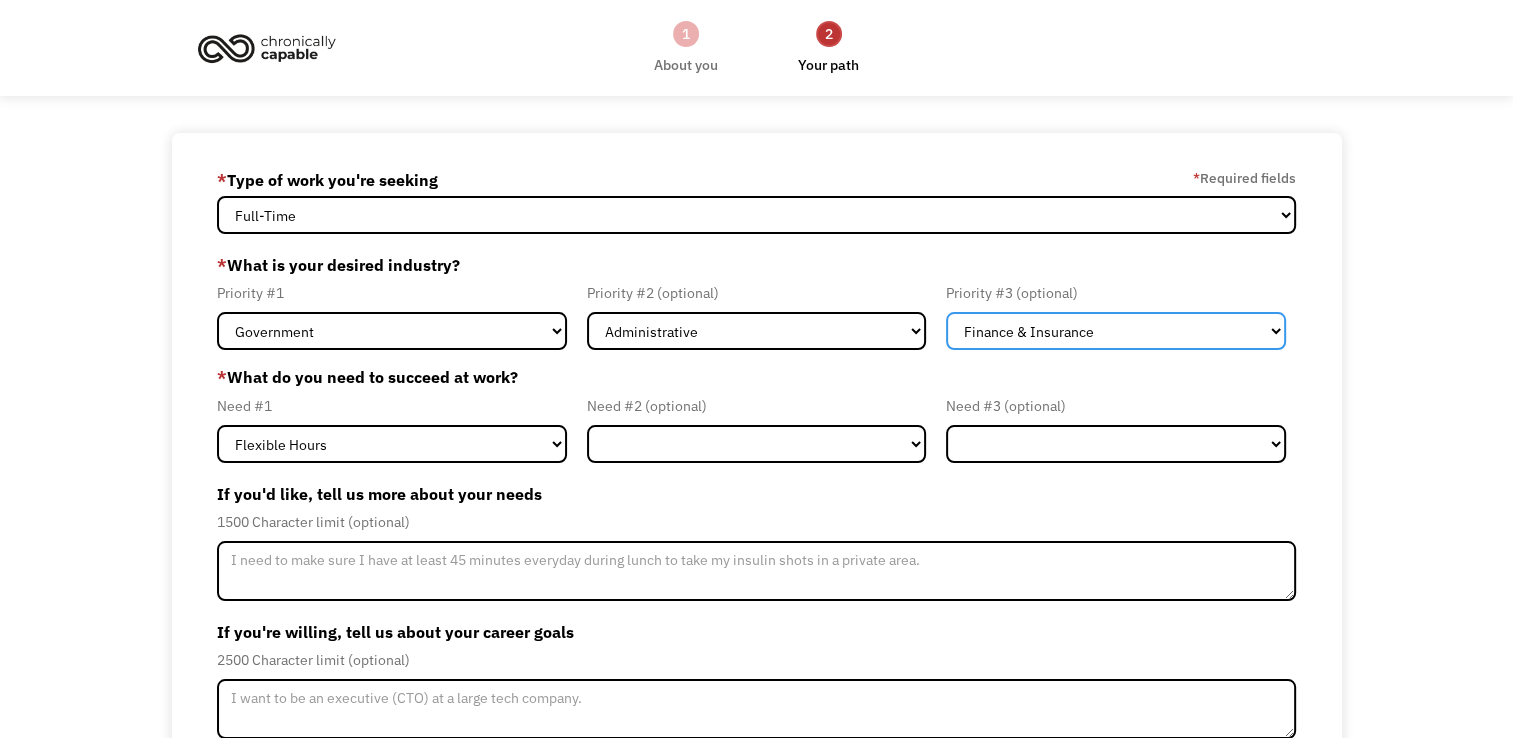 click on "Government Finance & Insurance Health & Social Care Tech & Engineering Creative & Design Administrative Education Other" at bounding box center [1116, 331] 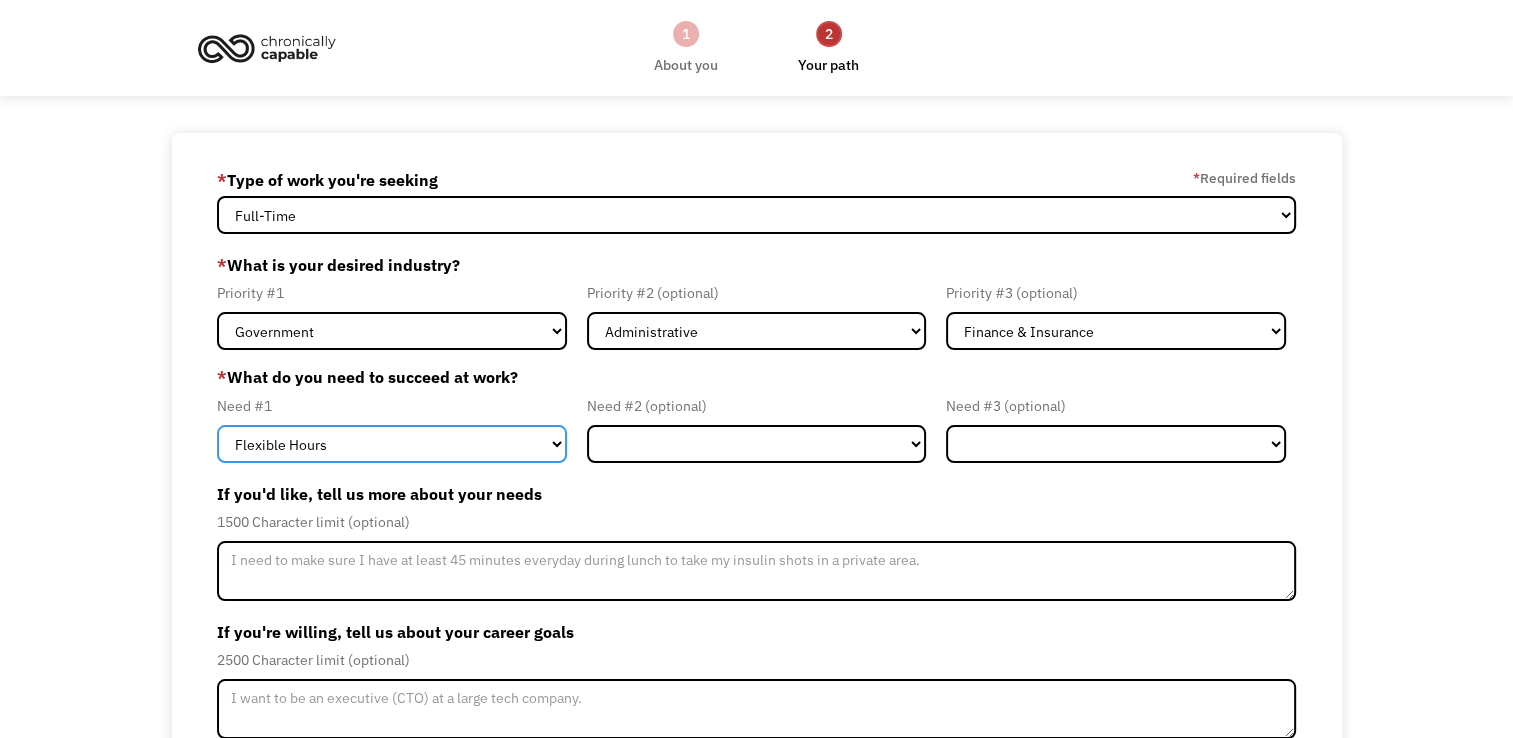 click on "Flexible Hours Remote Work Service Animal On-site Accommodations Visual Support Hearing Support Other" at bounding box center (392, 444) 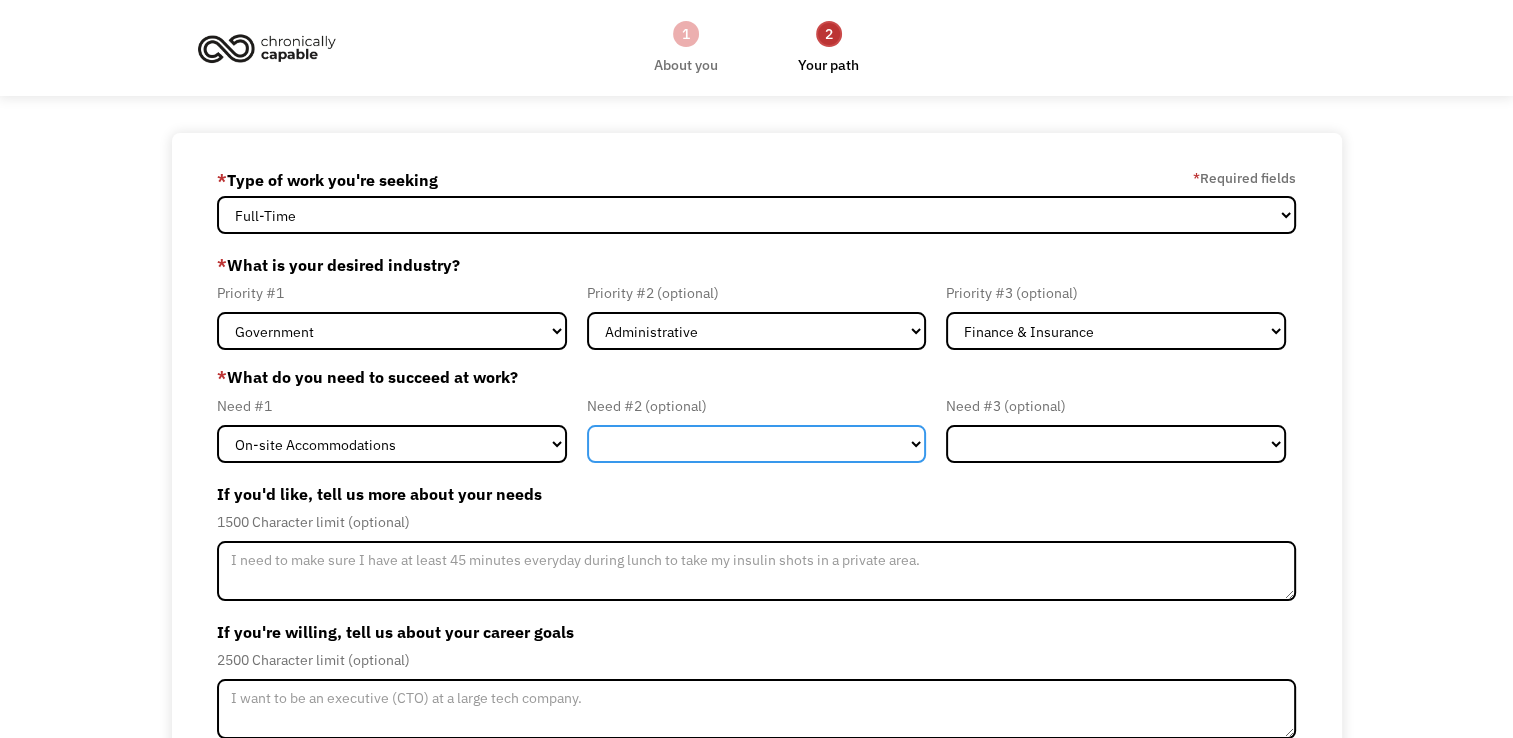 click on "Flexible Hours Remote Work Service Animal On-site Accommodations Visual Support Hearing Support Other" at bounding box center (757, 444) 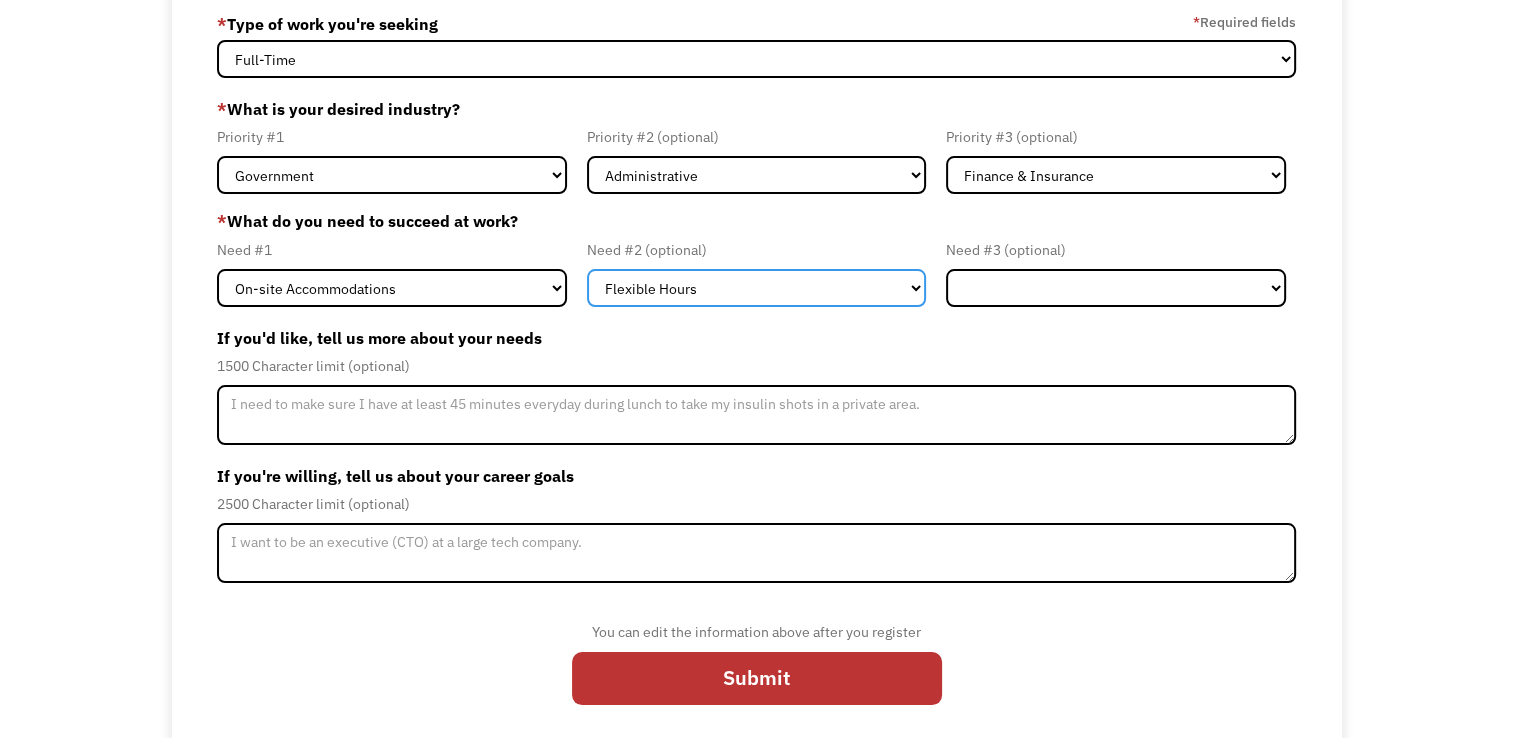 scroll, scrollTop: 167, scrollLeft: 0, axis: vertical 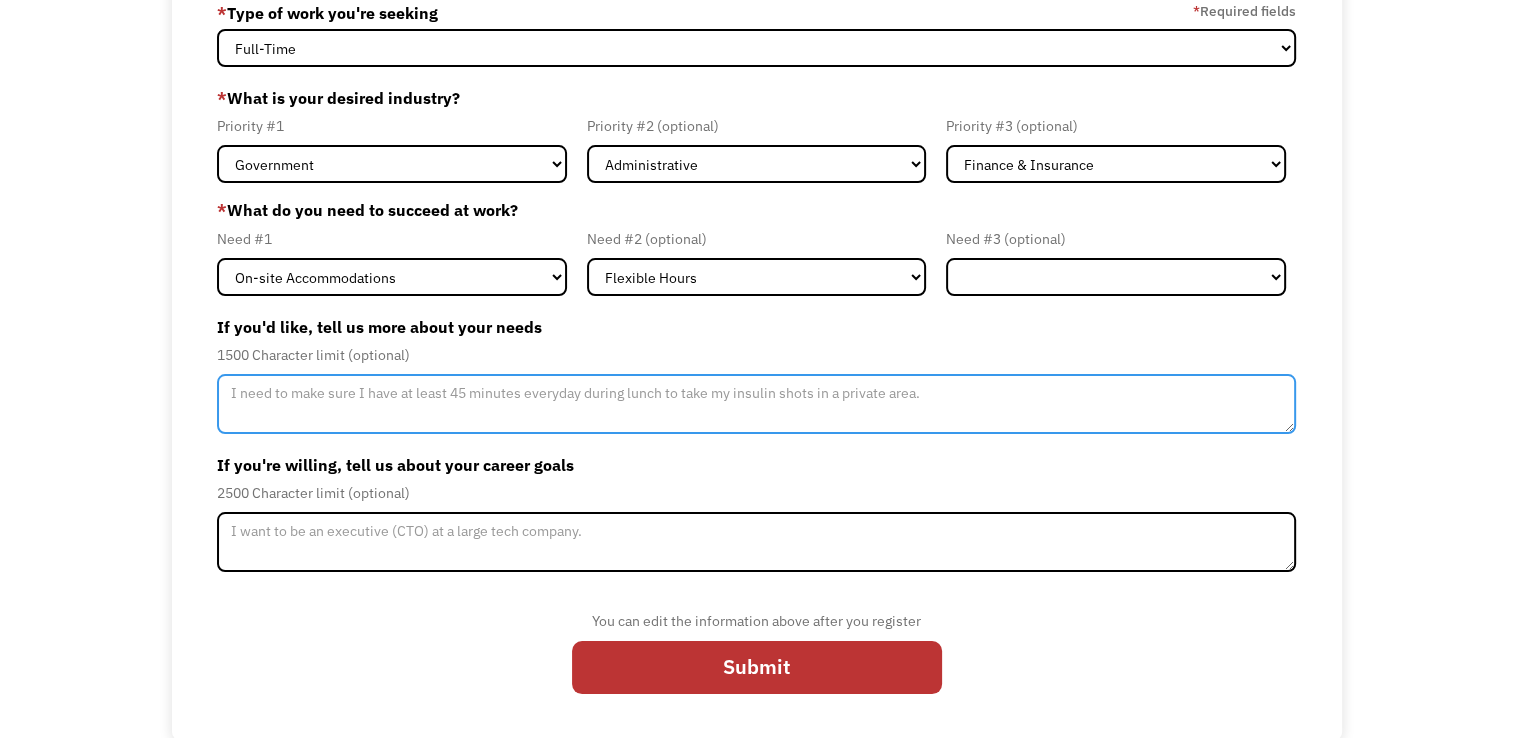 click at bounding box center [756, 404] 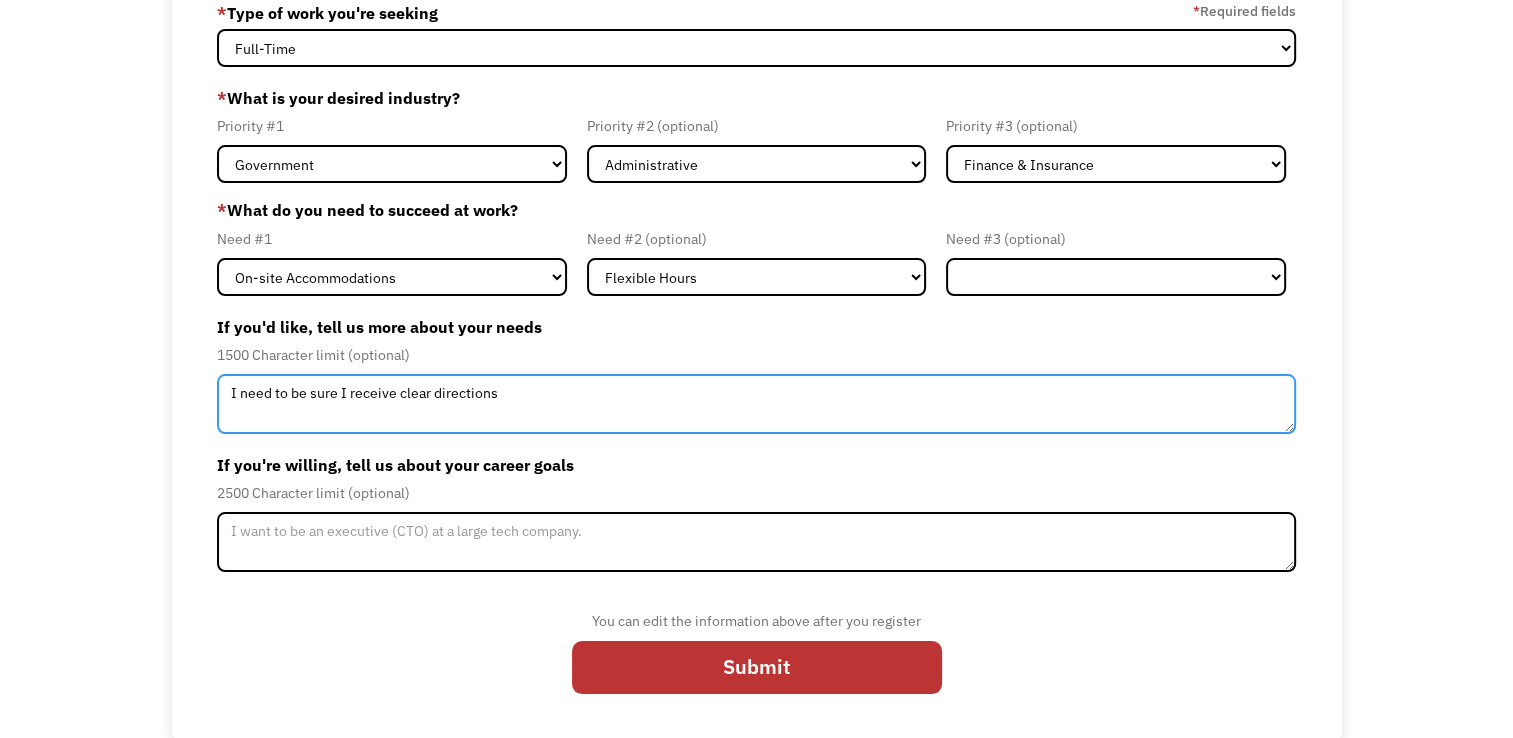 click on "I need to be sure I receive clear directions" at bounding box center (756, 404) 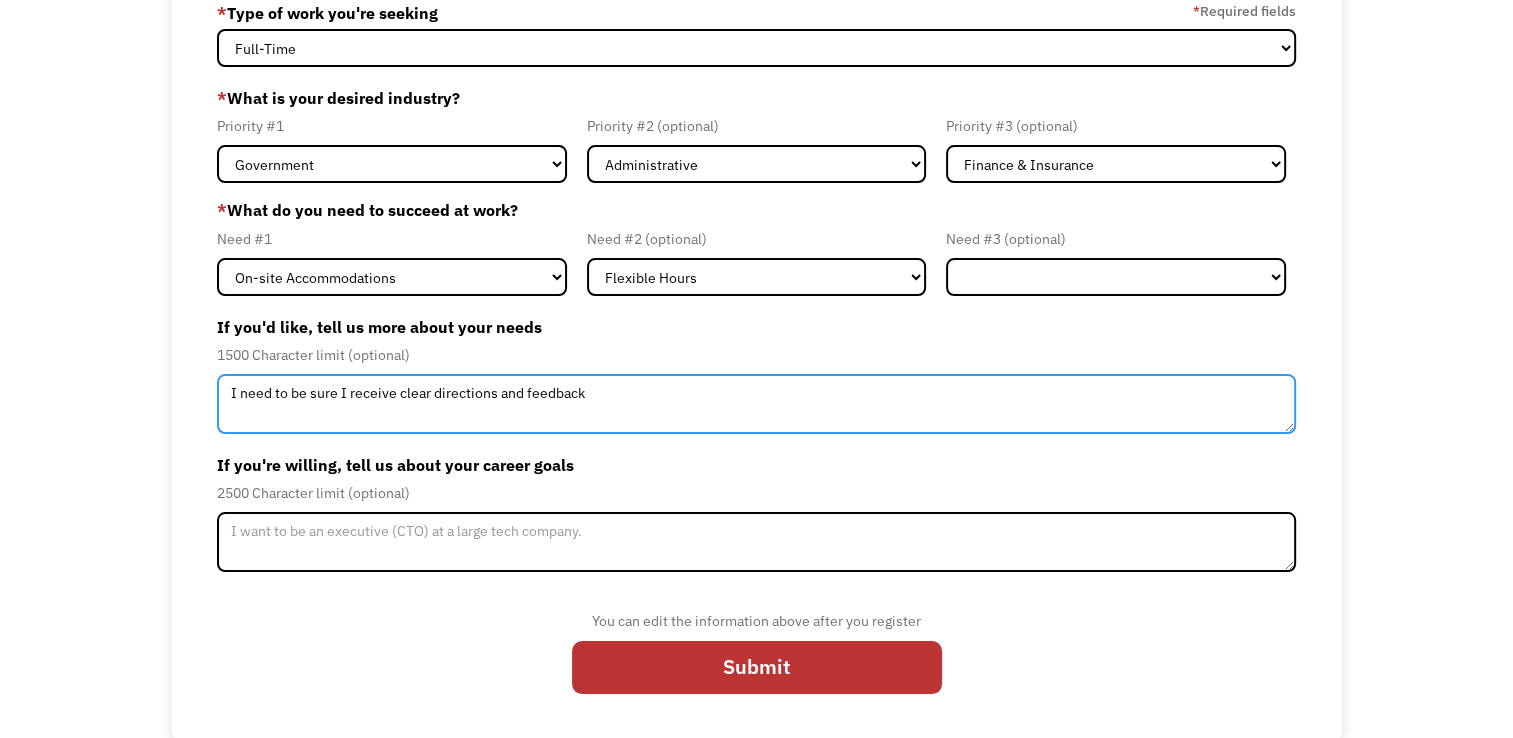 type on "I need to be sure I receive clear directions and feedback" 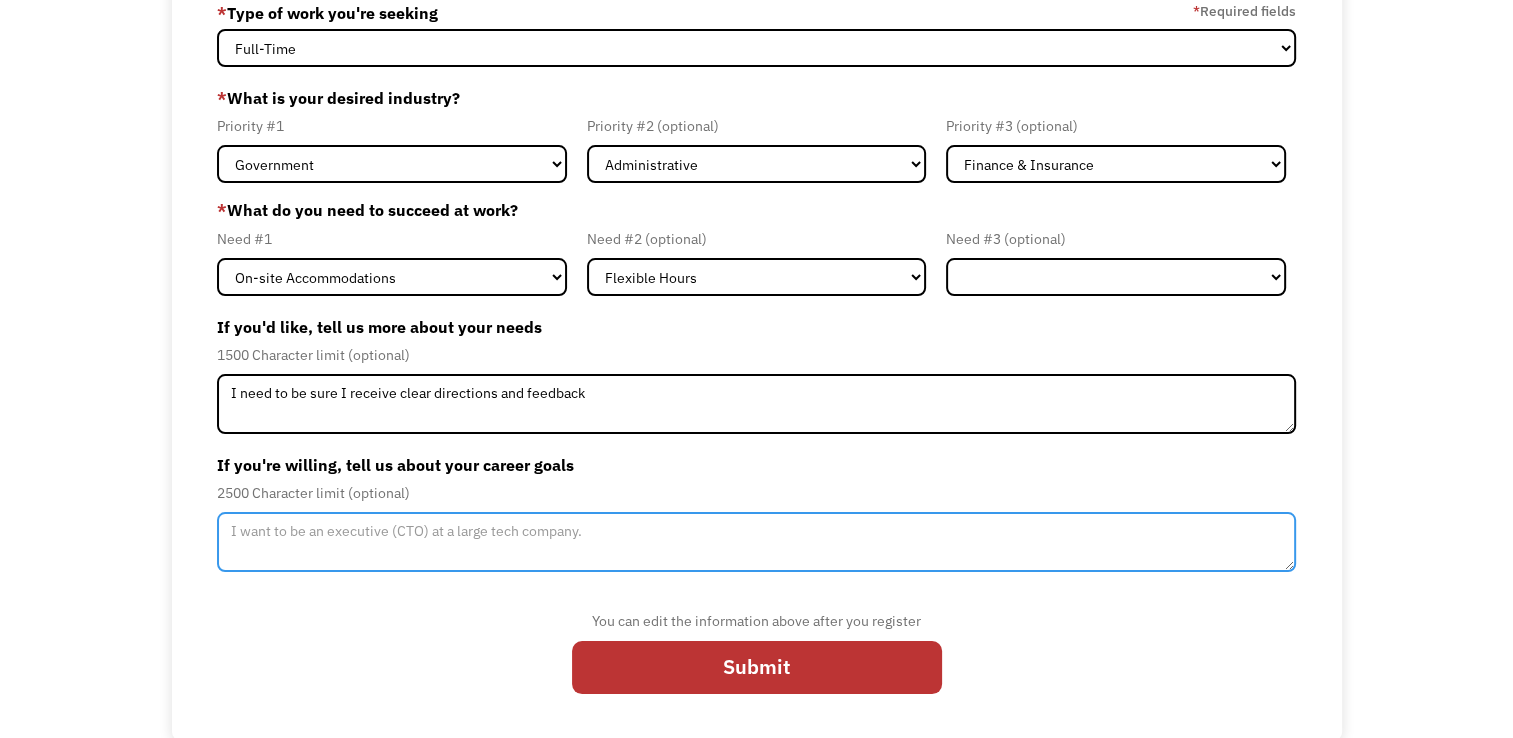 click at bounding box center [756, 542] 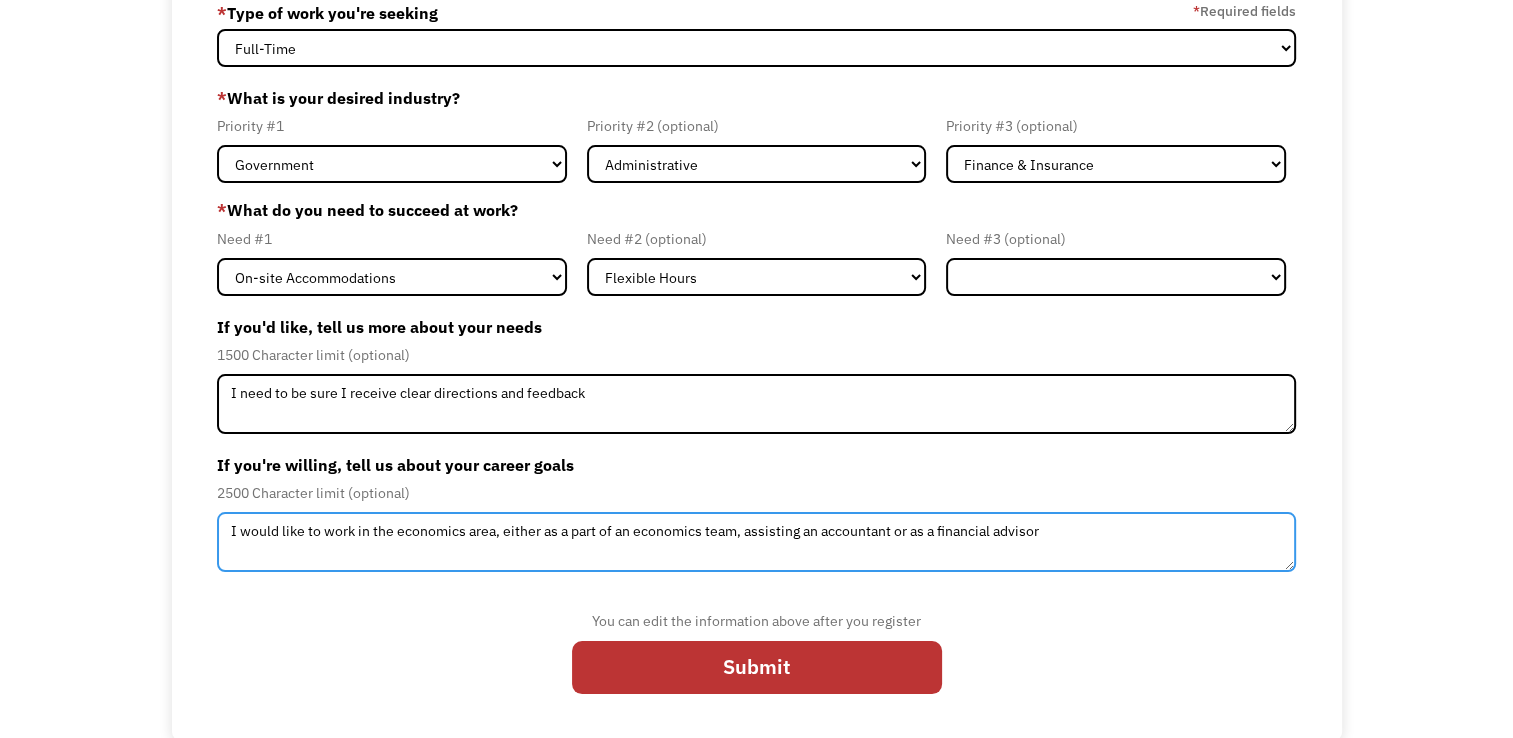 click on "I would like to work in the economics area, either as a part of an economics team, assisting an accountant or as a financial advisor" at bounding box center (756, 542) 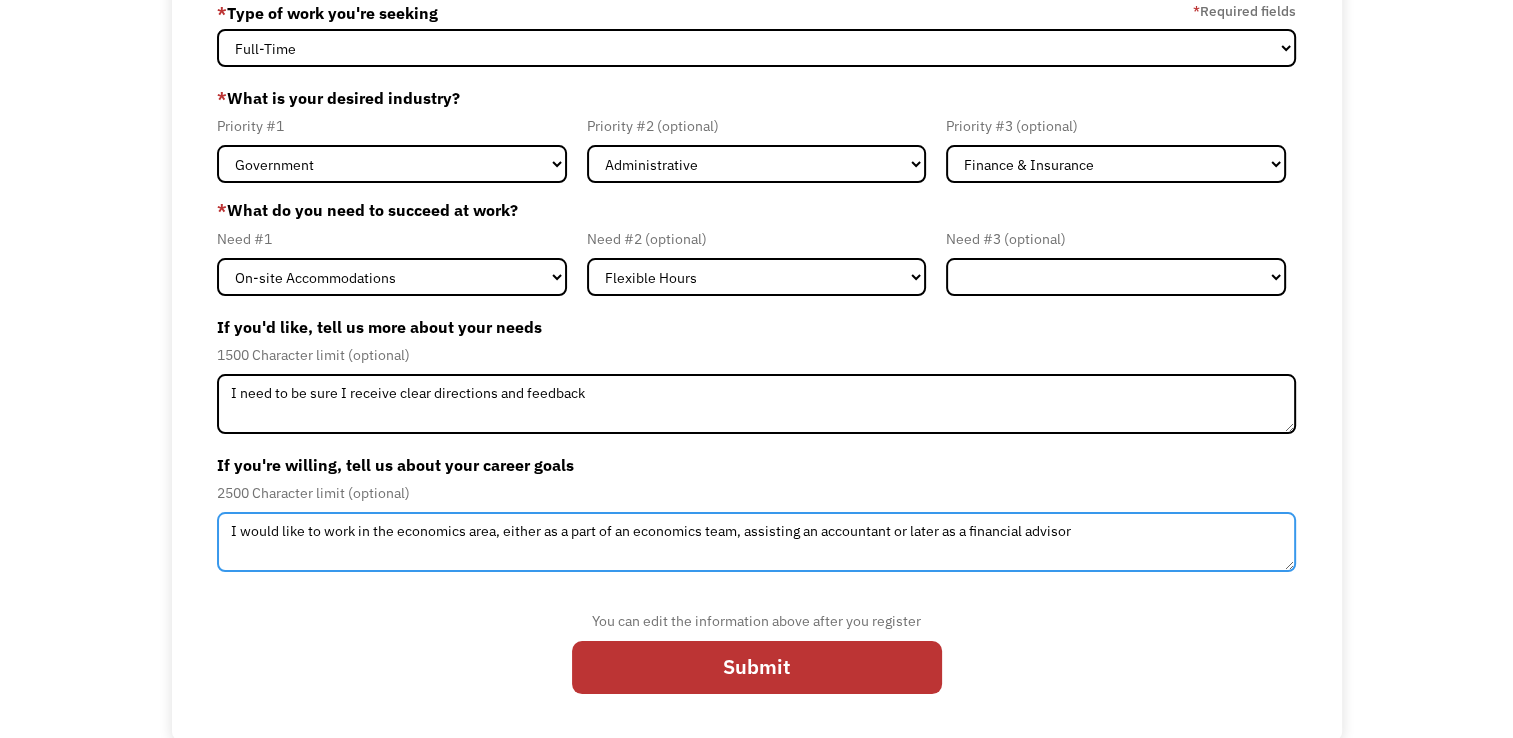 click on "I would like to work in the economics area, either as a part of an economics team, assisting an accountant or later as a financial advisor" at bounding box center [756, 542] 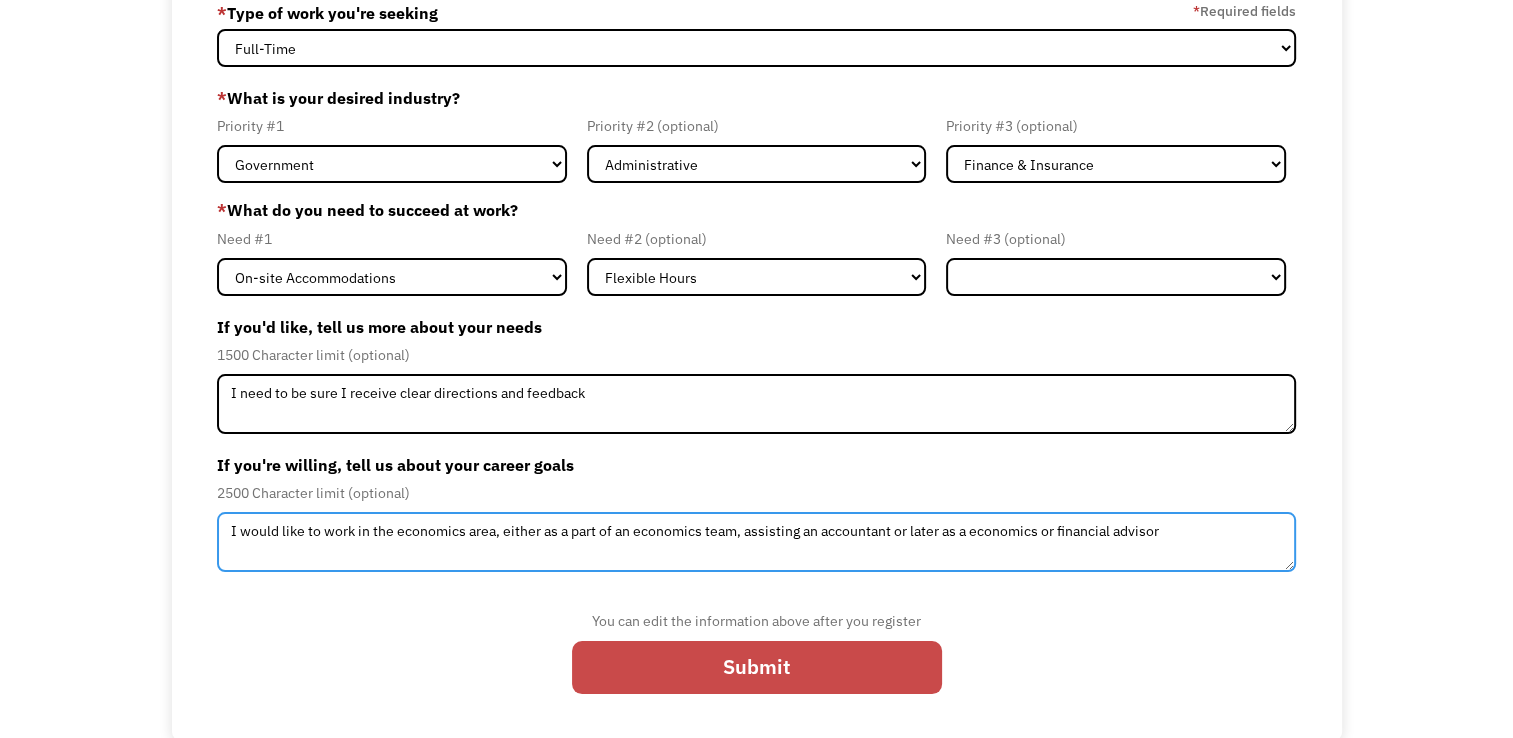 type on "I would like to work in the economics area, either as a part of an economics team, assisting an accountant or later as a economics or financial advisor" 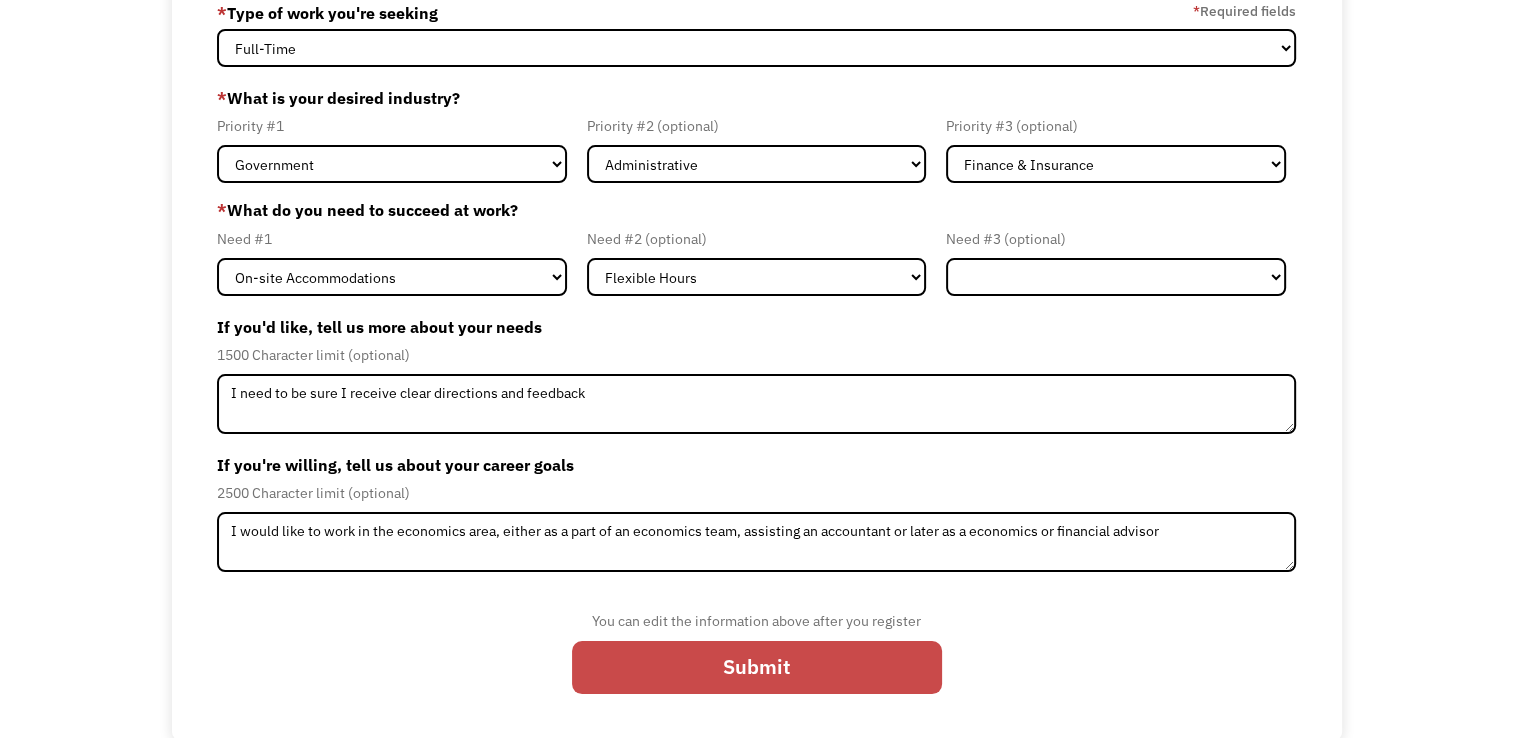 click on "Submit" at bounding box center (757, 668) 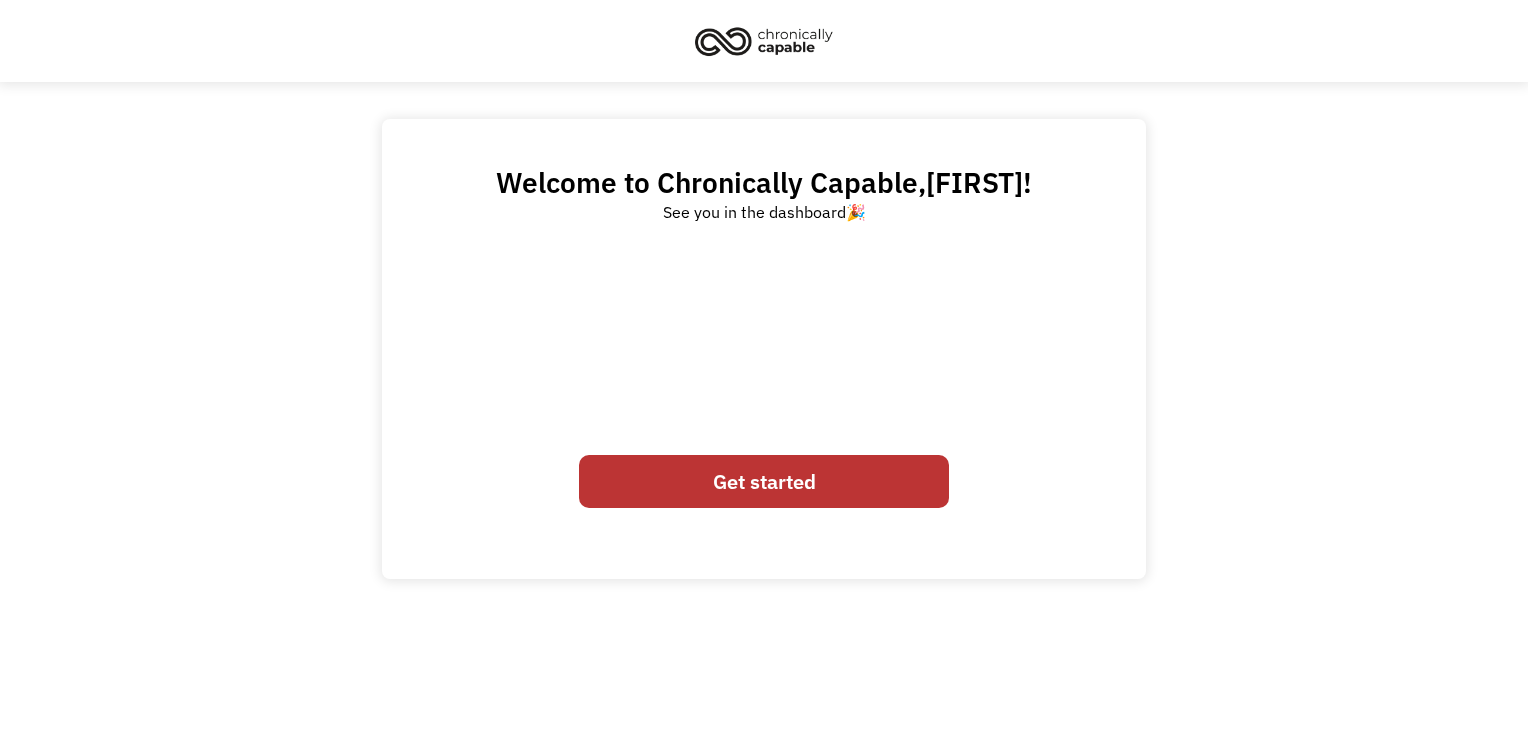 scroll, scrollTop: 0, scrollLeft: 0, axis: both 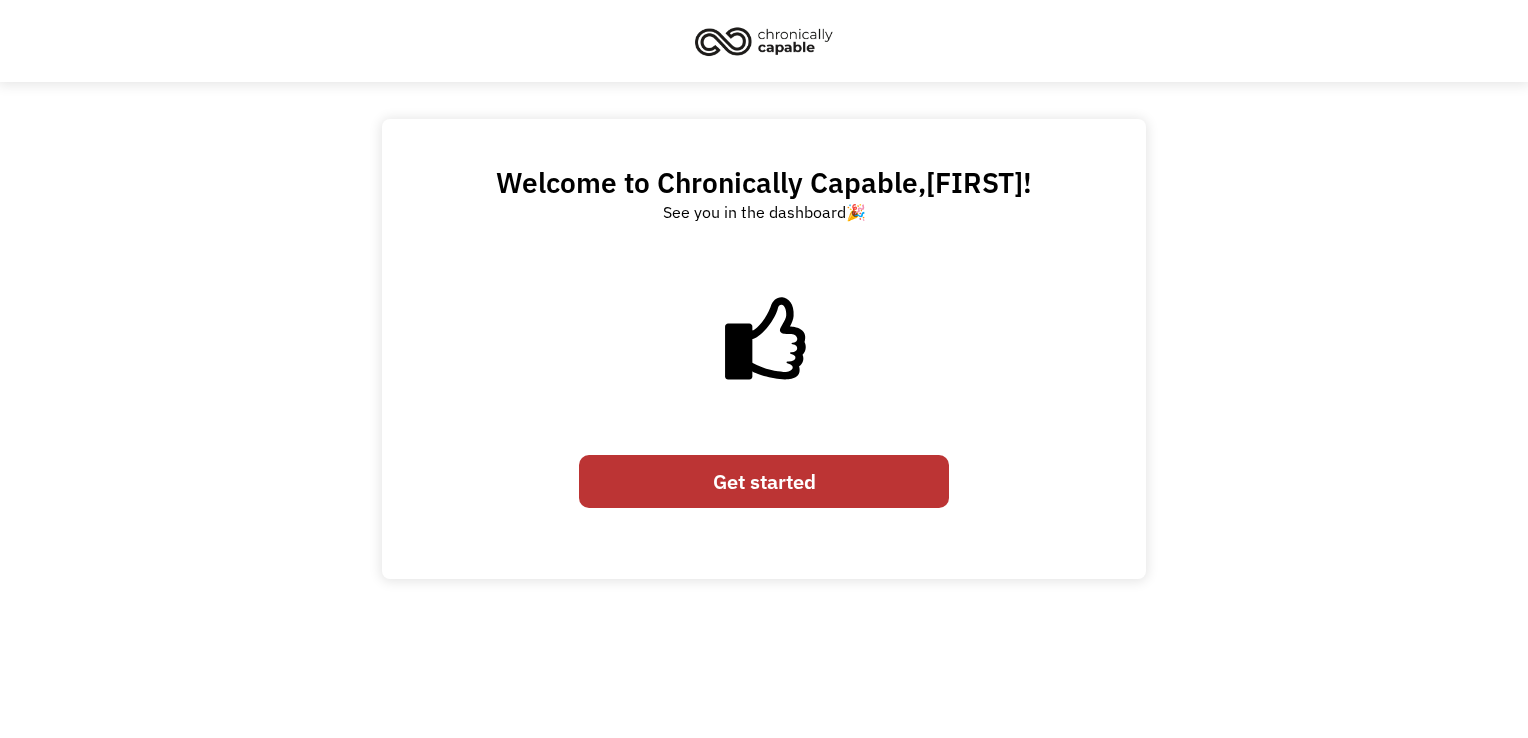 click on "Get started" at bounding box center (764, 482) 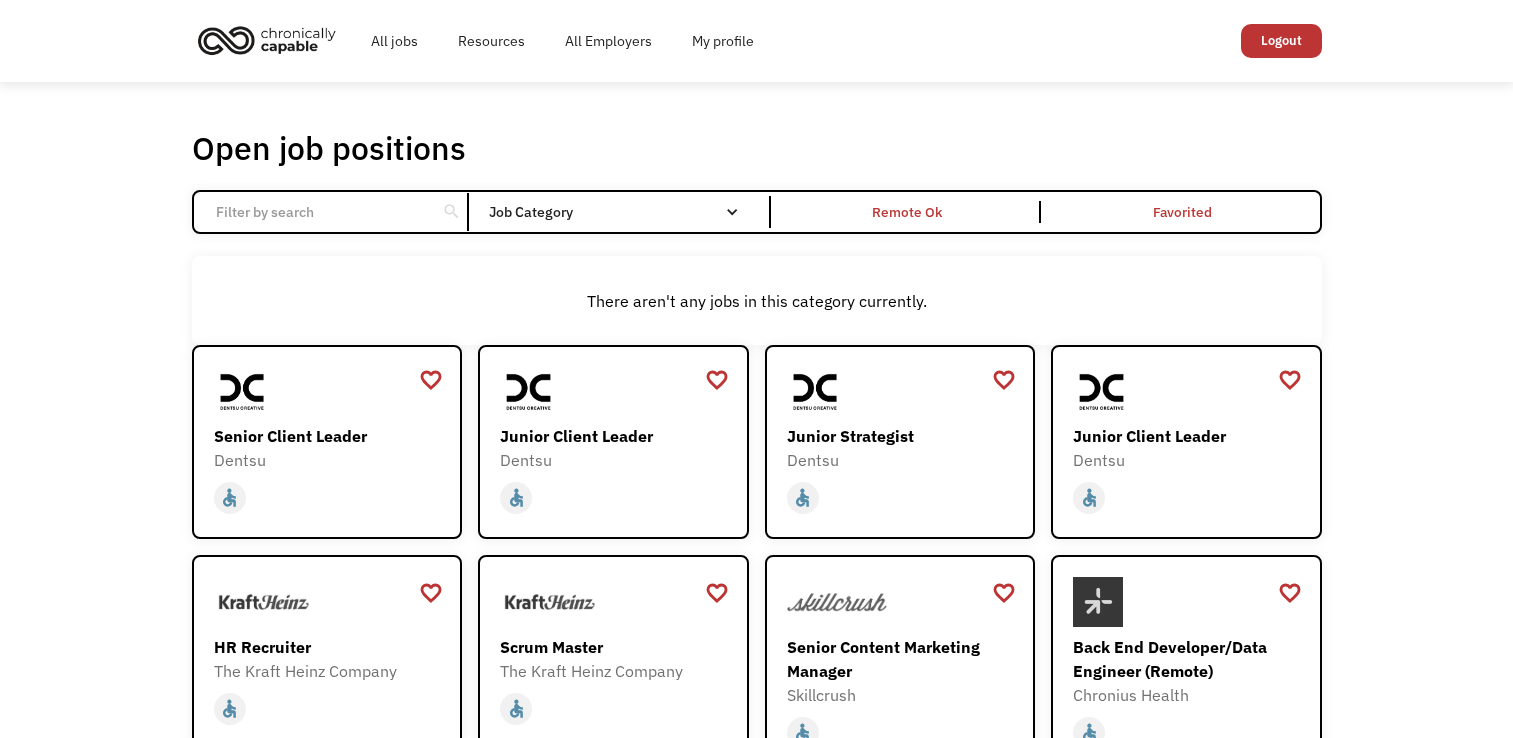 scroll, scrollTop: 0, scrollLeft: 0, axis: both 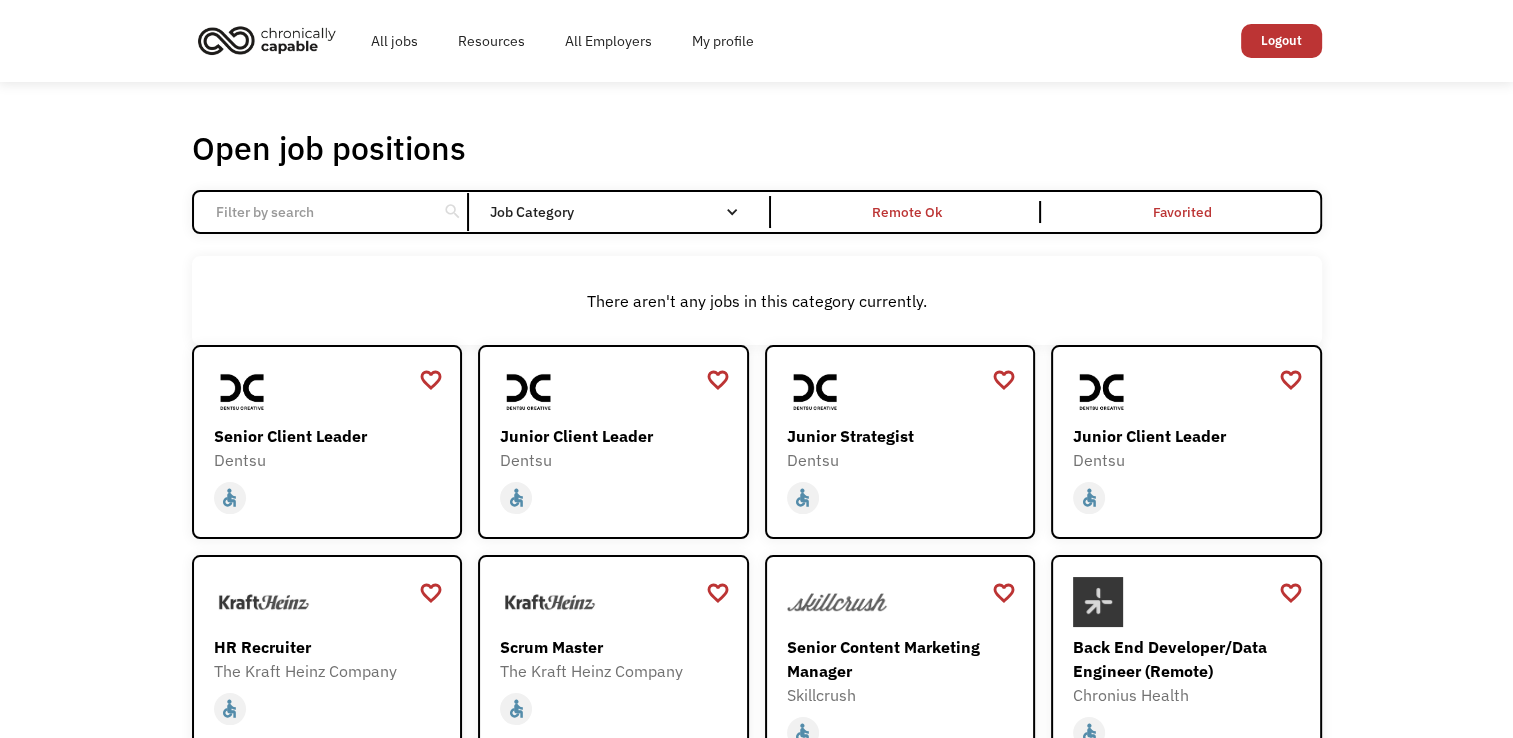 click on "Open job positions You have  X  liked items Search search Filter by category Administration Communications & Public Relations Customer Service Design Education Engineering Finance Healthcare Hospitality Human Resources Industrial & Manufacturing Legal Marketing Operations Sales Science Technology Transportation Other Job Category All None Administrative Communications & Public Relations Customer Service Design Education Engineering Finance Healthcare Hospitality Human Resources Industrial & Manufacturing Legal Marketing Non-profit/Philanthropy Operations Other Sales Science Technology Transportation Filter by type Full-time Part-time Remote Ok Favorited Favorited Thank you! Your submission has been received! Oops! Something went wrong while submitting the form. Non-profit/Philanthropy Other Transportation Technology Science Sales Operations Marketing Legal Industrial & Manufacturing Human Resources Hospitality Healthcare Finance Engineering Education Design Customer Service Communications & Public Relations" at bounding box center [756, 651] 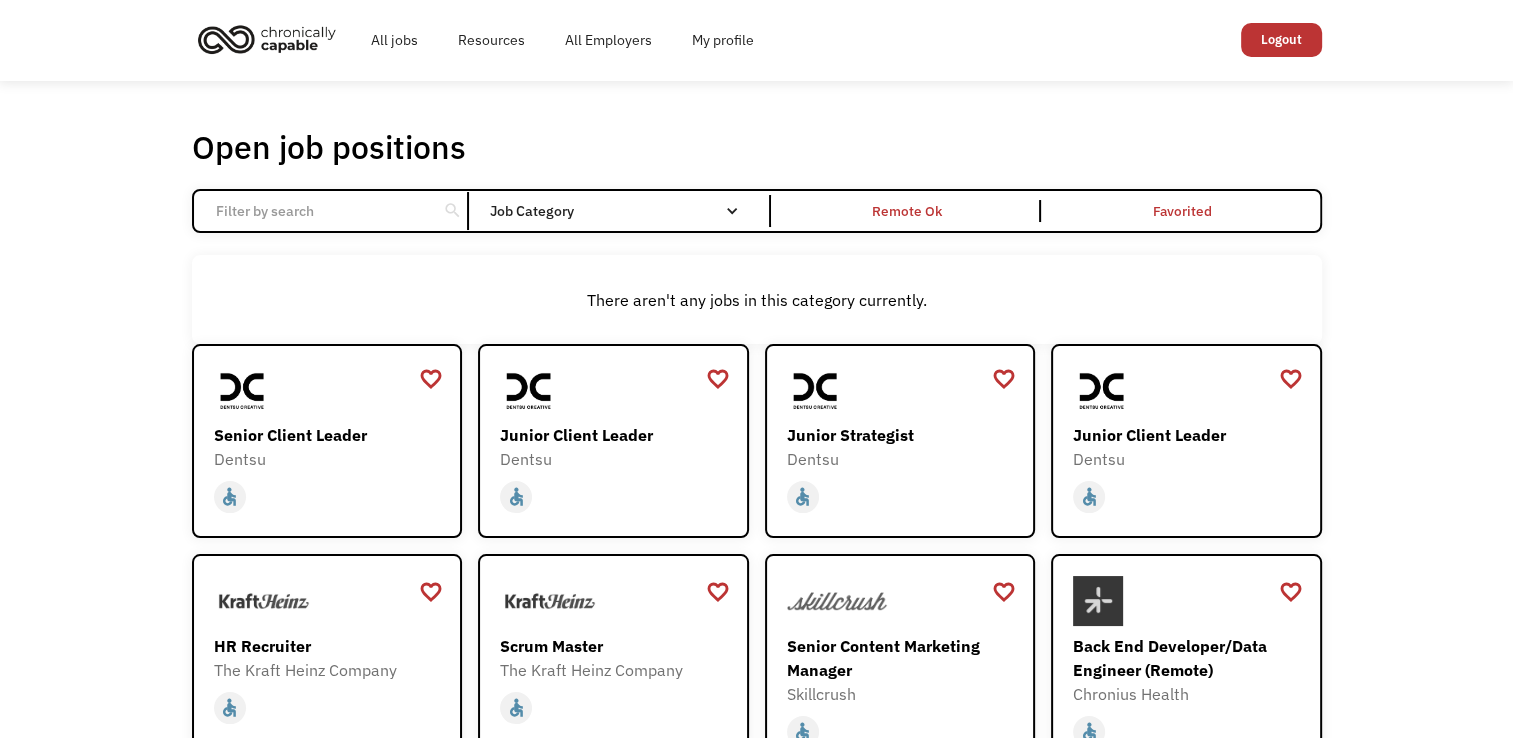 scroll, scrollTop: 0, scrollLeft: 0, axis: both 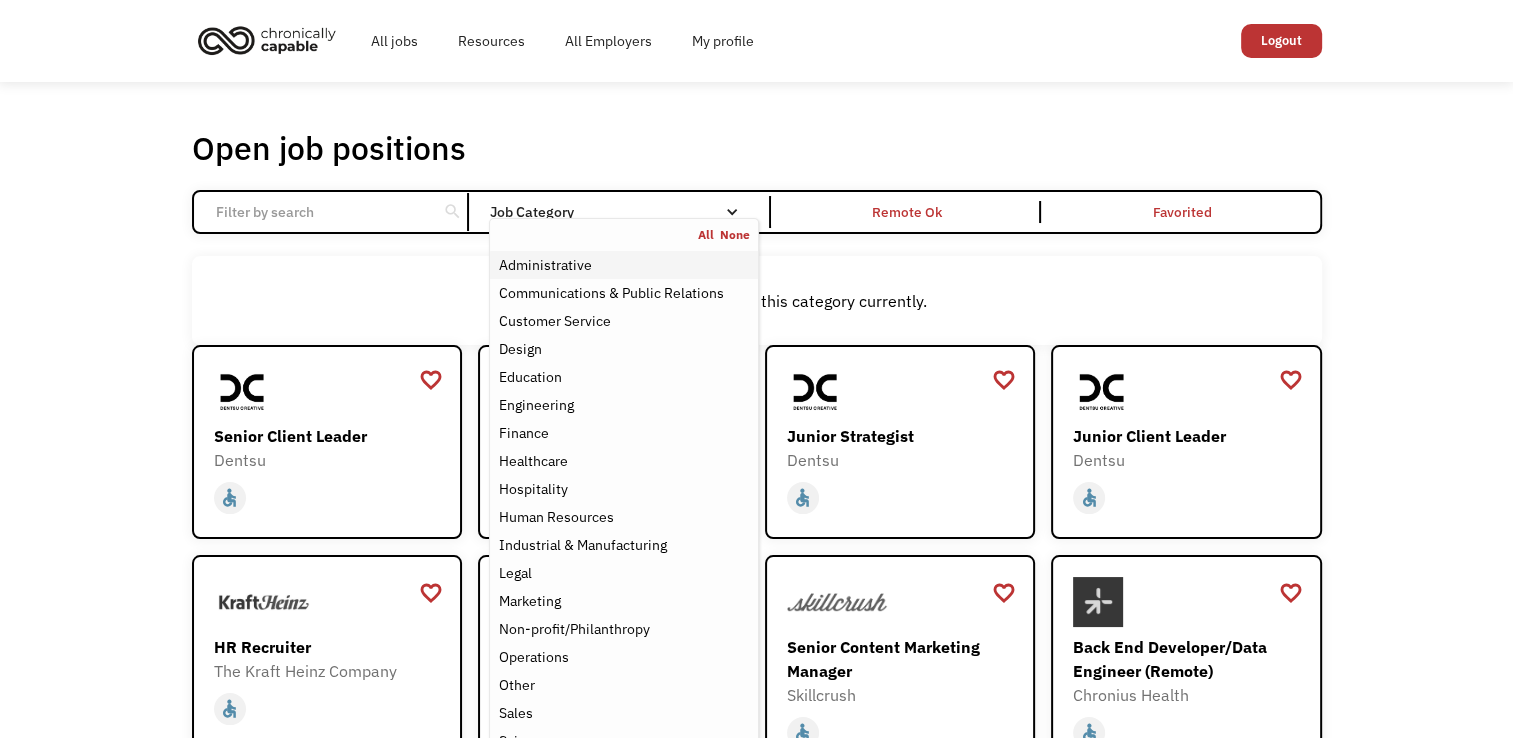 click on "Administrative" at bounding box center [544, 265] 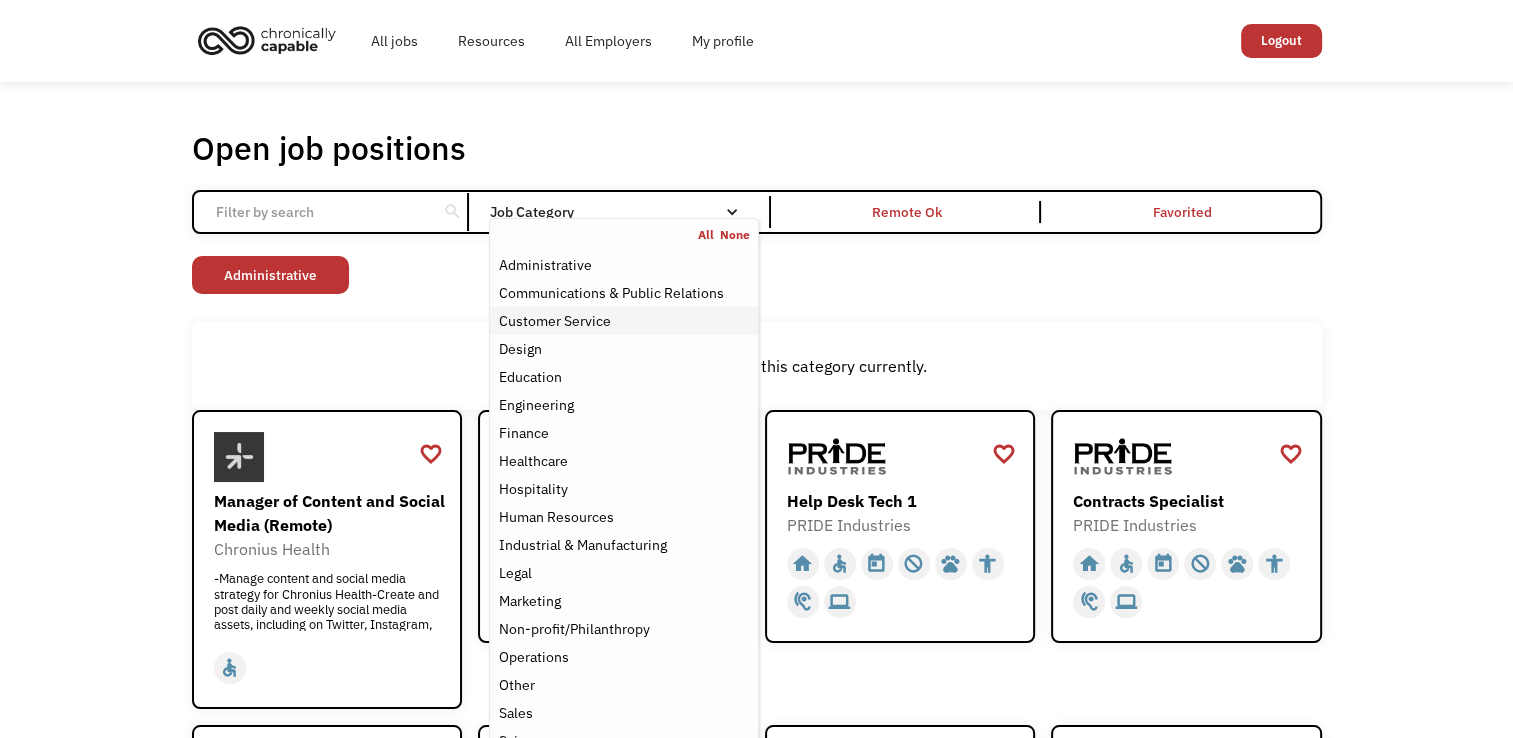 click on "Customer Service" at bounding box center (554, 321) 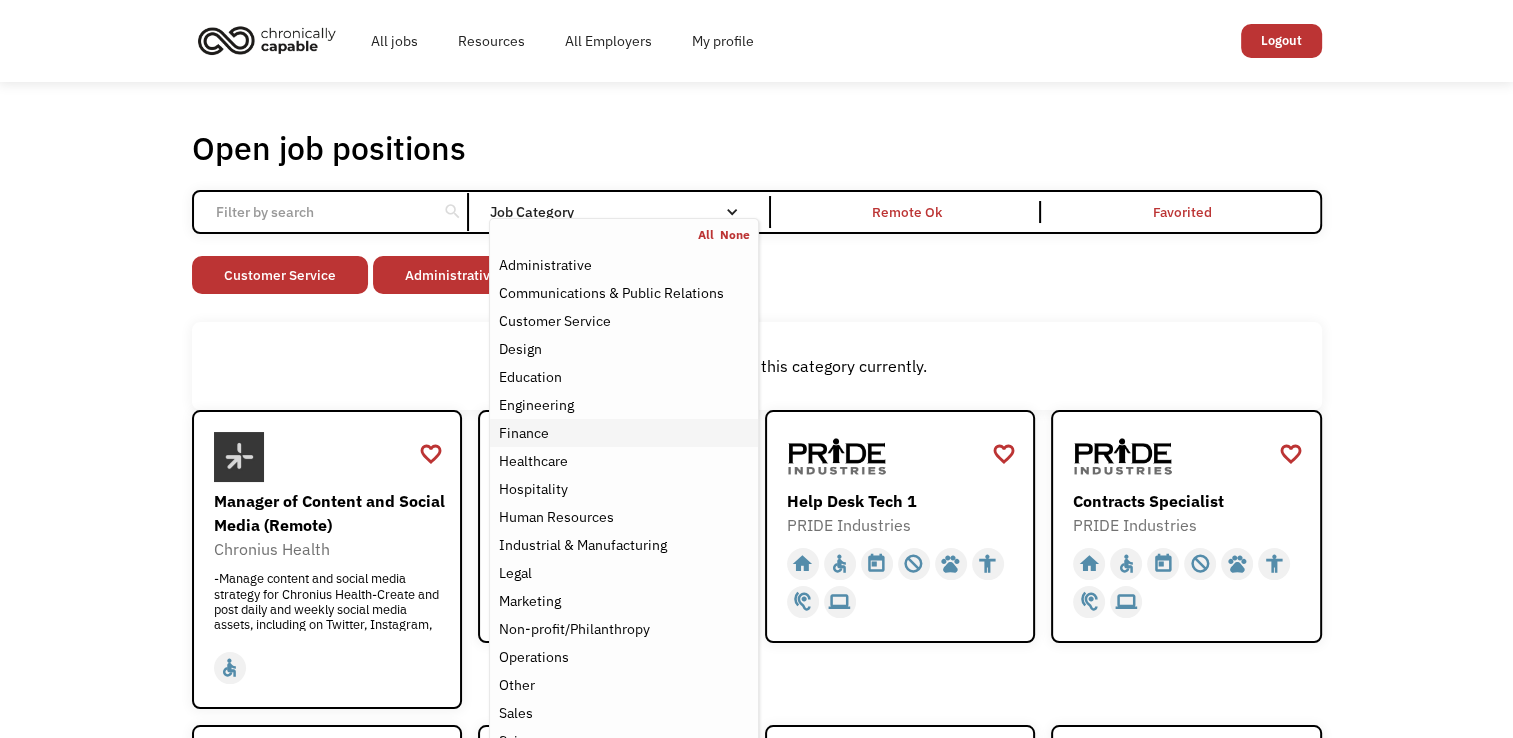 click on "Finance" at bounding box center (523, 433) 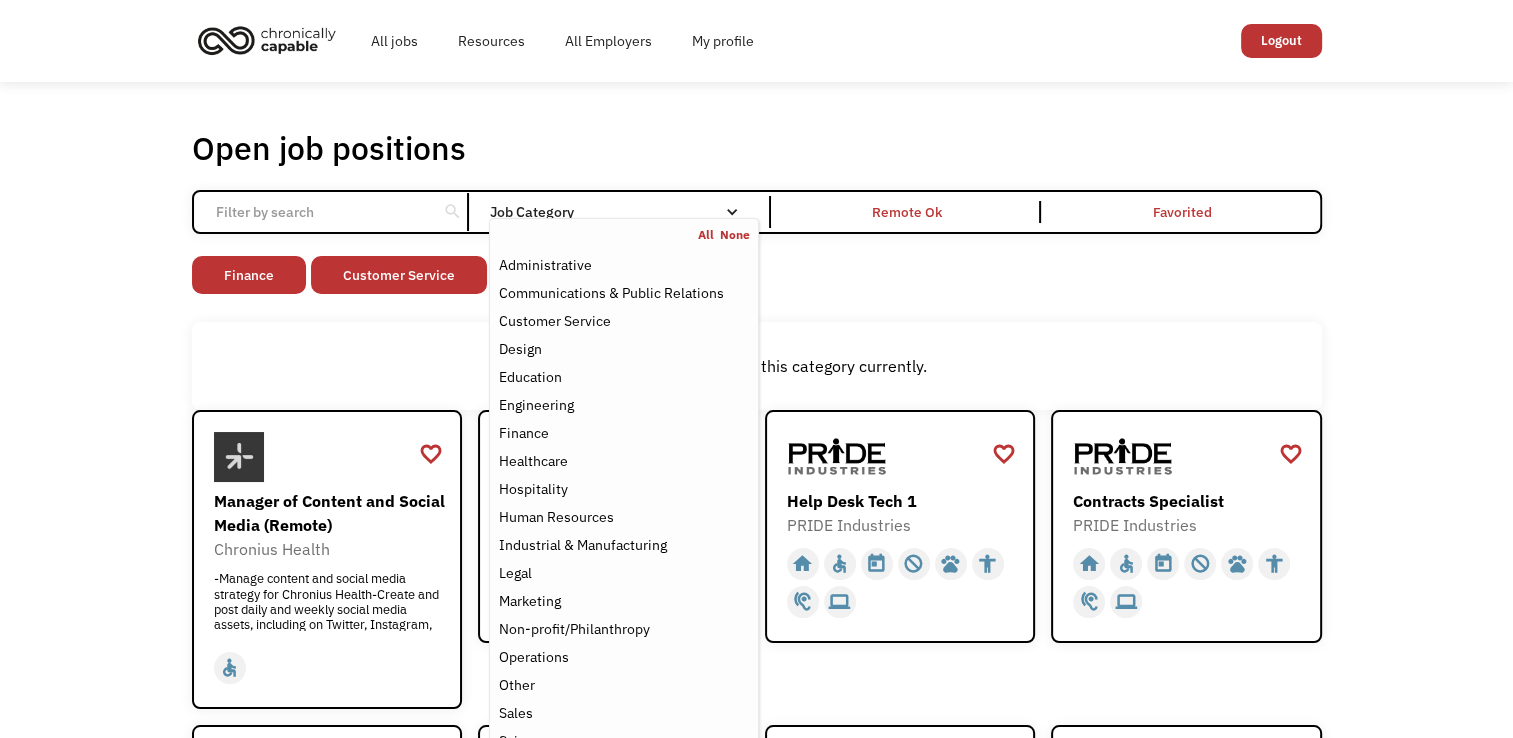 click on "Open job positions You have  X  liked items Search search Filter by category Administration Communications & Public Relations Customer Service Design Education Engineering Finance Healthcare Hospitality Human Resources Industrial & Manufacturing Legal Marketing Operations Sales Science Technology Transportation Other Job Category All None Administrative Communications & Public Relations Customer Service Design Education Engineering Finance Healthcare Hospitality Human Resources Industrial & Manufacturing Legal Marketing Non-profit/Philanthropy Operations Other Sales Science Technology Transportation Filter by type Full-time Part-time Remote Ok Favorited Favorited Thank you! Your submission has been received! Oops! Something went wrong while submitting the form. Non-profit/Philanthropy Other Transportation Technology Science Sales Operations Marketing Legal Industrial & Manufacturing Human Resources Hospitality Healthcare Finance Engineering Education Design Customer Service Communications & Public Relations" at bounding box center [756, 1215] 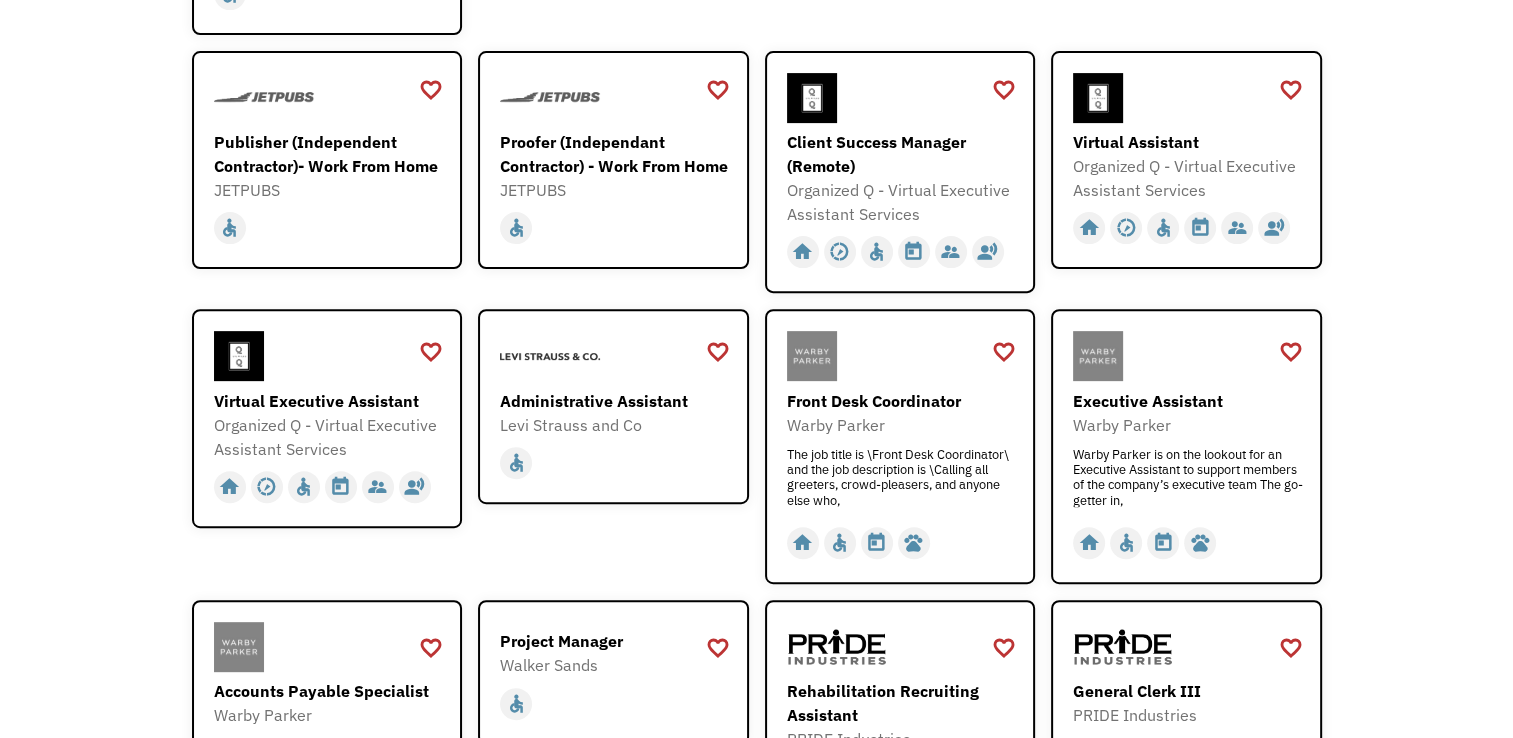 scroll, scrollTop: 720, scrollLeft: 0, axis: vertical 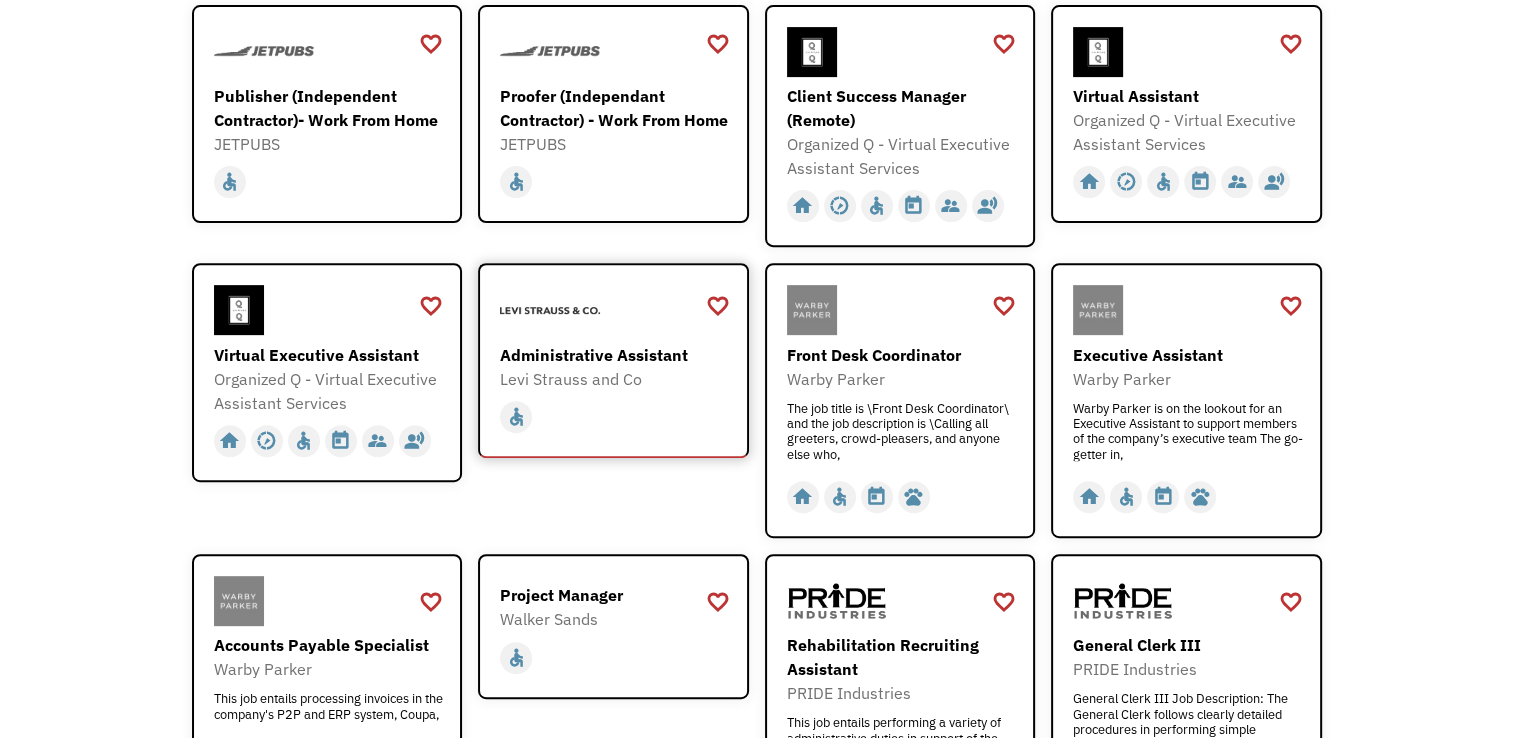 click on "Administrative Assistant" at bounding box center (616, 355) 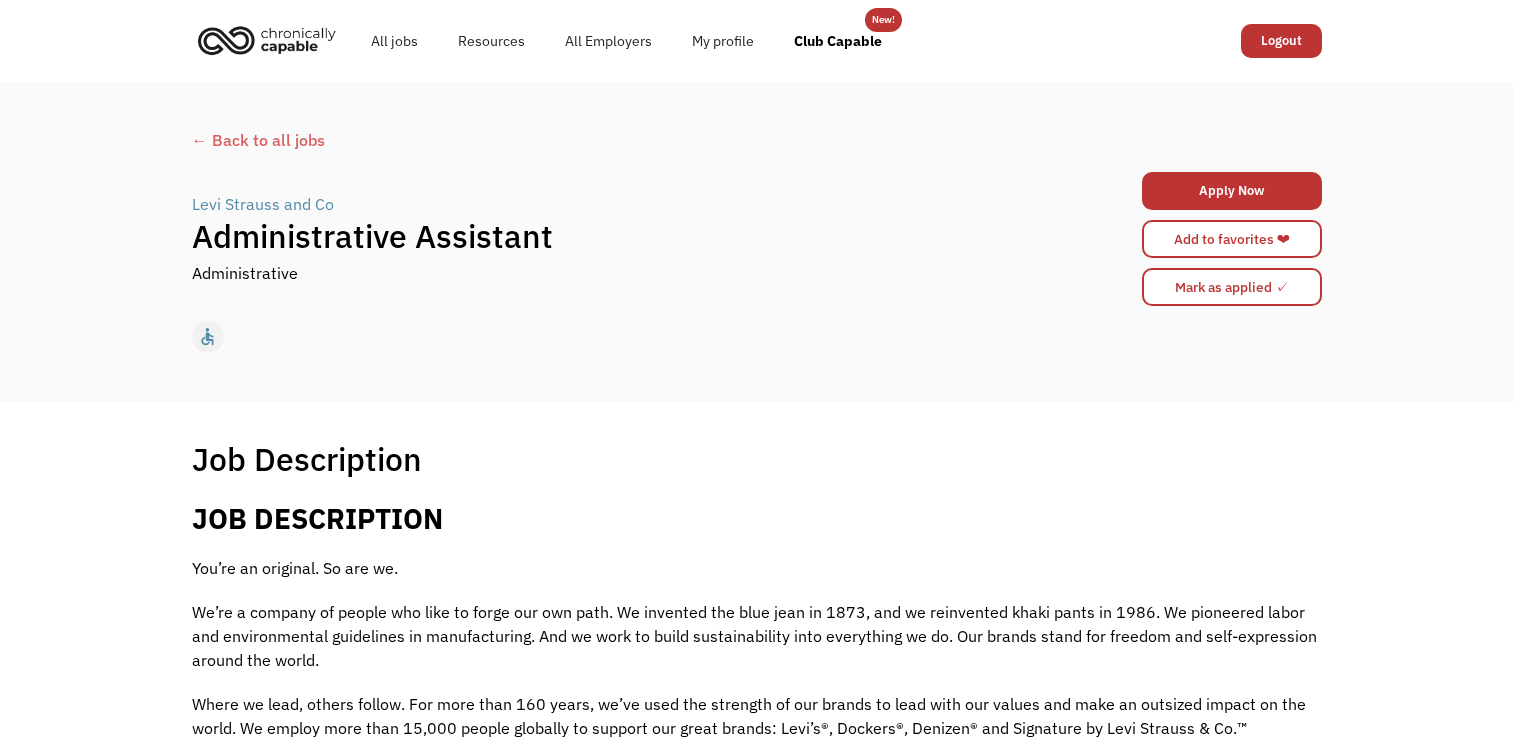 scroll, scrollTop: 0, scrollLeft: 0, axis: both 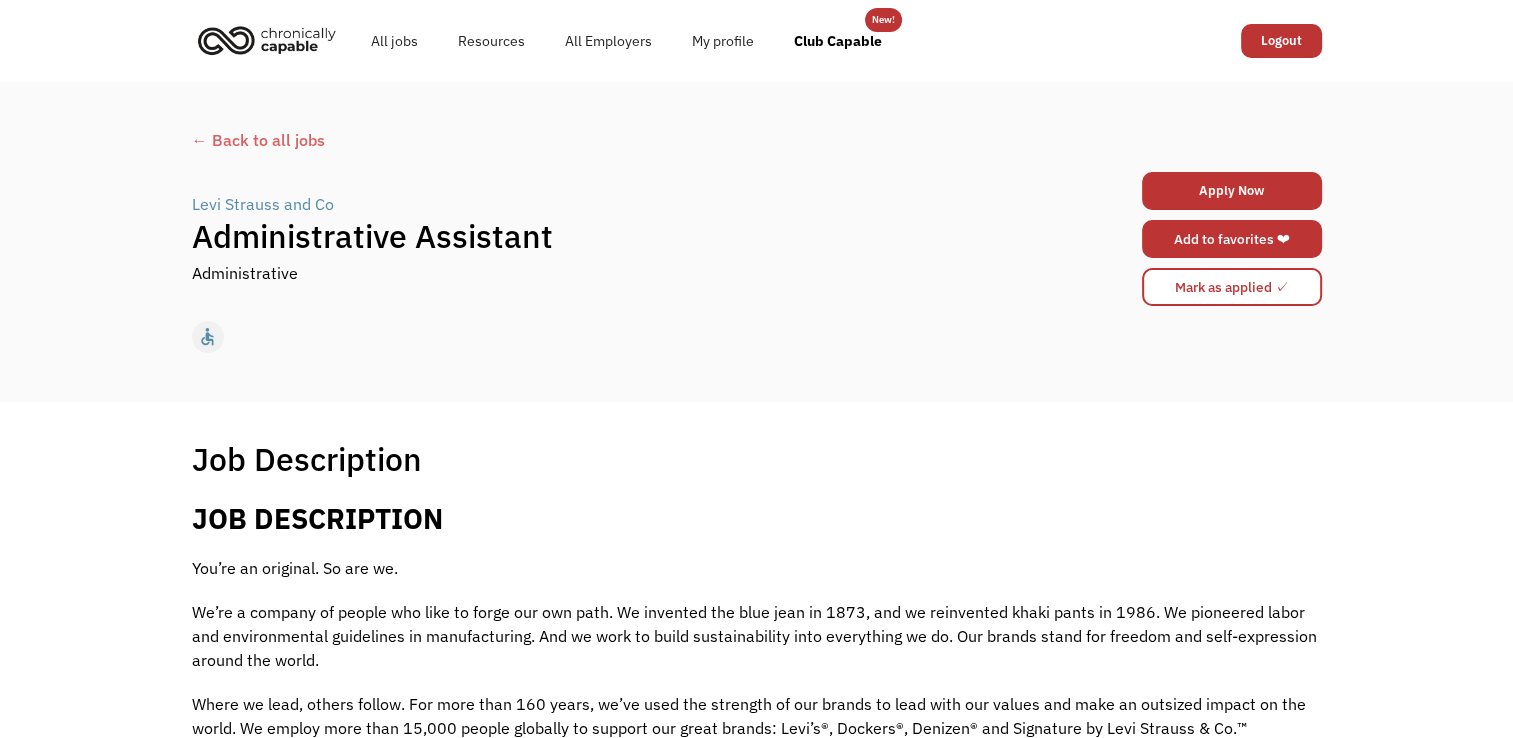 click on "Add to favorites ❤" at bounding box center (1232, 239) 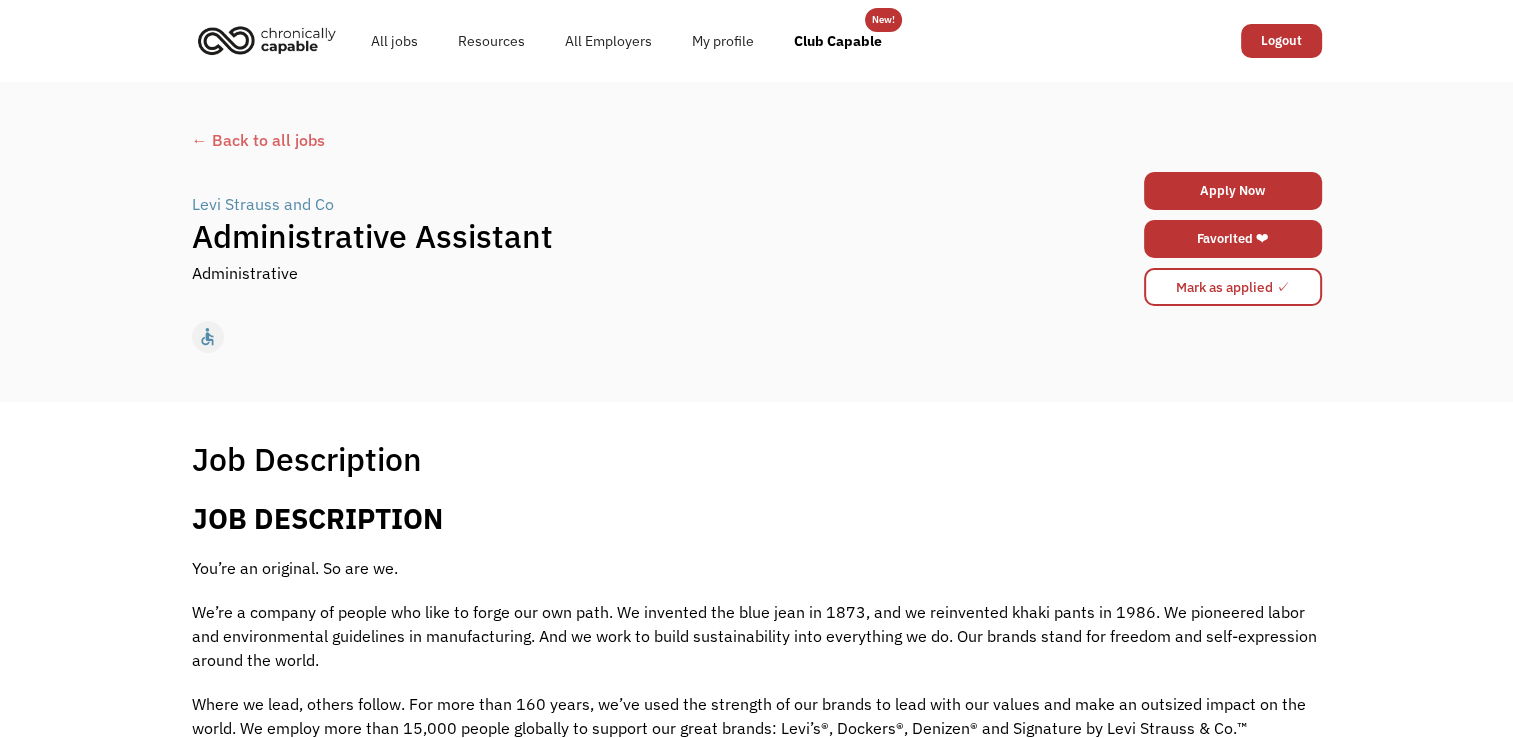 click on "← Back to all jobs" at bounding box center [757, 140] 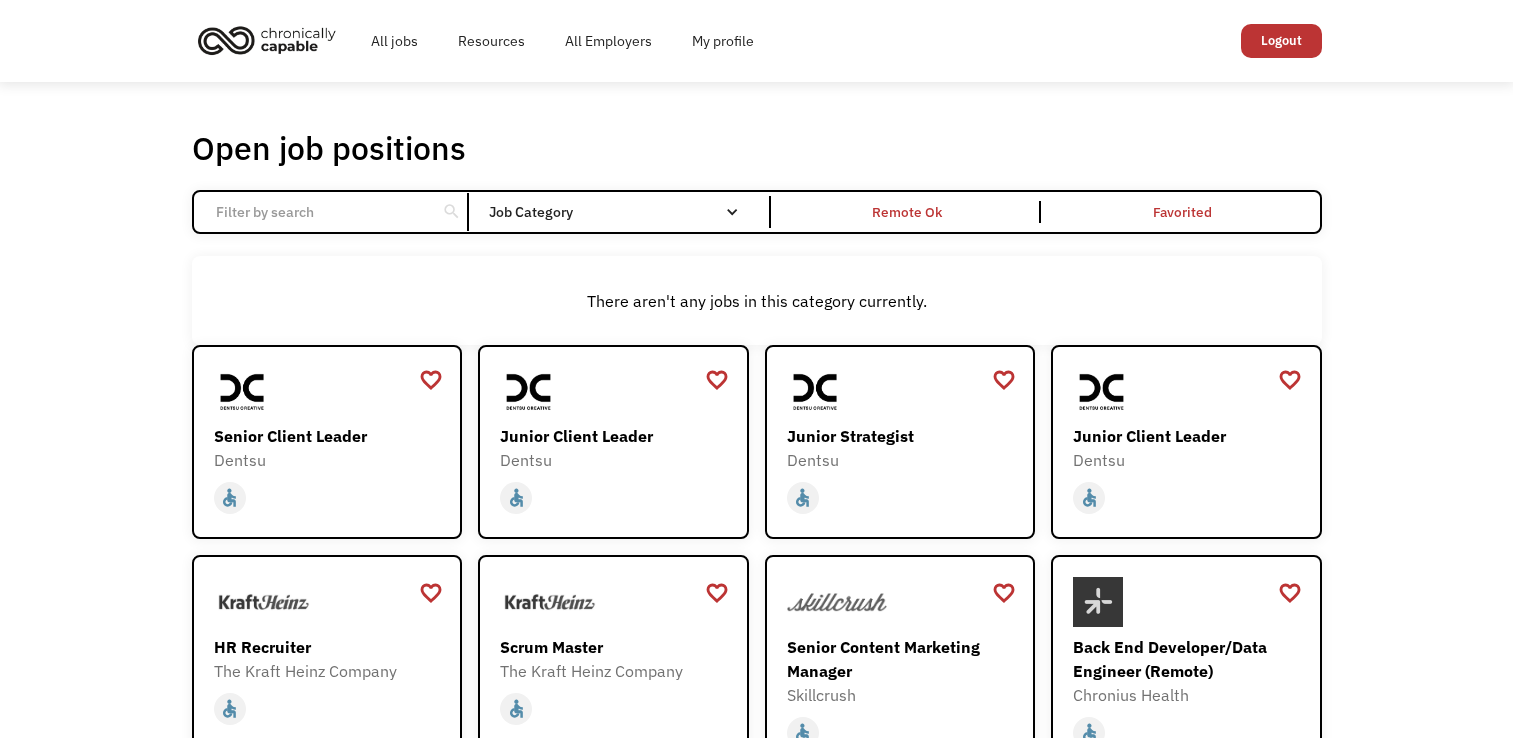 scroll, scrollTop: 0, scrollLeft: 0, axis: both 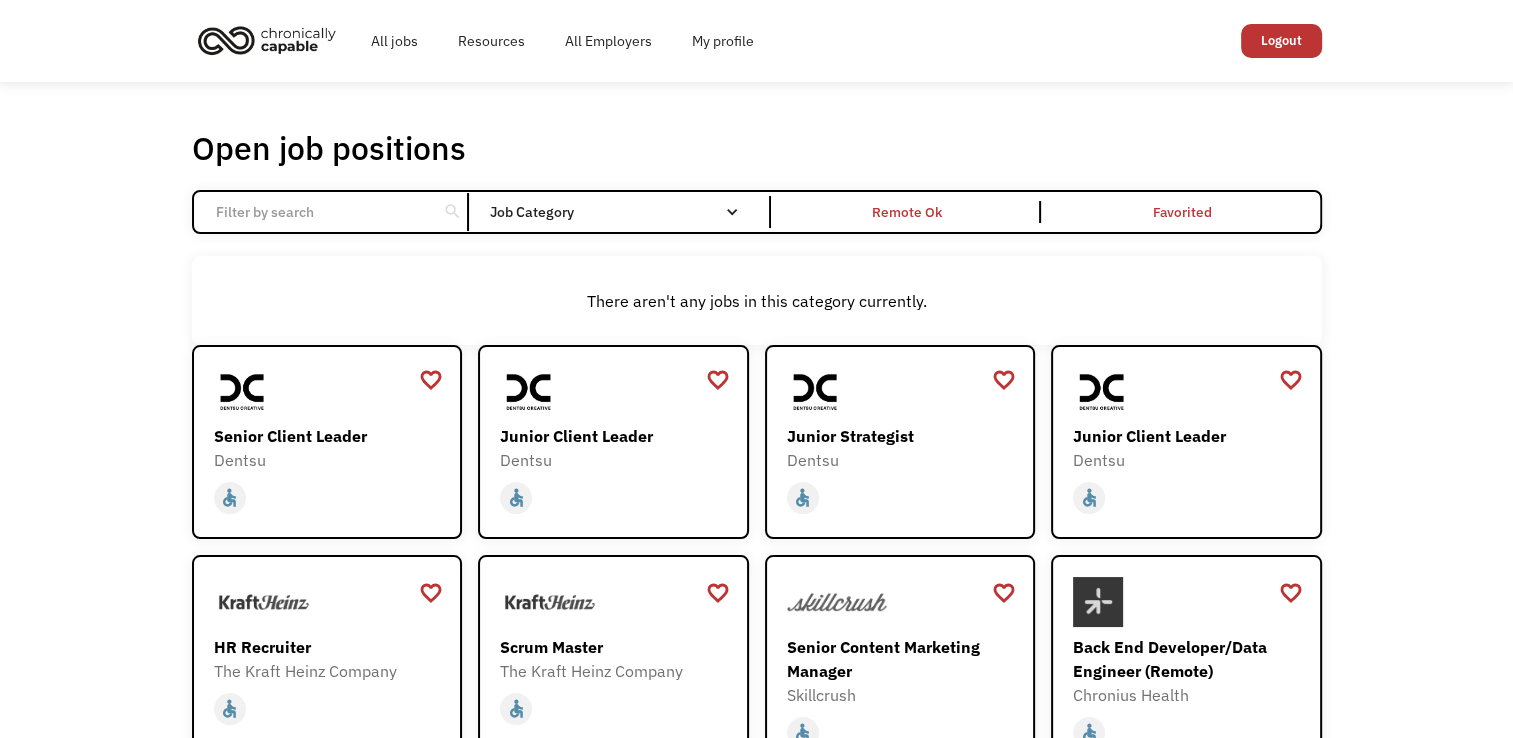 click on "Open job positions You have  X  liked items Search search Filter by category Administration Communications & Public Relations Customer Service Design Education Engineering Finance Healthcare Hospitality Human Resources Industrial & Manufacturing Legal Marketing Operations Sales Science Technology Transportation Other Job Category All None Administrative Communications & Public Relations Customer Service Design Education Engineering Finance Healthcare Hospitality Human Resources Industrial & Manufacturing Legal Marketing Non-profit/Philanthropy Operations Other Sales Science Technology Transportation Filter by type Full-time Part-time Remote Ok Favorited Favorited Thank you! Your submission has been received! Oops! Something went wrong while submitting the form. Non-profit/Philanthropy Other Transportation Technology Science Sales Operations Marketing Legal Industrial & Manufacturing Human Resources Hospitality Healthcare Finance Engineering Education Design Customer Service Communications & Public Relations" at bounding box center (756, 651) 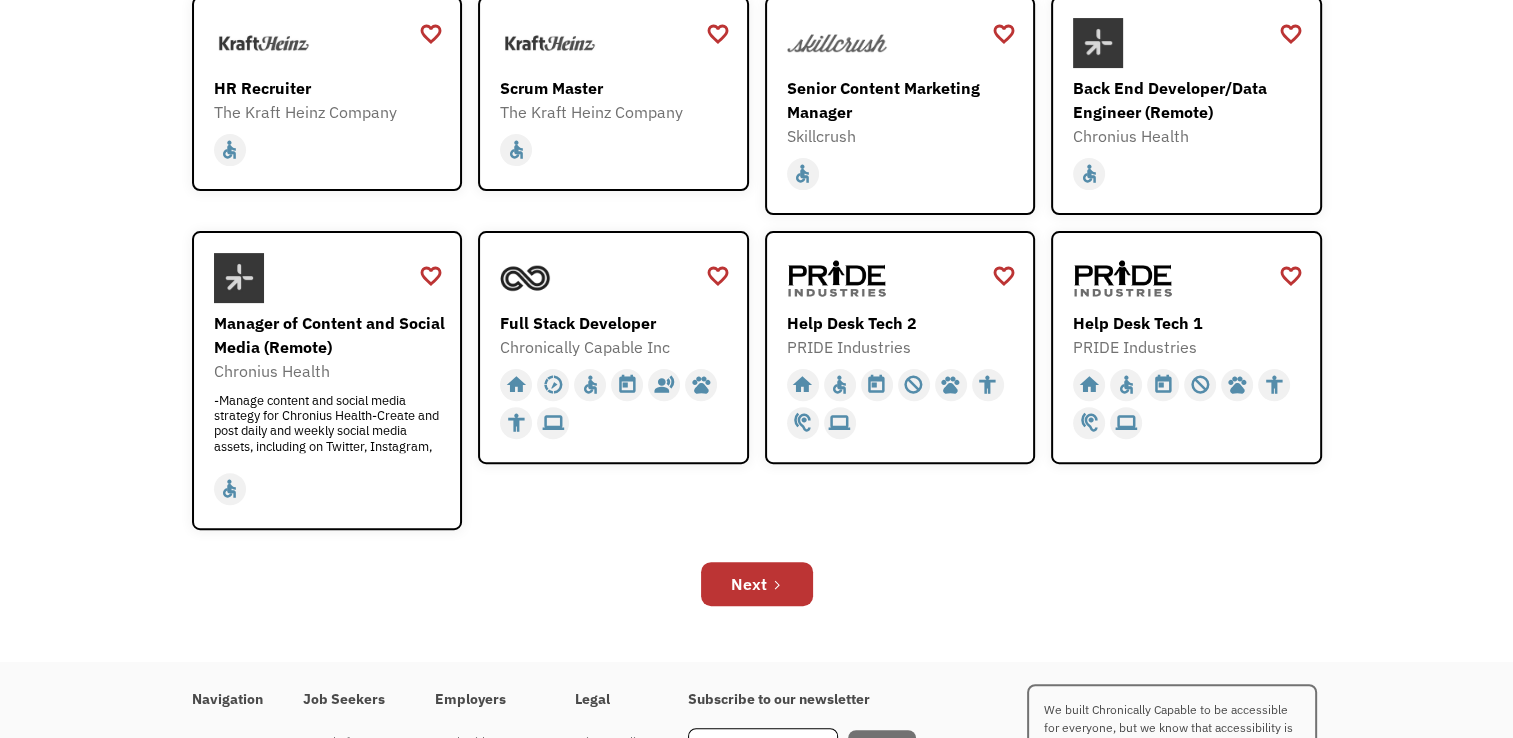 scroll, scrollTop: 560, scrollLeft: 0, axis: vertical 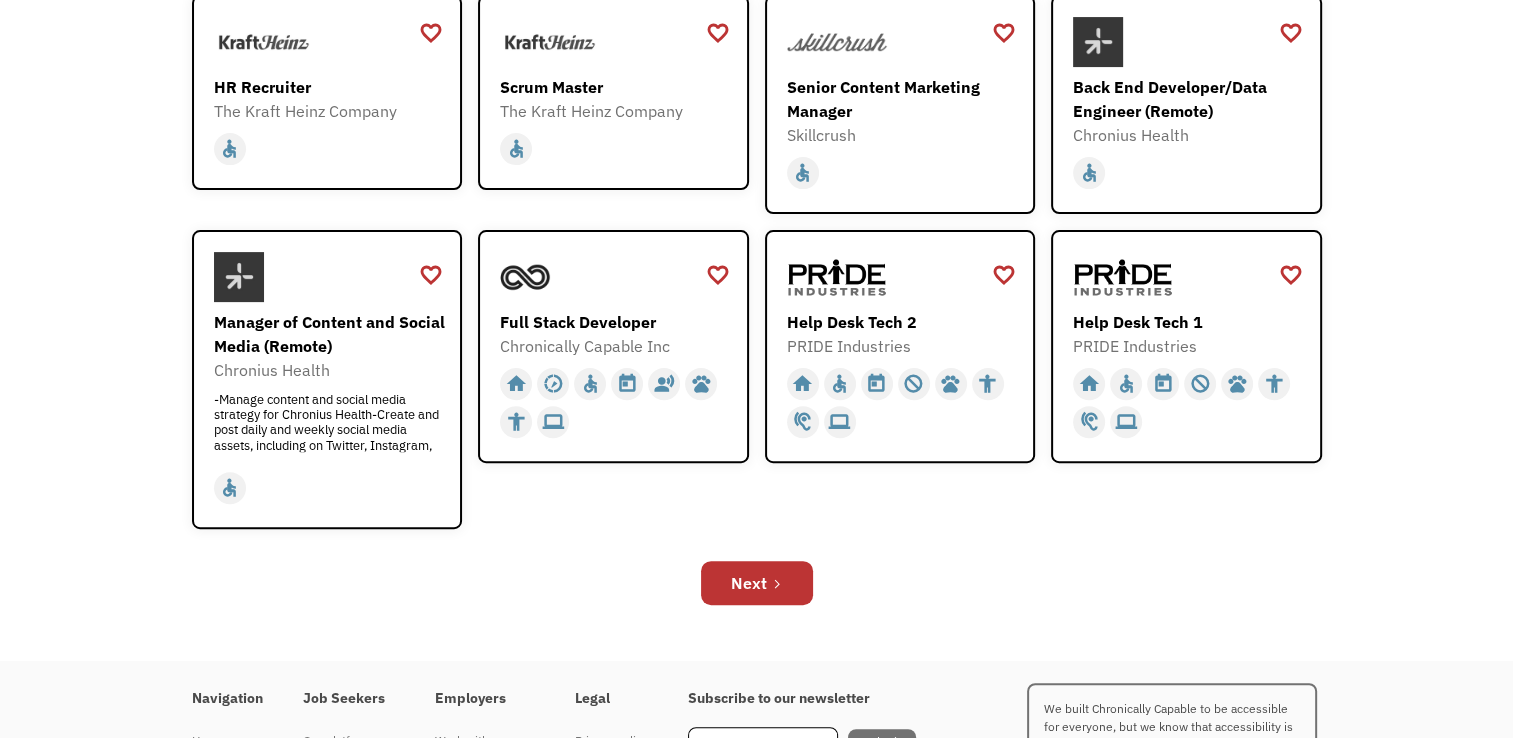 click on "Next" at bounding box center (757, 583) 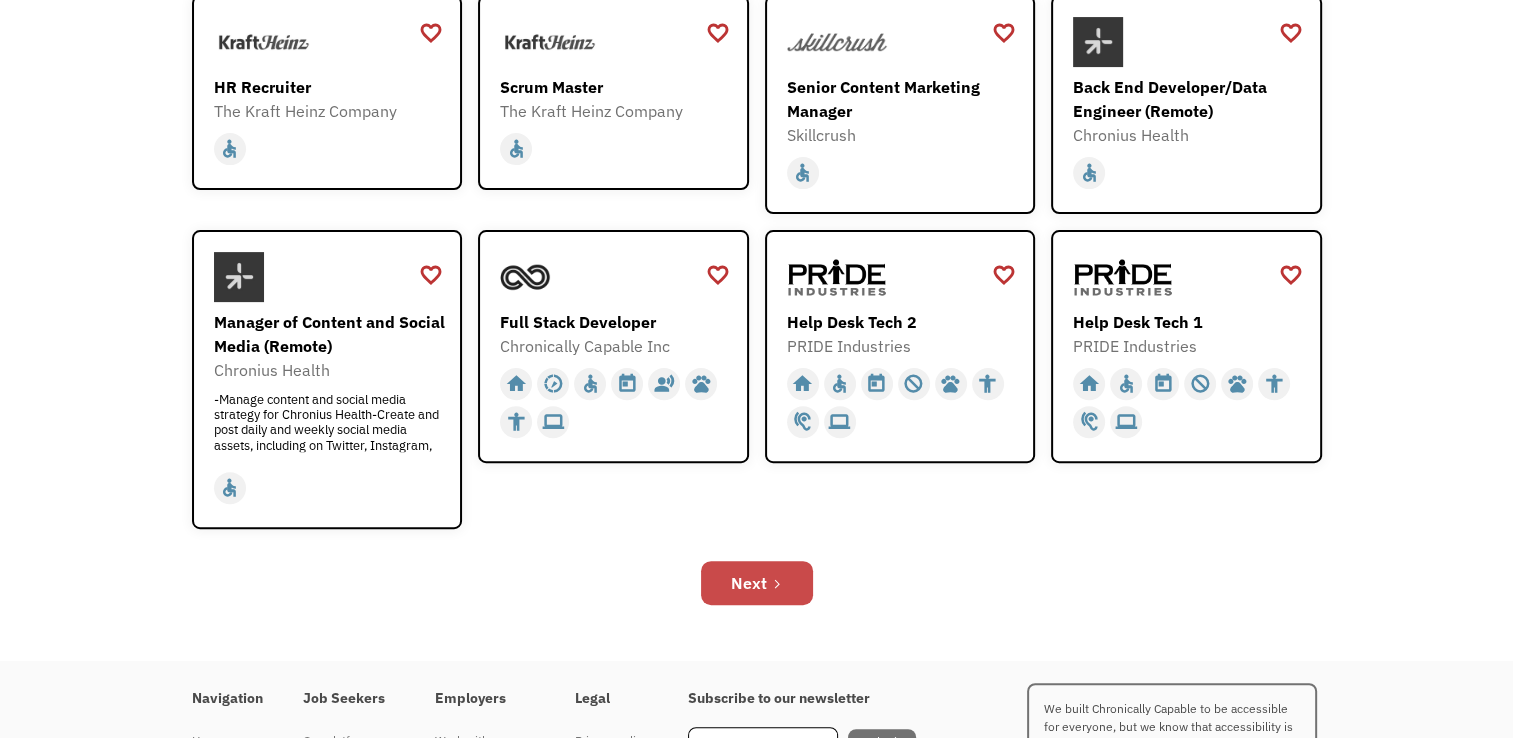 click on "Next" at bounding box center [749, 583] 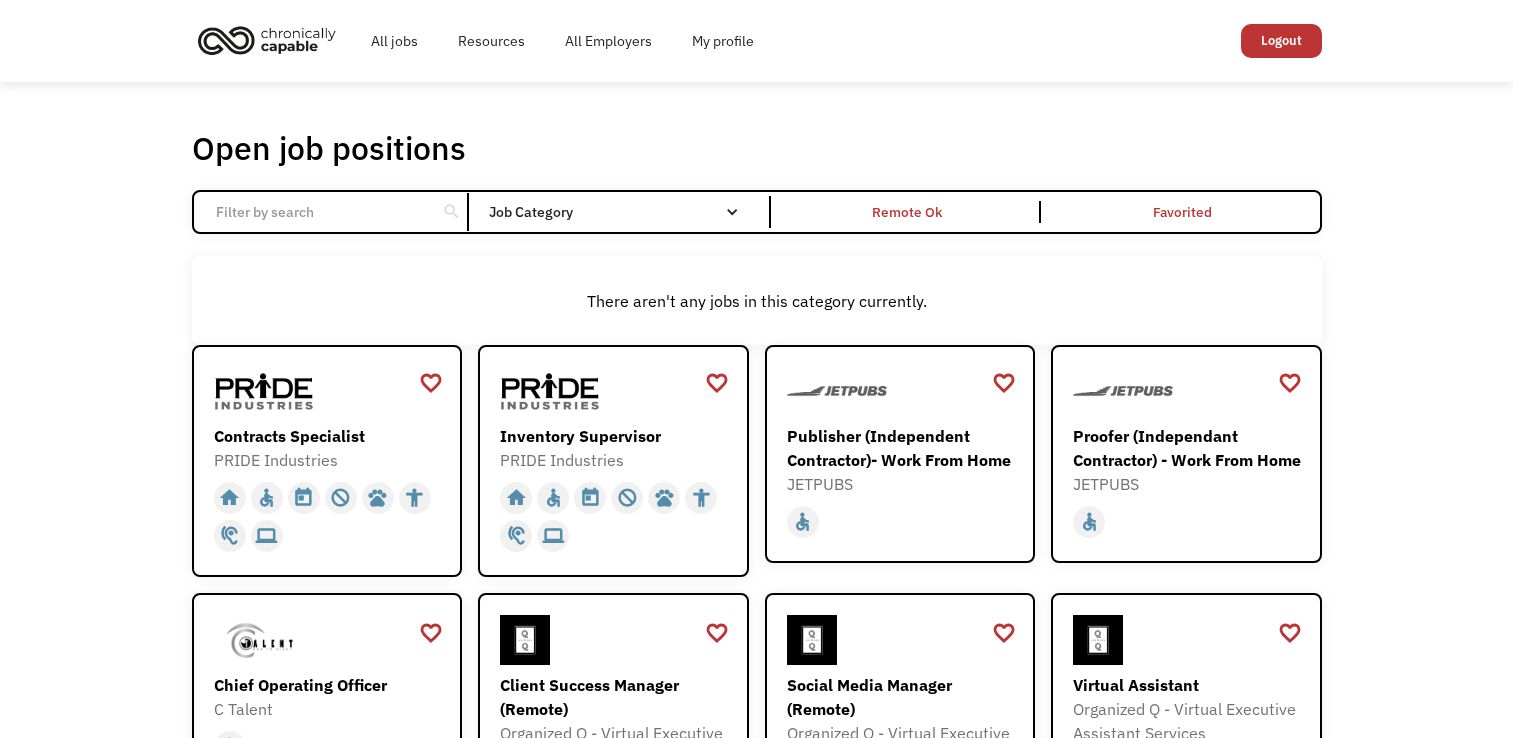 scroll, scrollTop: 0, scrollLeft: 0, axis: both 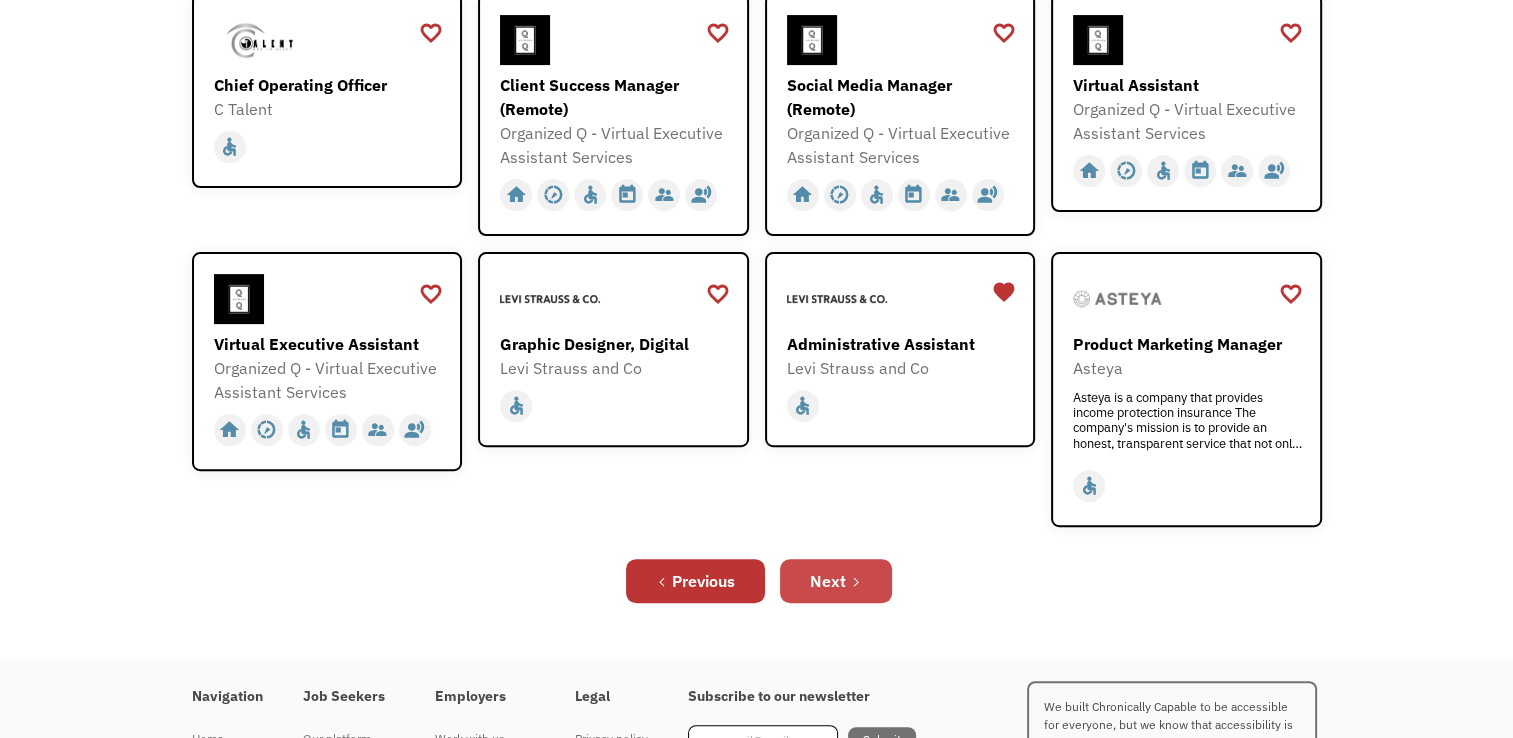 click on "Next" at bounding box center [836, 581] 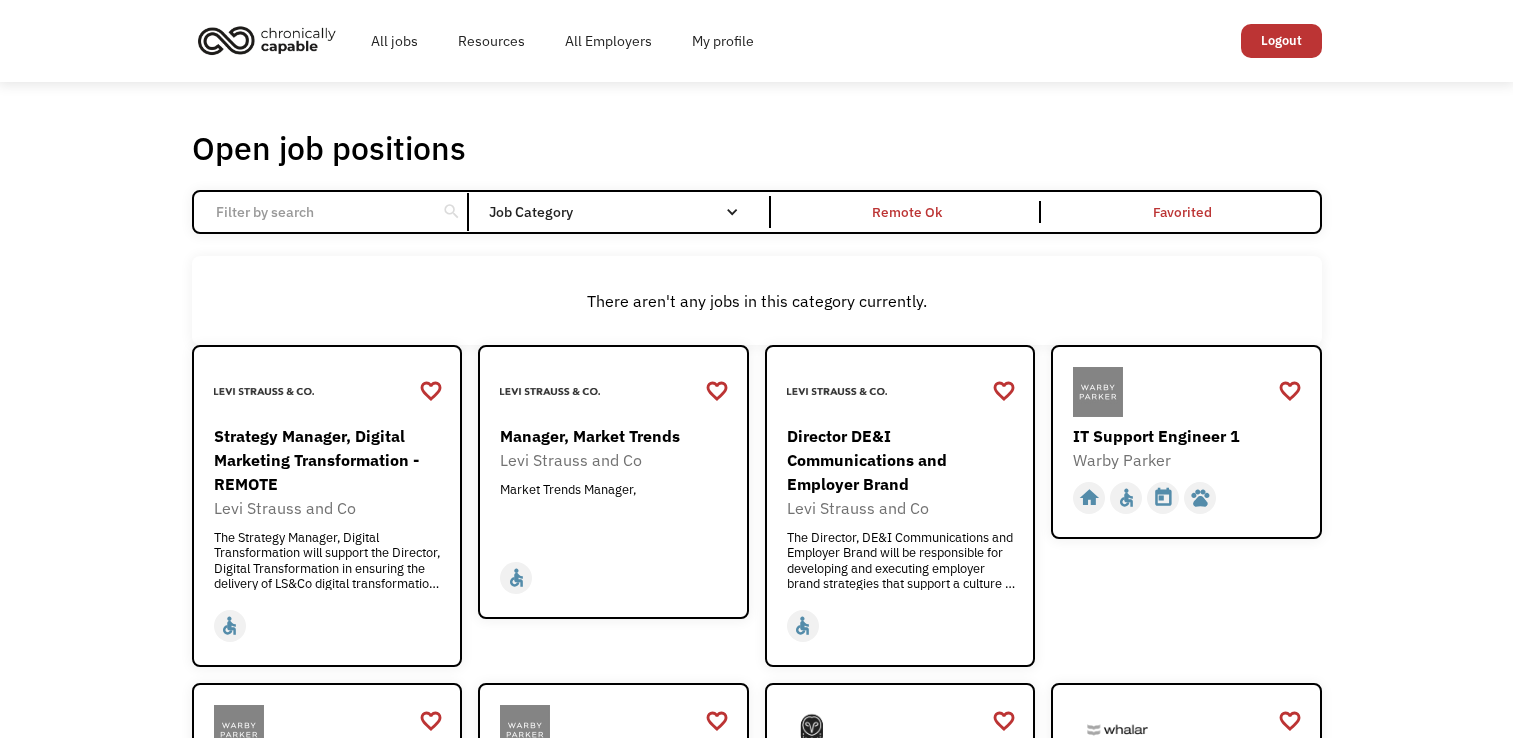 scroll, scrollTop: 0, scrollLeft: 0, axis: both 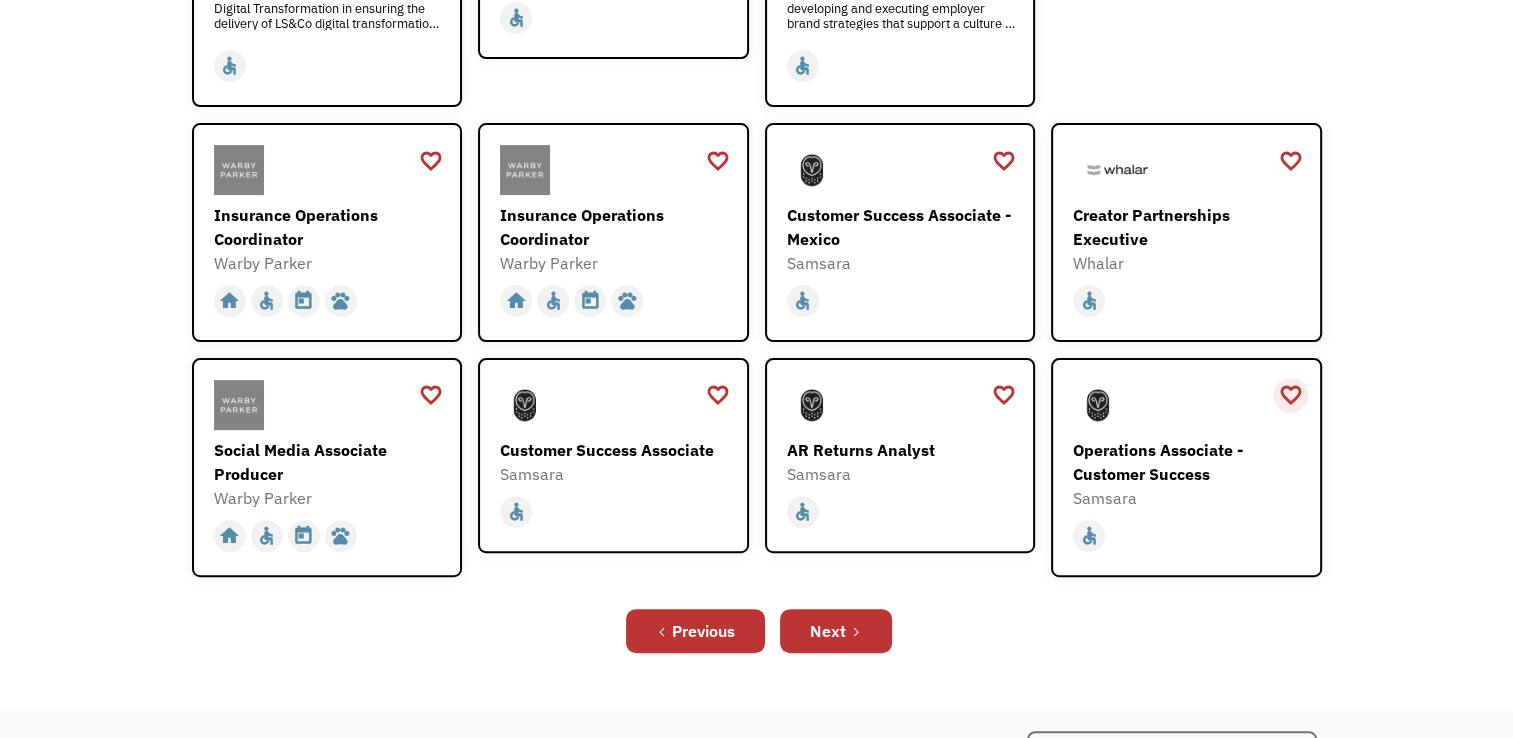 click on "favorite_border" at bounding box center [1290, 395] 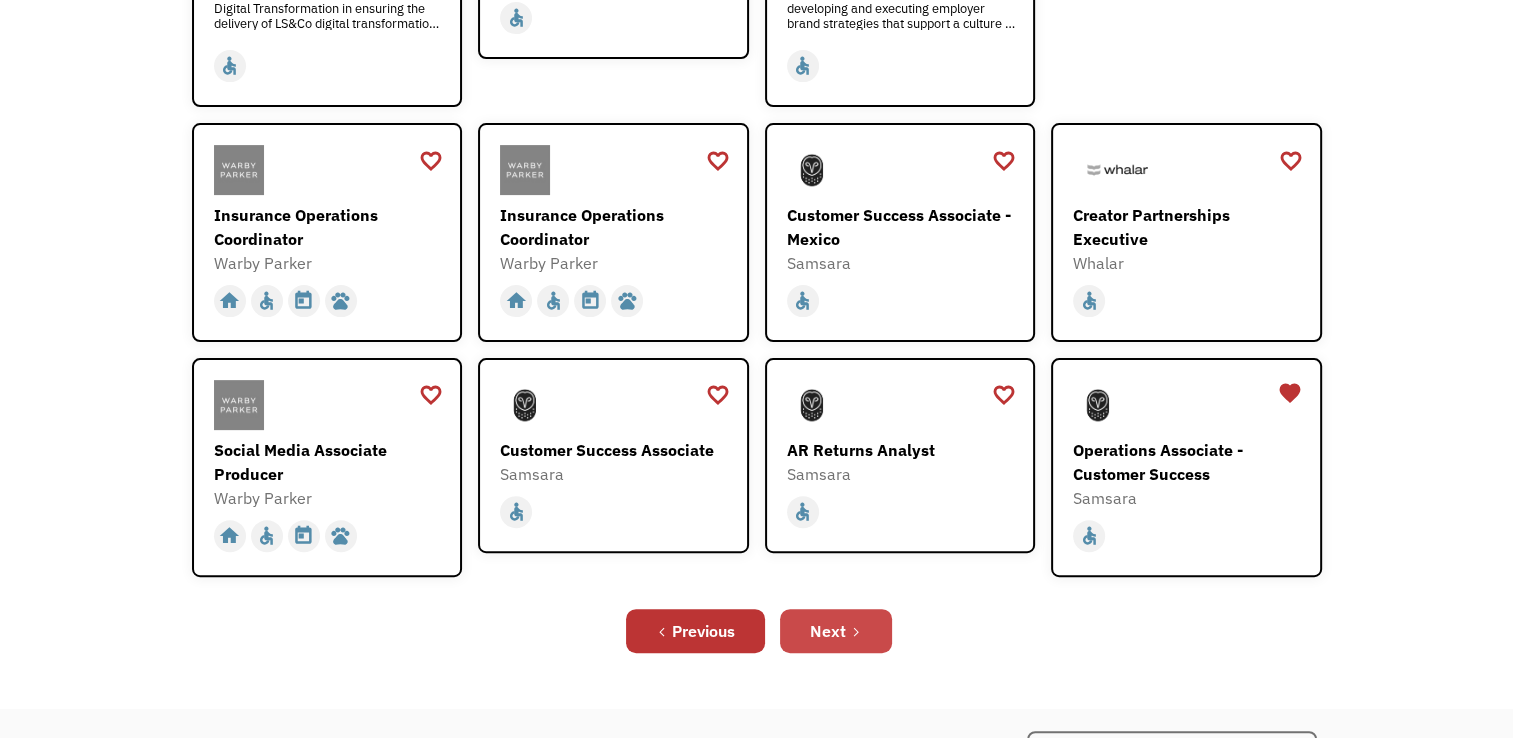click on "Next" at bounding box center [828, 631] 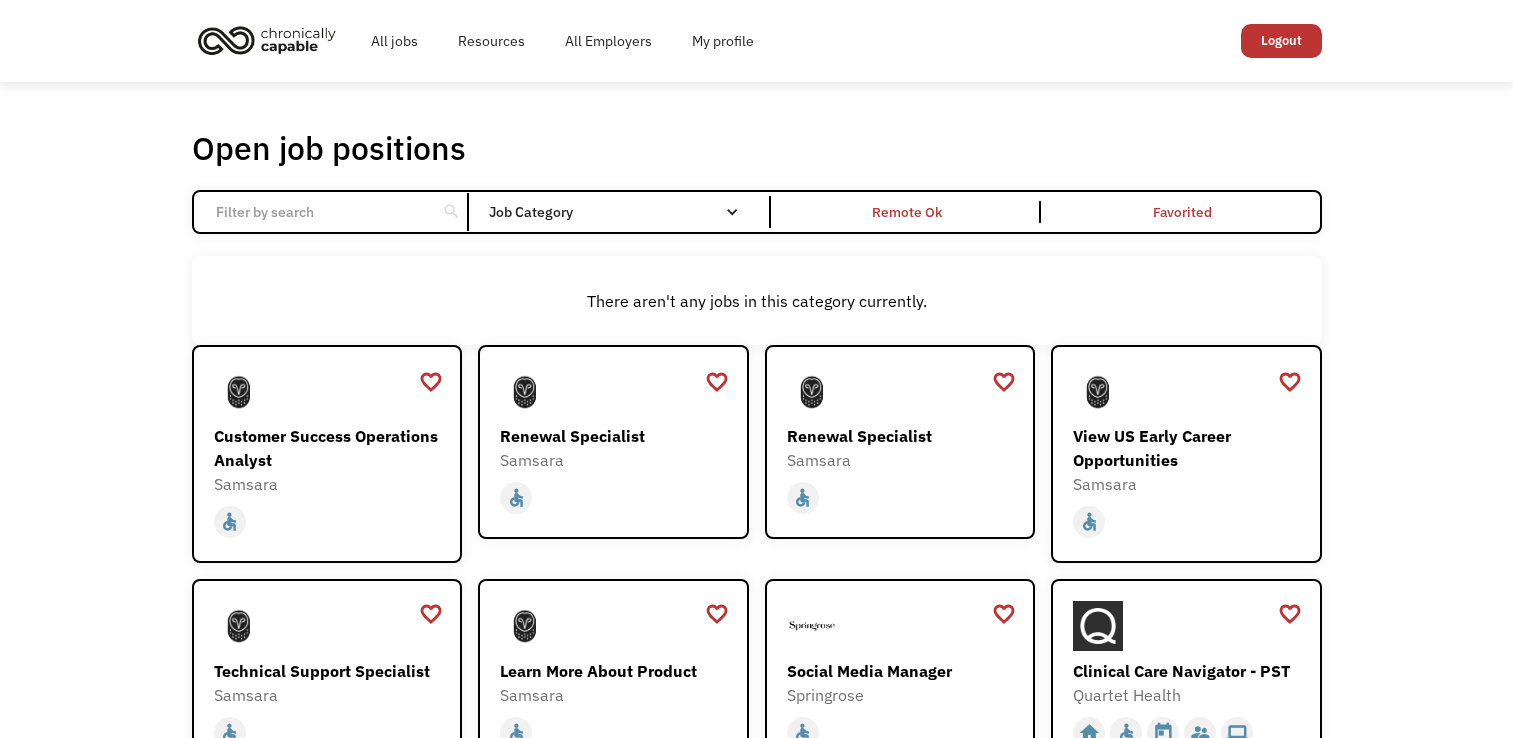 scroll, scrollTop: 0, scrollLeft: 0, axis: both 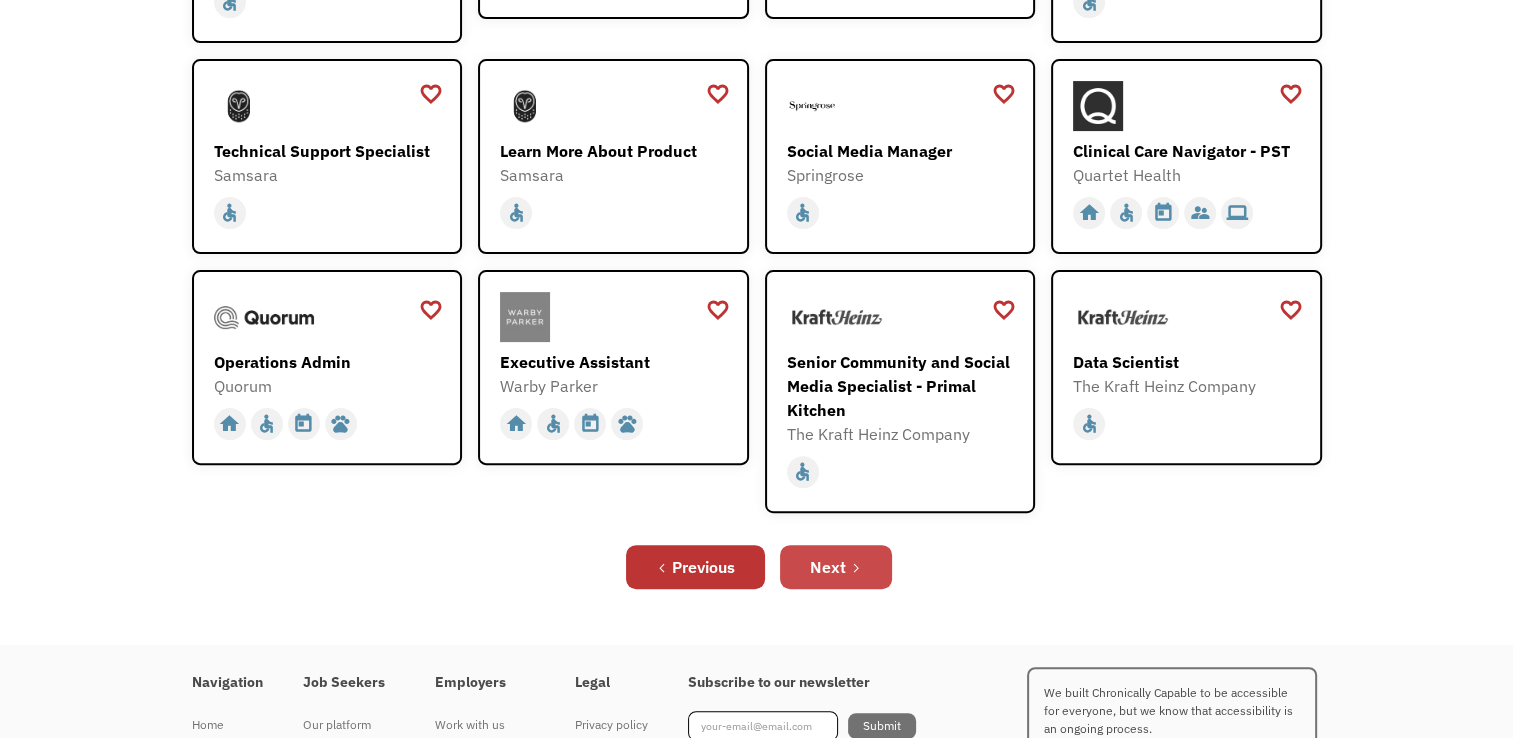 click on "Next" at bounding box center (828, 567) 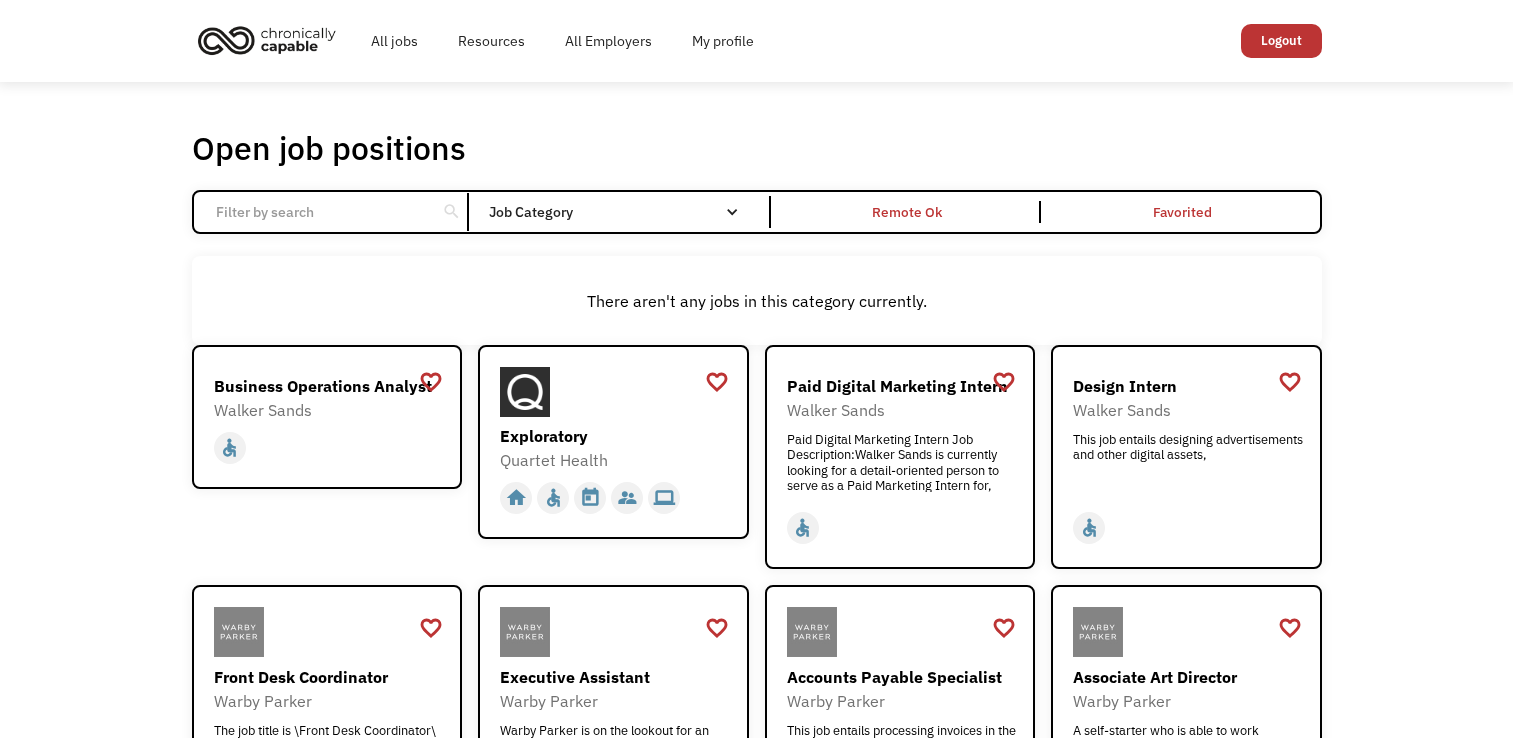 scroll, scrollTop: 0, scrollLeft: 0, axis: both 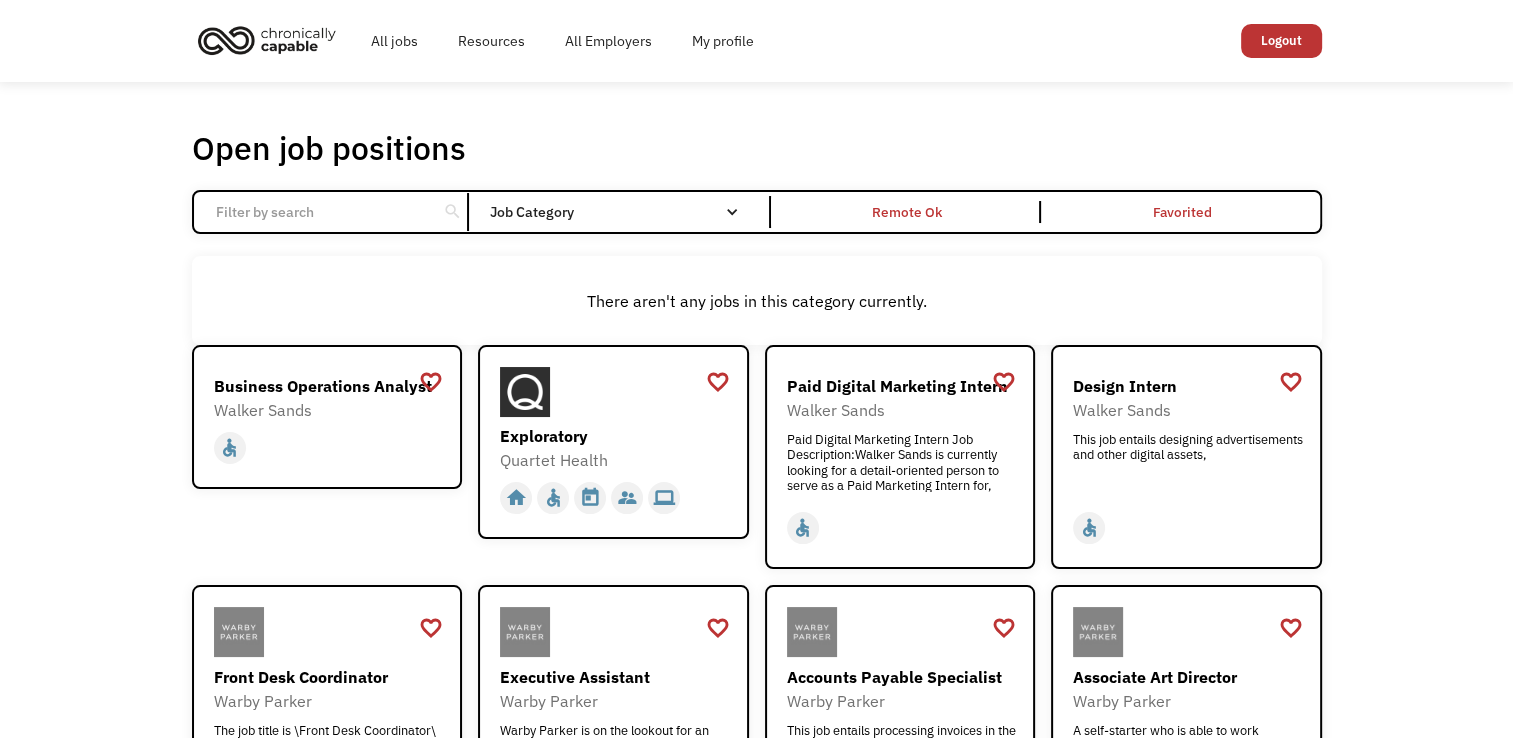 click on "Open job positions You have  X  liked items Search search Filter by category Administration Communications & Public Relations Customer Service Design Education Engineering Finance Healthcare Hospitality Human Resources Industrial & Manufacturing Legal Marketing Operations Sales Science Technology Transportation Other Job Category All None Administrative Communications & Public Relations Customer Service Design Education Engineering Finance Healthcare Hospitality Human Resources Industrial & Manufacturing Legal Marketing Non-profit/Philanthropy Operations Other Sales Science Technology Transportation Filter by type Full-time Part-time Remote Ok Favorited Favorited Thank you! Your submission has been received! Oops! Something went wrong while submitting the form. Non-profit/Philanthropy Other Transportation Technology Science Sales Operations Marketing Legal Industrial & Manufacturing Human Resources Hospitality Healthcare Finance Engineering Education Design Customer Service Communications & Public Relations" at bounding box center [756, 713] 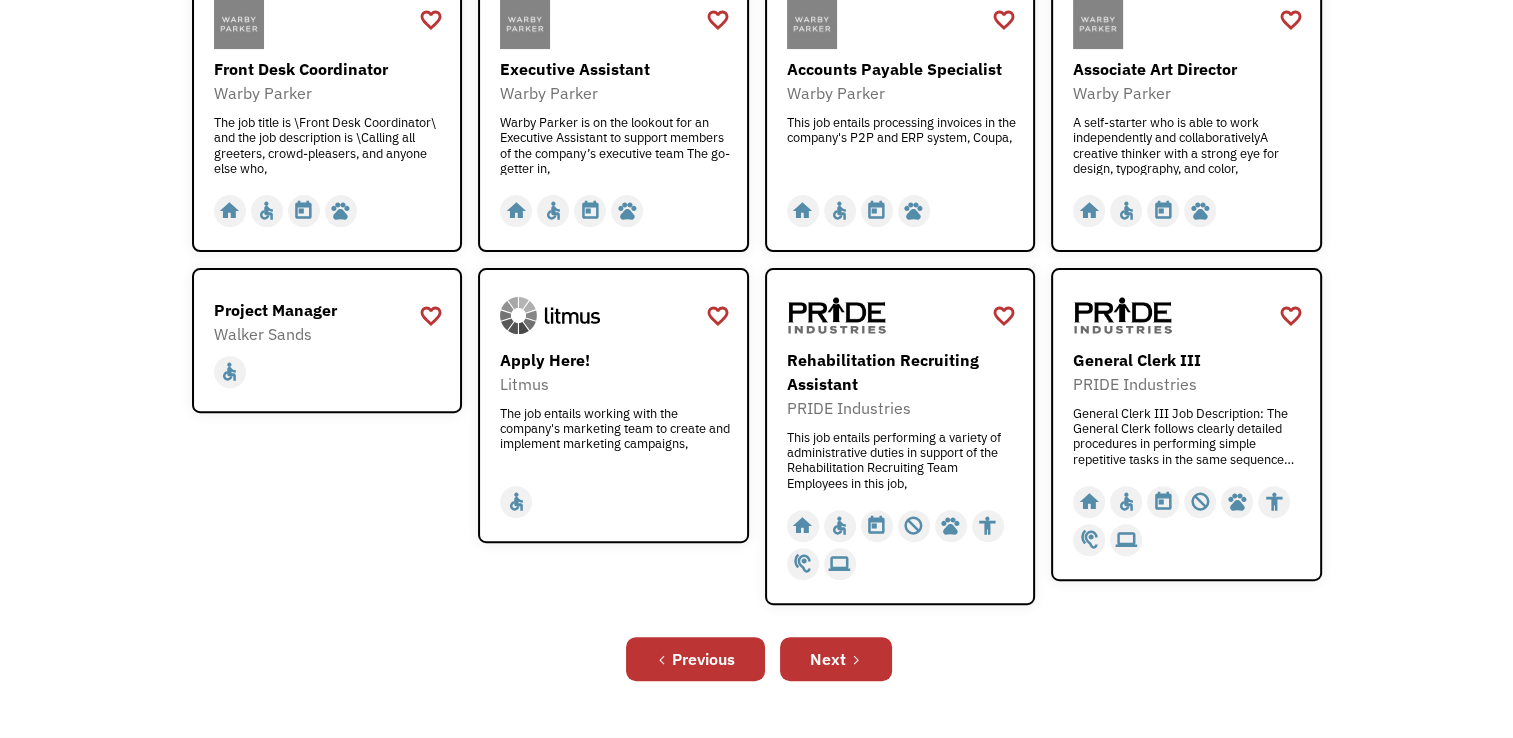 scroll, scrollTop: 680, scrollLeft: 0, axis: vertical 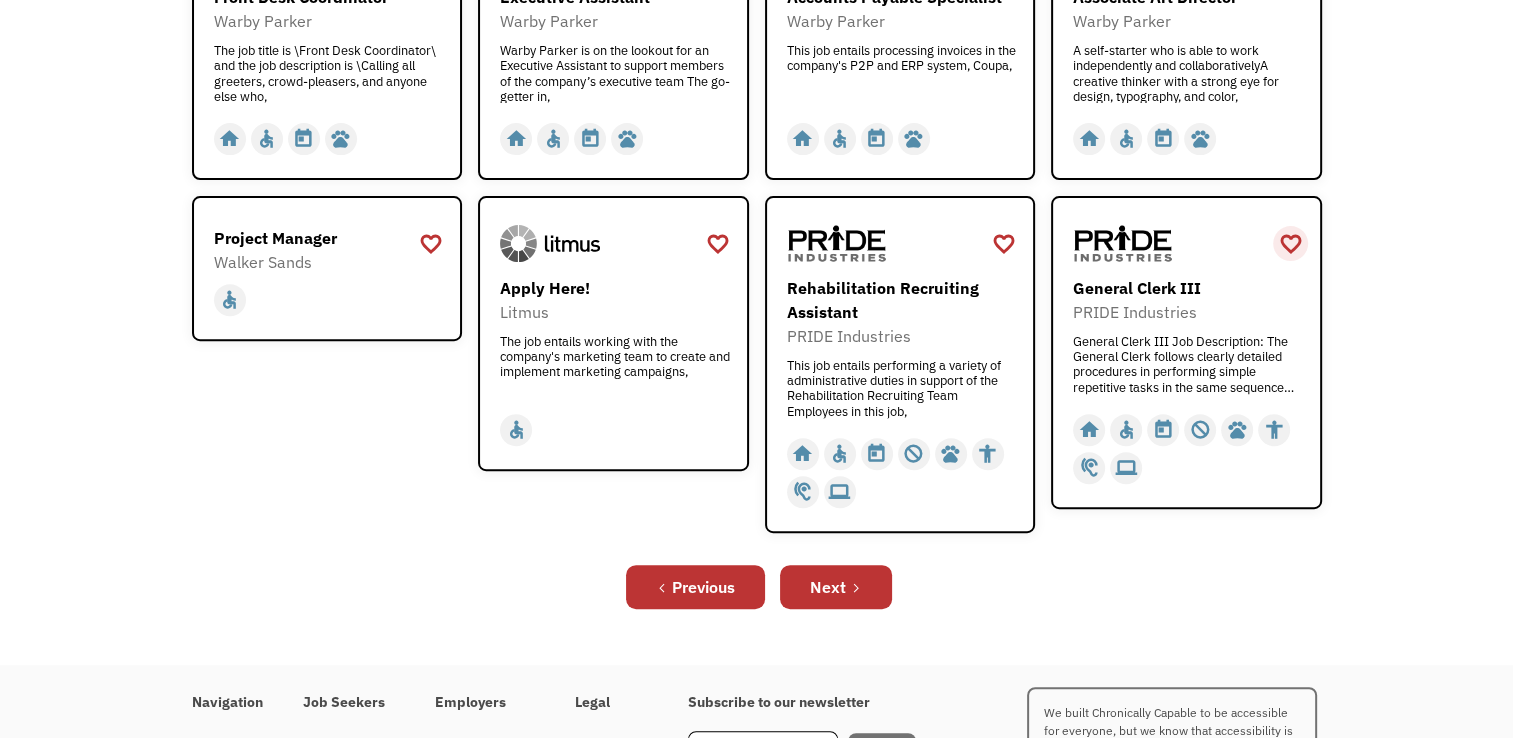 click on "favorite_border" at bounding box center [1290, 244] 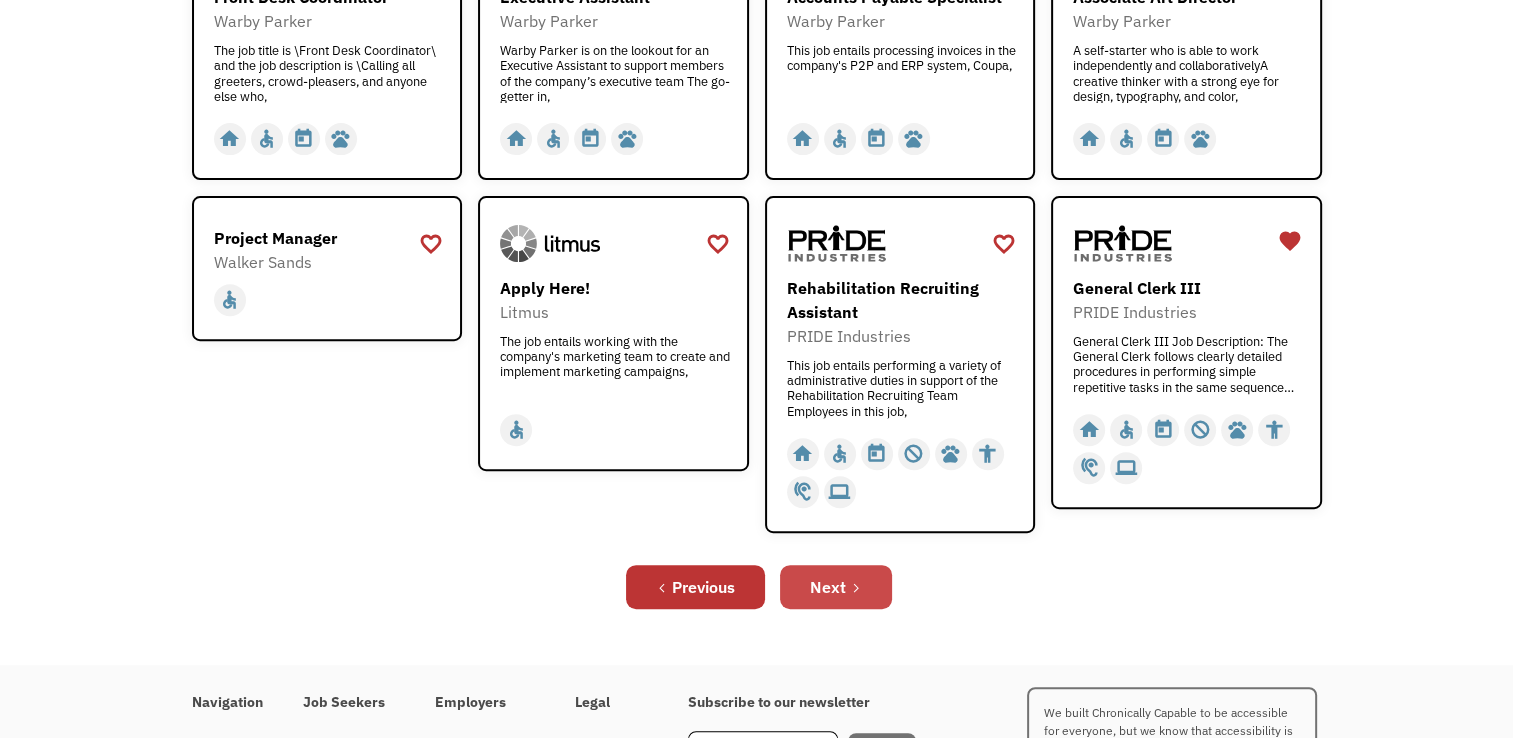 click on "Next" at bounding box center [828, 587] 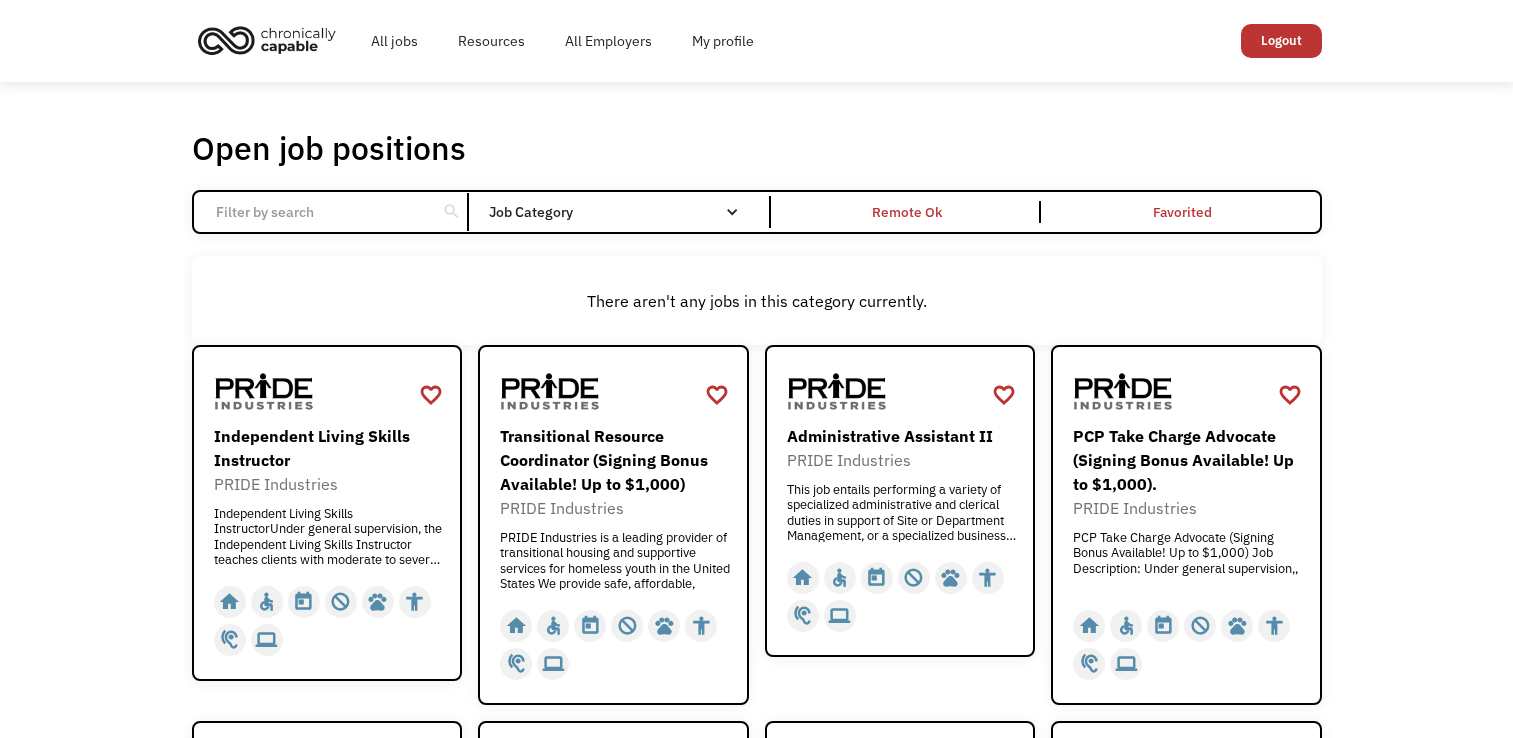 scroll, scrollTop: 0, scrollLeft: 0, axis: both 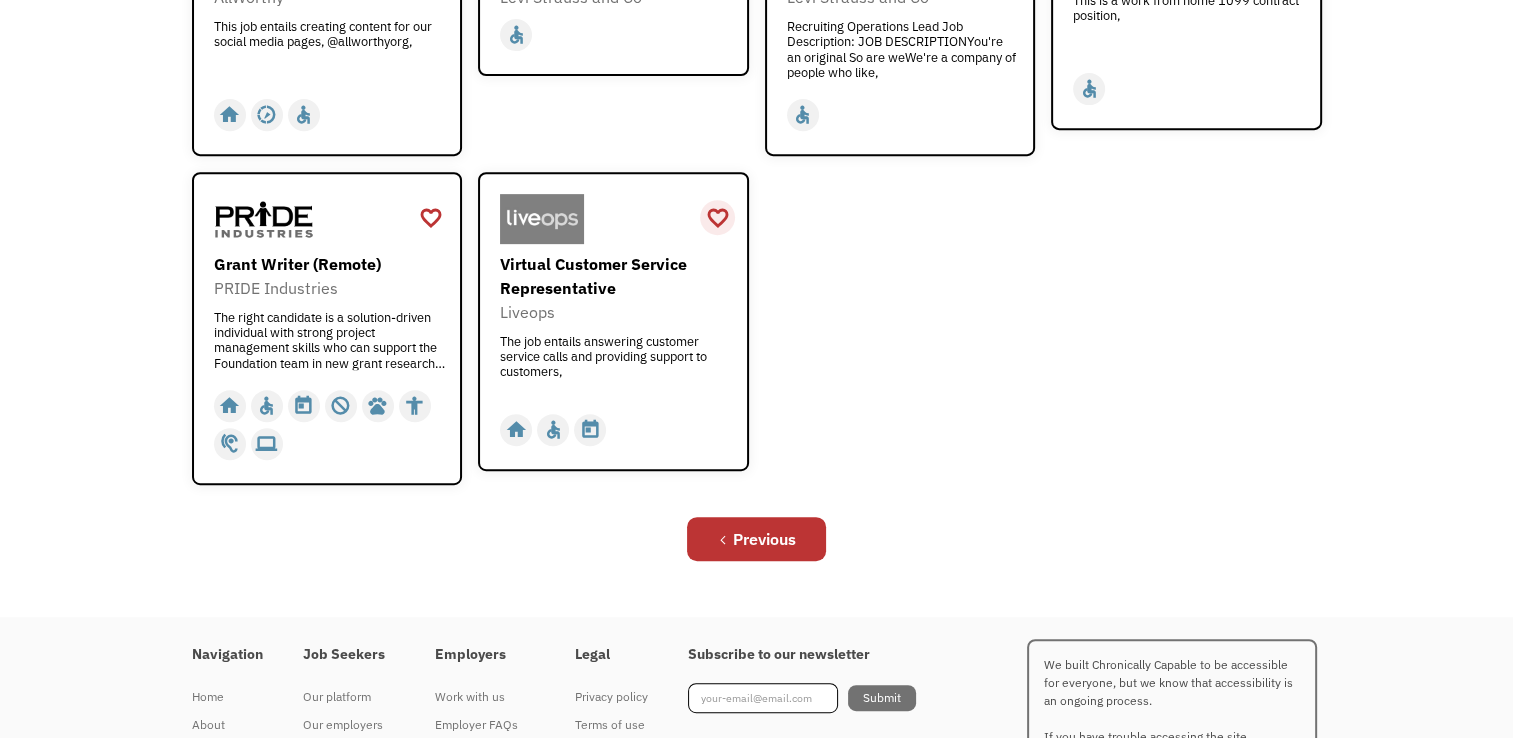 click on "favorite_border" at bounding box center (717, 218) 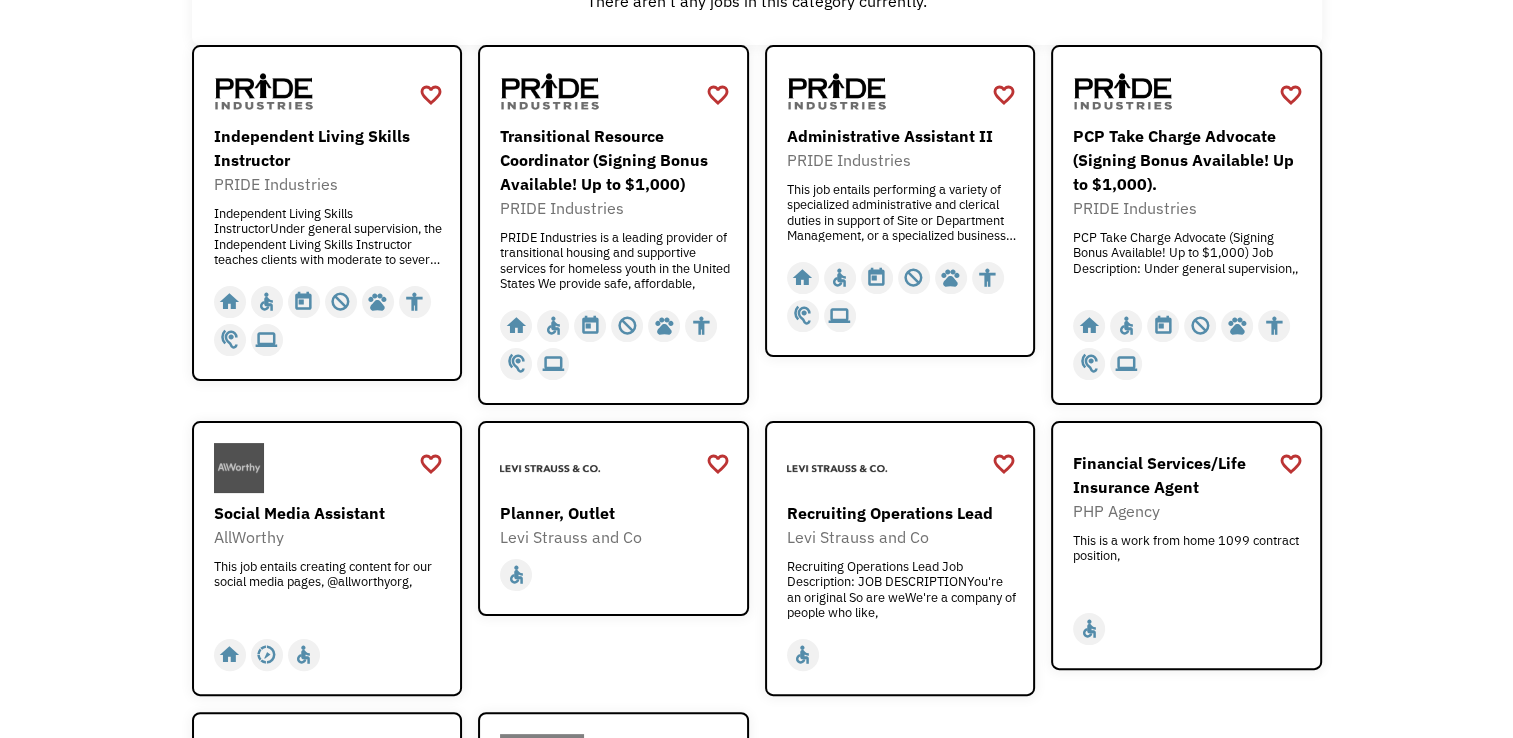 scroll, scrollTop: 0, scrollLeft: 0, axis: both 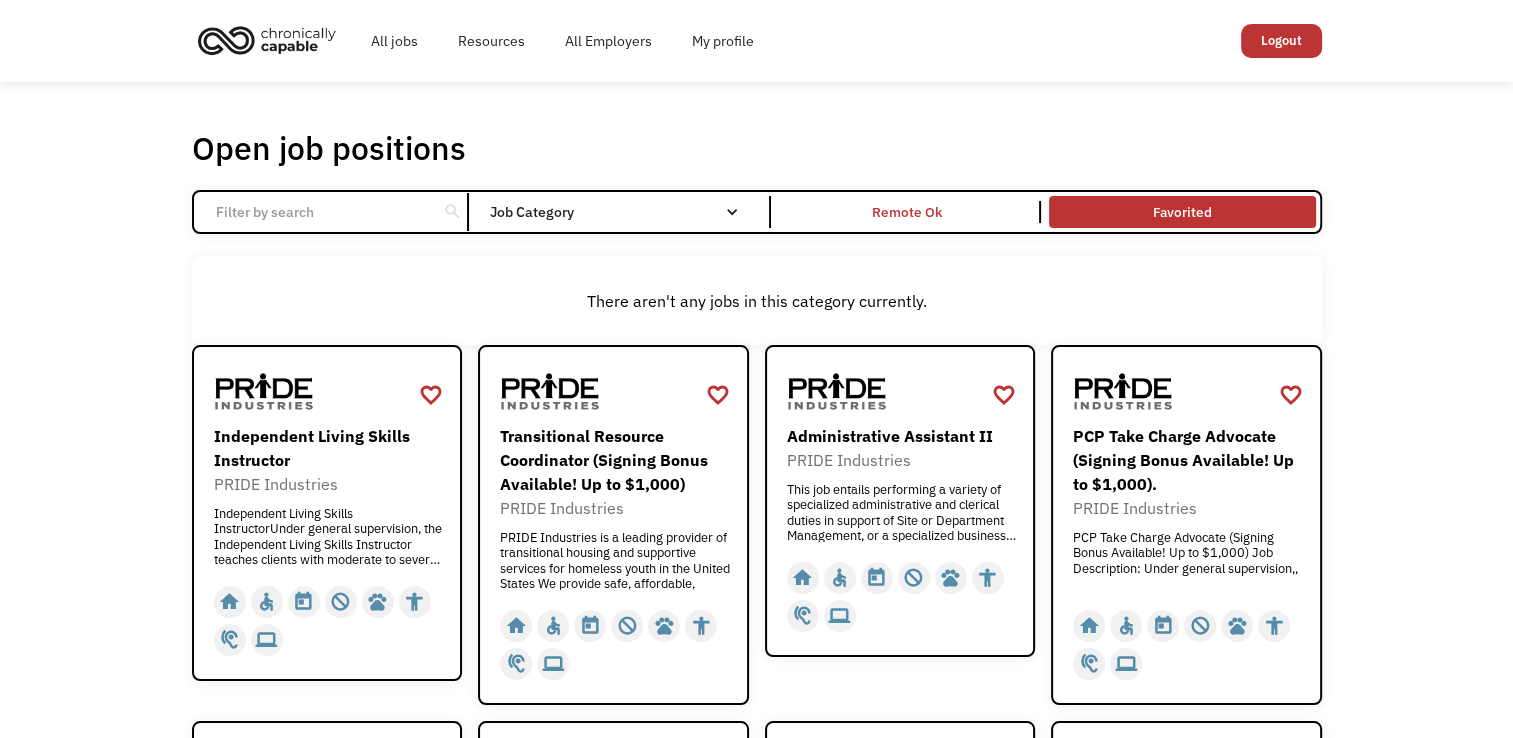 click on "Favorited" at bounding box center [1182, 212] 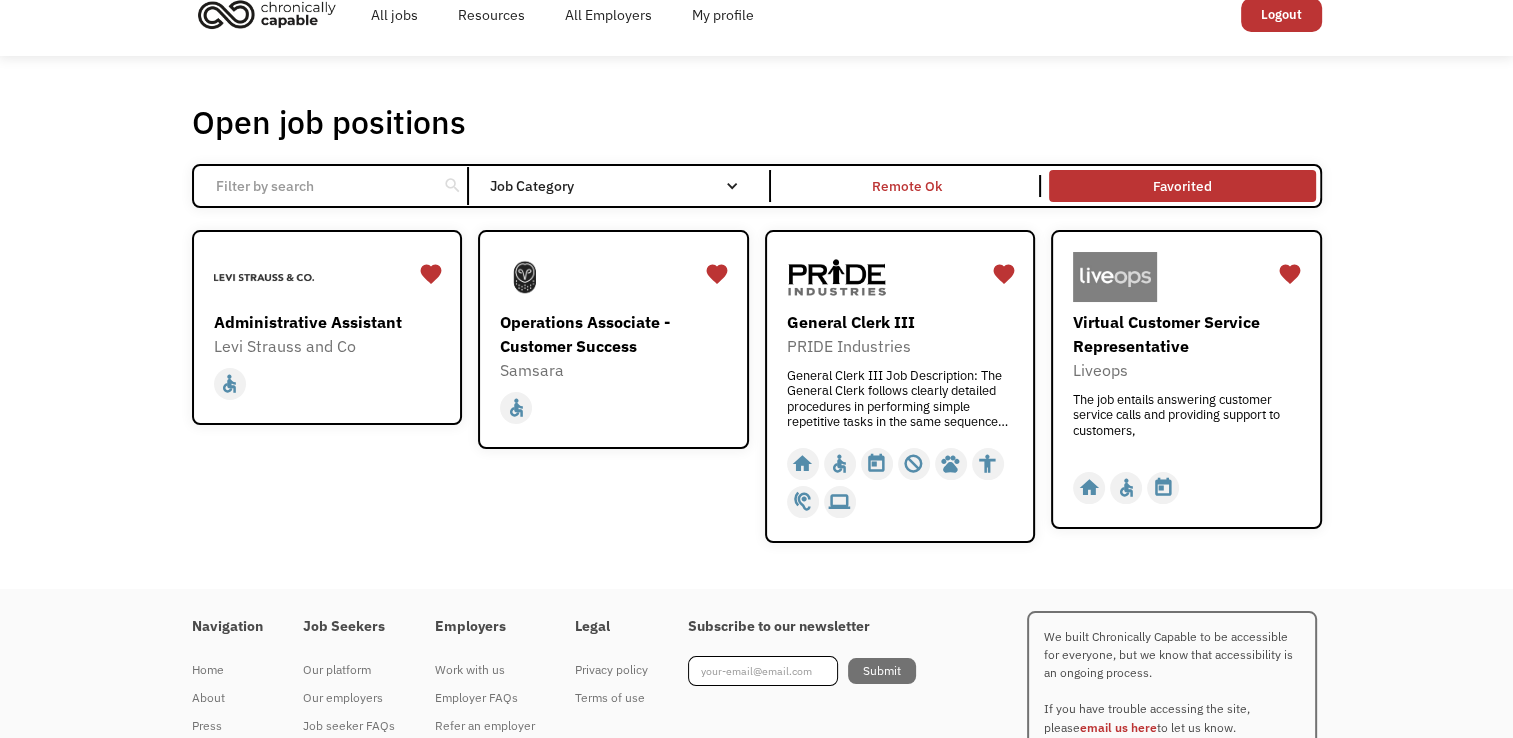 scroll, scrollTop: 24, scrollLeft: 0, axis: vertical 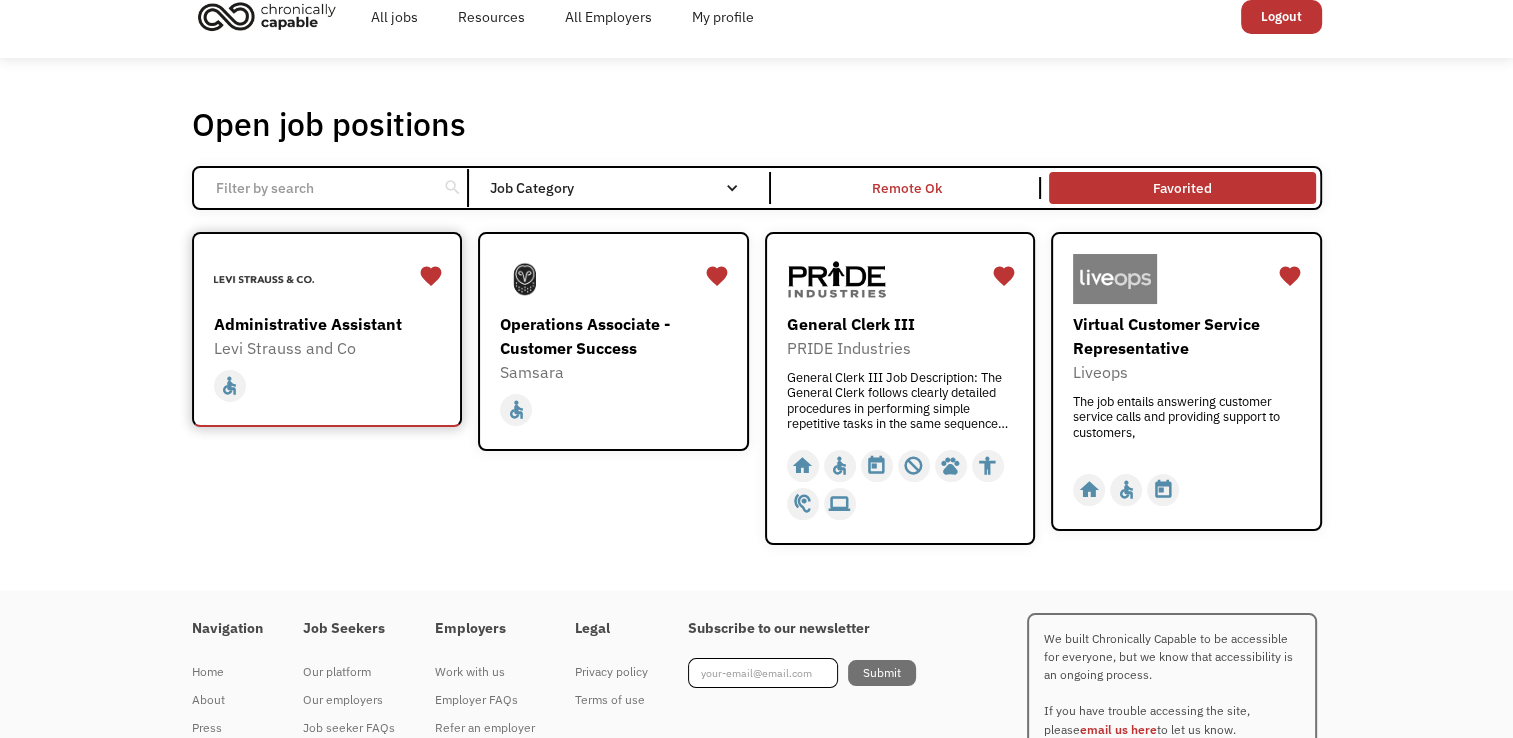 click on "Levi Strauss and Co" at bounding box center [330, 348] 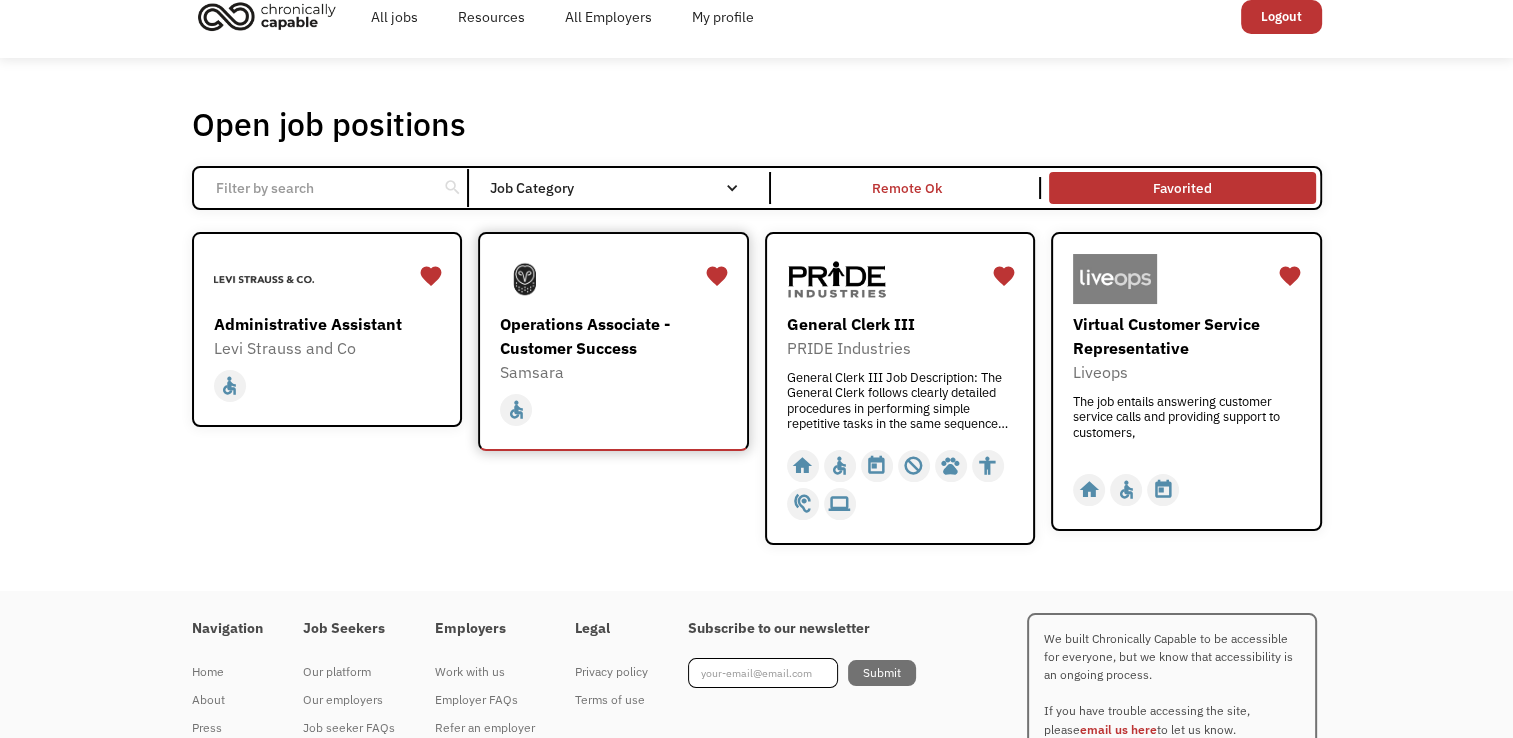 click on "Operations Associate - Customer Success" at bounding box center [616, 336] 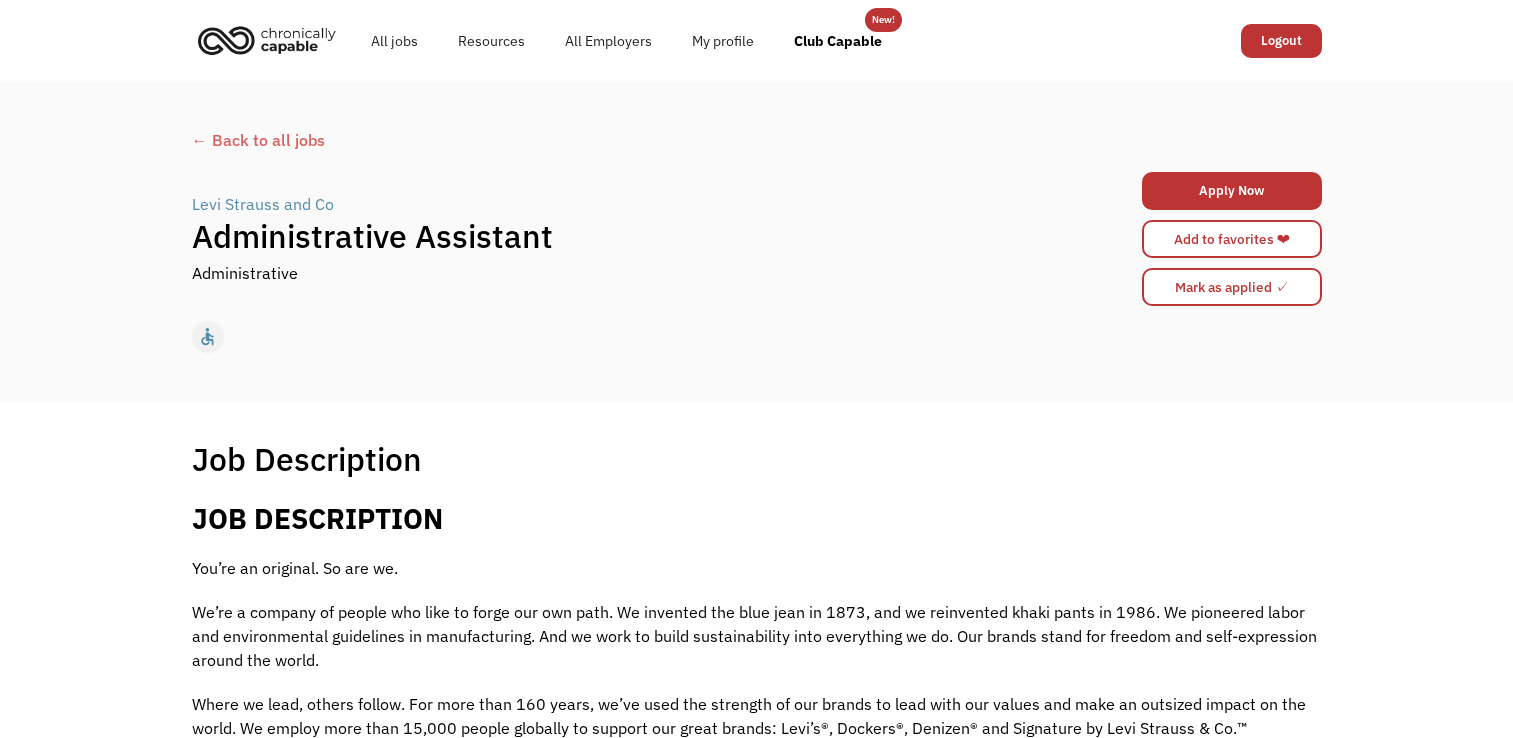 scroll, scrollTop: 0, scrollLeft: 0, axis: both 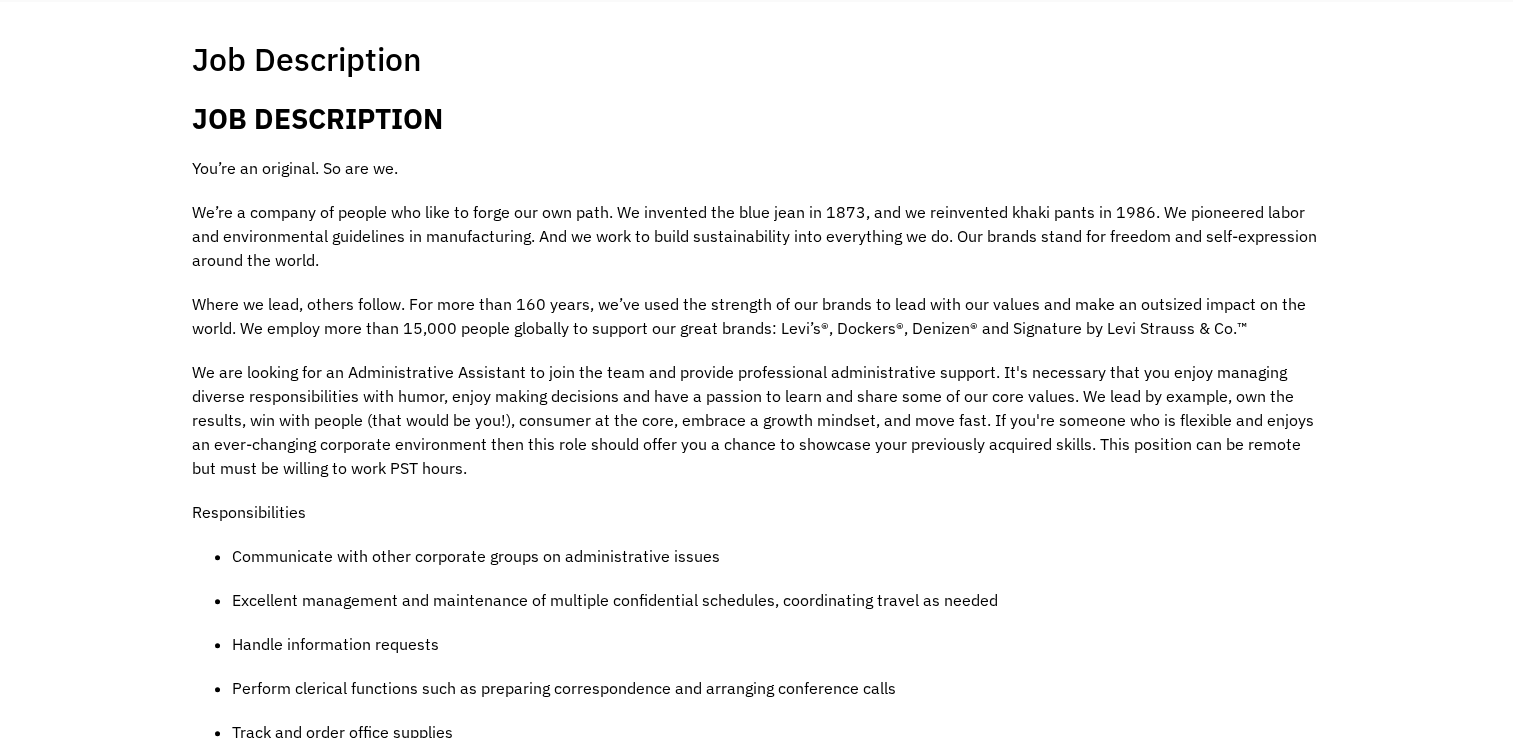 click on "Communicate with other corporate groups on administrative issues Excellent management and maintenance of multiple confidential schedules, coordinating travel as needed Handle information requests Perform clerical functions such as preparing correspondence and arranging conference calls Track and order office supplies Handle and track accounting documents and work with budget information Maintain business documents using software applications Masterfully meet all expected deadlines Thoroughly understand the activities and goals within the department Without a second thought, make decisions on behalf of senior level leaders" at bounding box center [757, 764] 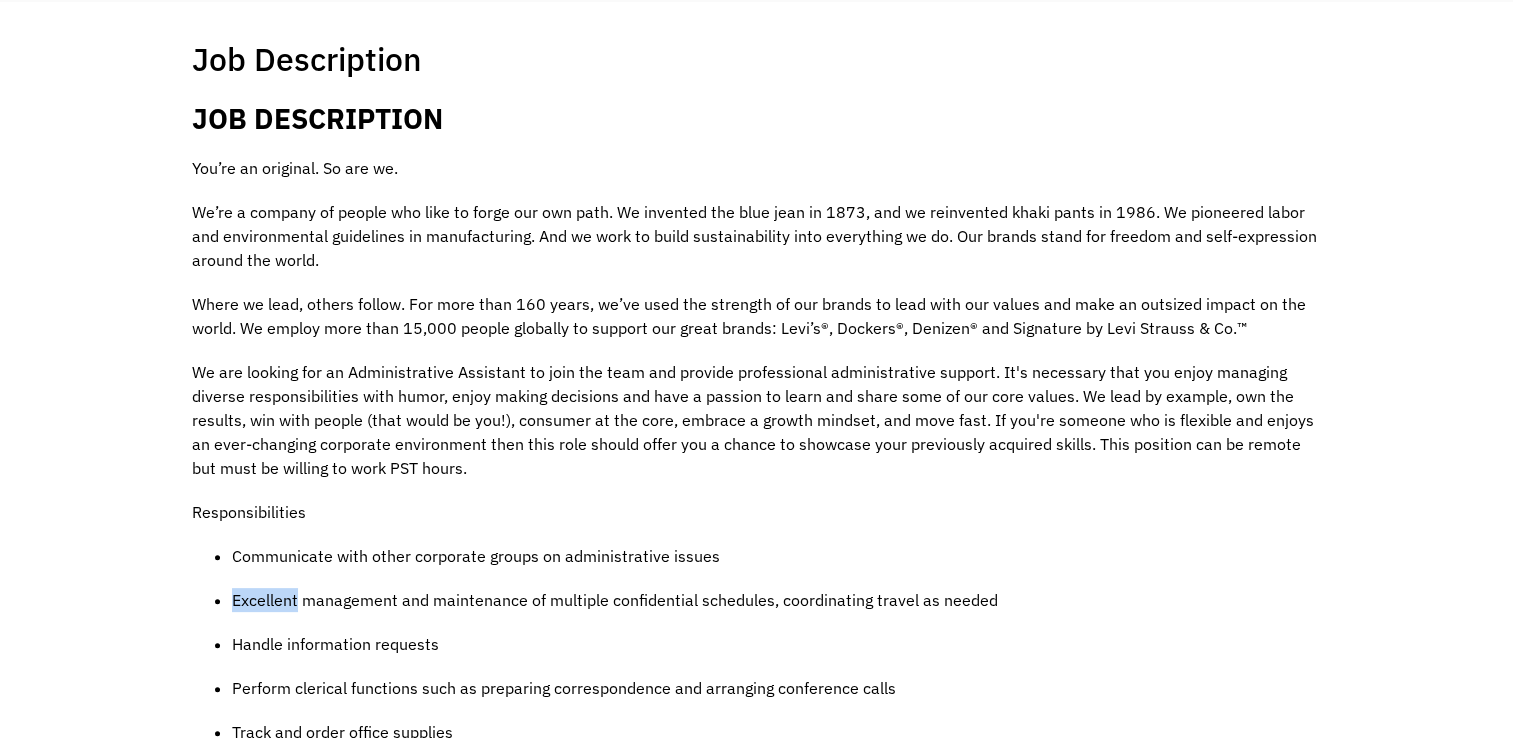 click on "Communicate with other corporate groups on administrative issues Excellent management and maintenance of multiple confidential schedules, coordinating travel as needed Handle information requests Perform clerical functions such as preparing correspondence and arranging conference calls Track and order office supplies Handle and track accounting documents and work with budget information Maintain business documents using software applications Masterfully meet all expected deadlines Thoroughly understand the activities and goals within the department Without a second thought, make decisions on behalf of senior level leaders" at bounding box center (757, 764) 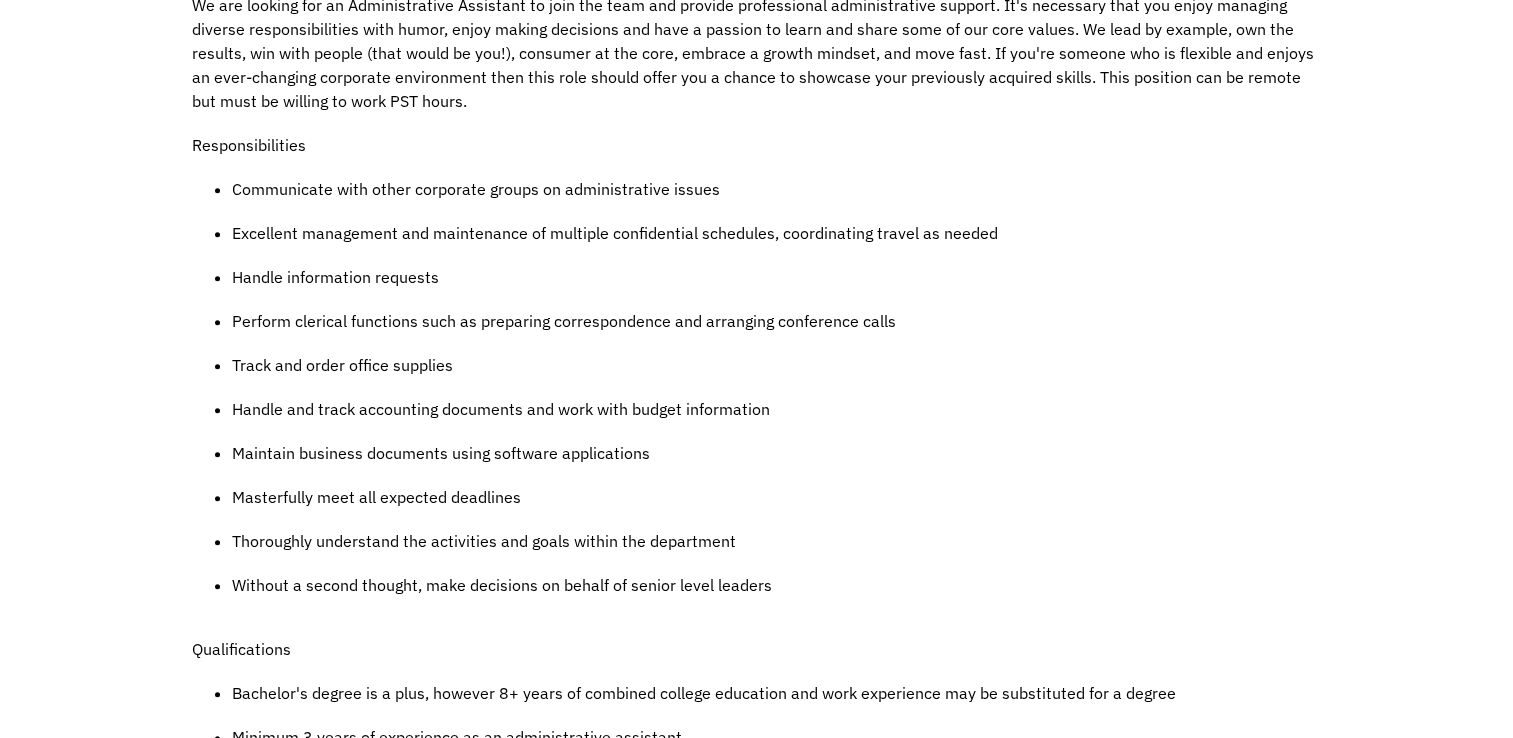scroll, scrollTop: 786, scrollLeft: 0, axis: vertical 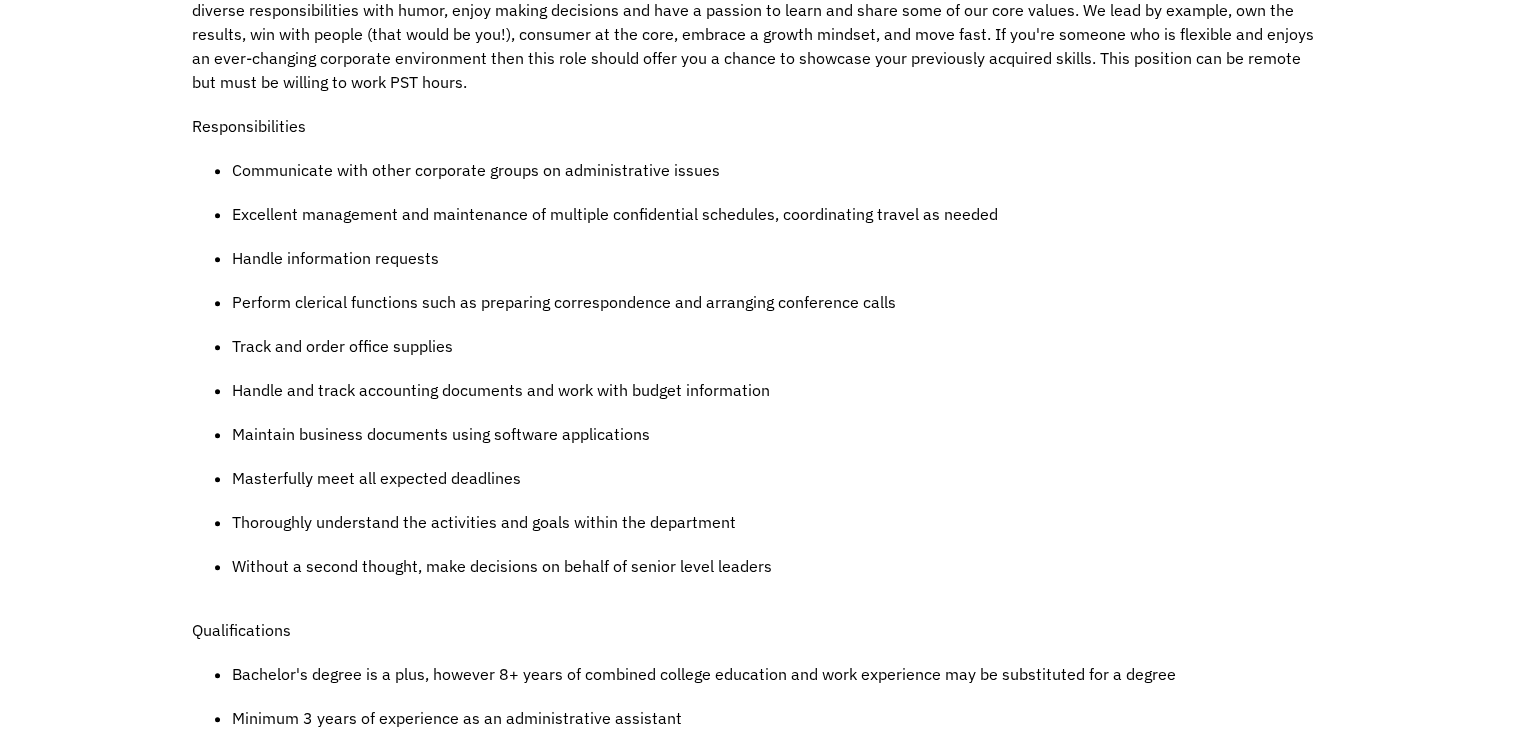 click on "Masterfully meet all expected deadlines" at bounding box center [777, 478] 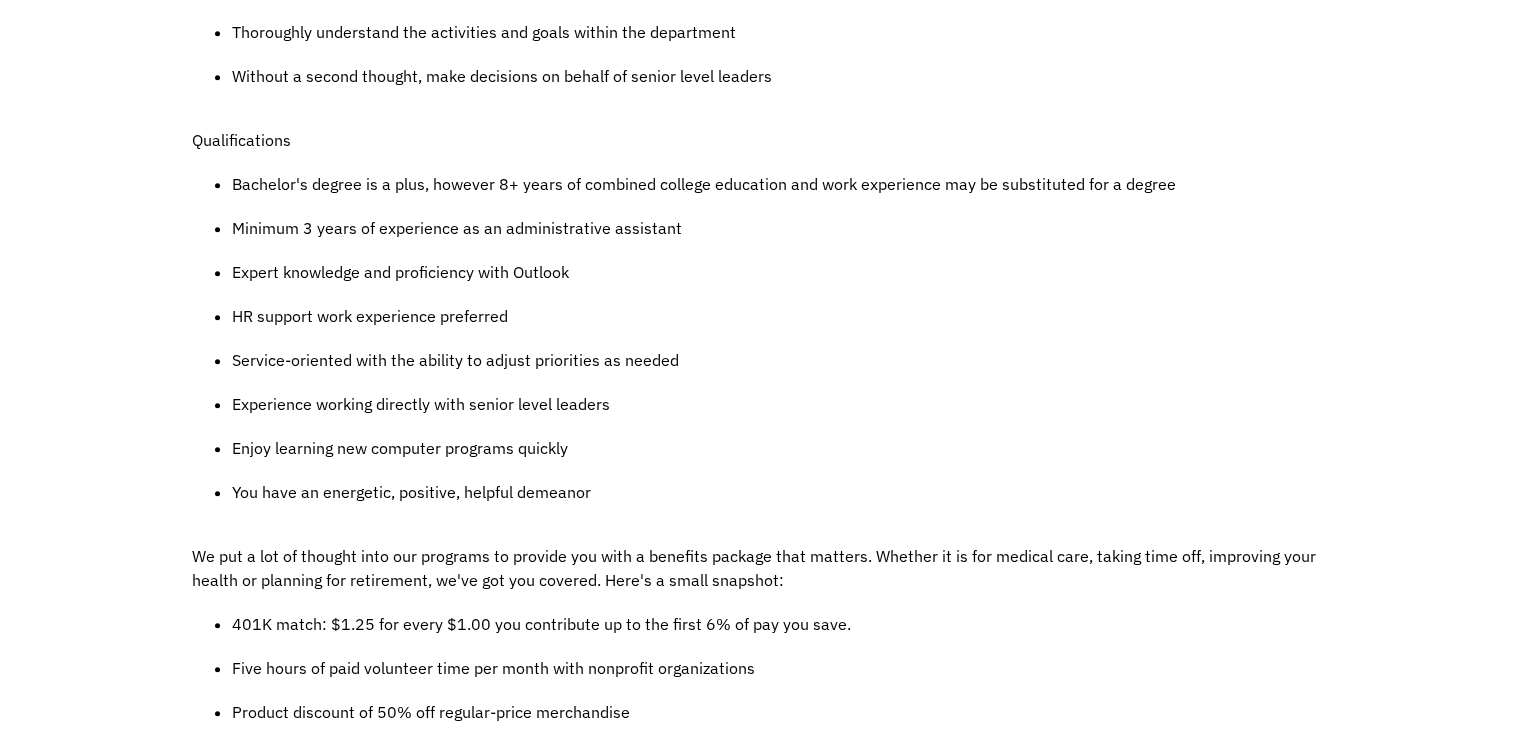 scroll, scrollTop: 1306, scrollLeft: 0, axis: vertical 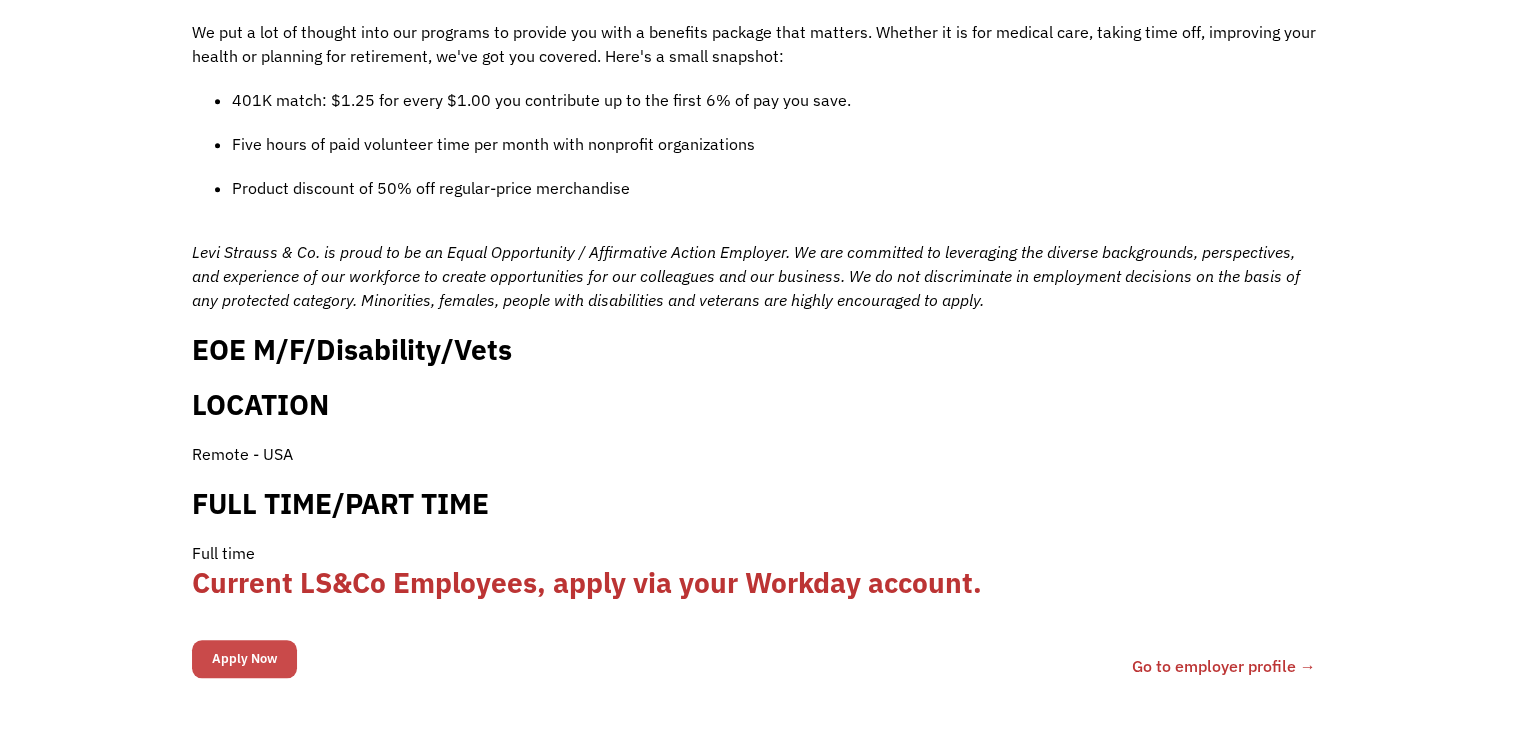 click on "Apply Now" at bounding box center [244, 659] 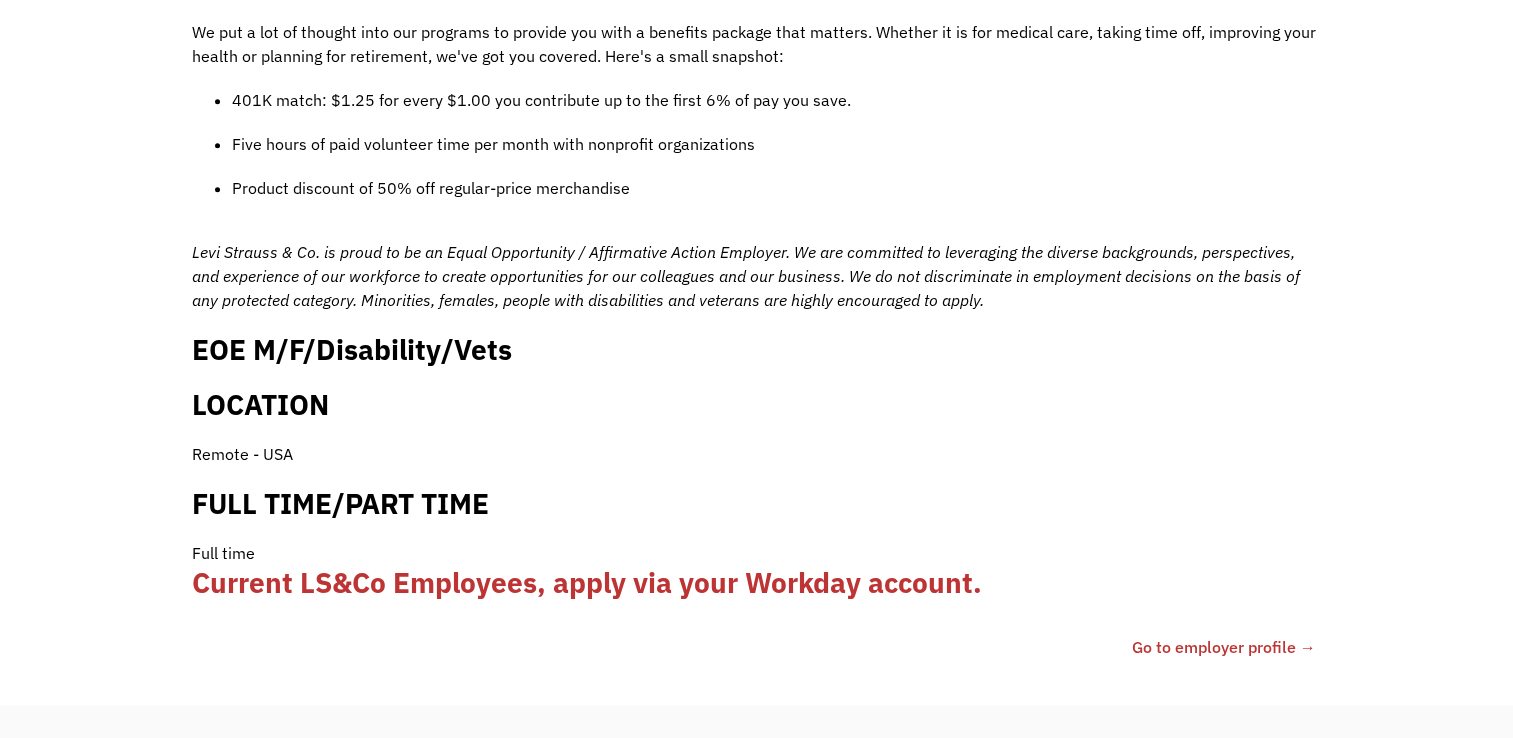 click on "Go to employer profile →" at bounding box center (1224, 647) 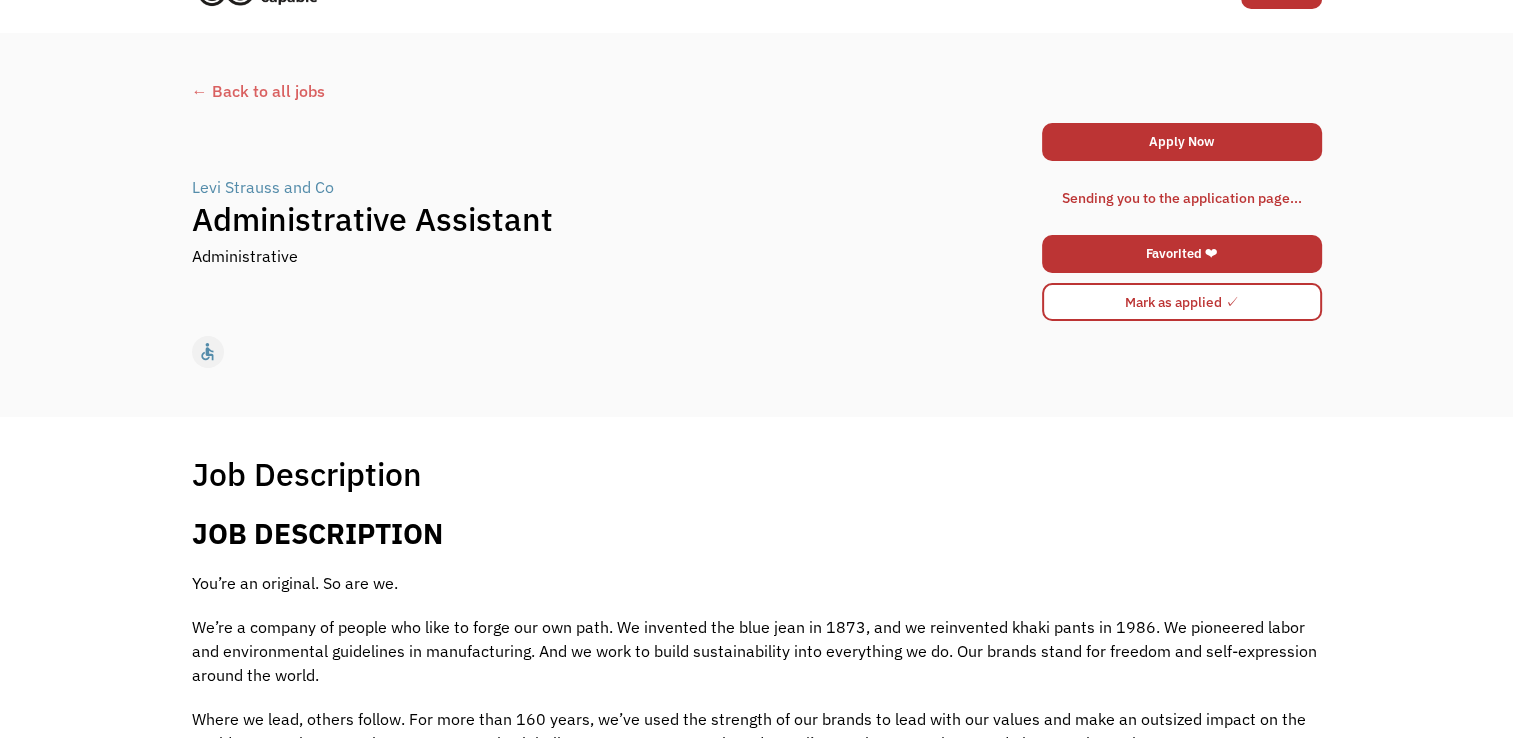 scroll, scrollTop: 9, scrollLeft: 0, axis: vertical 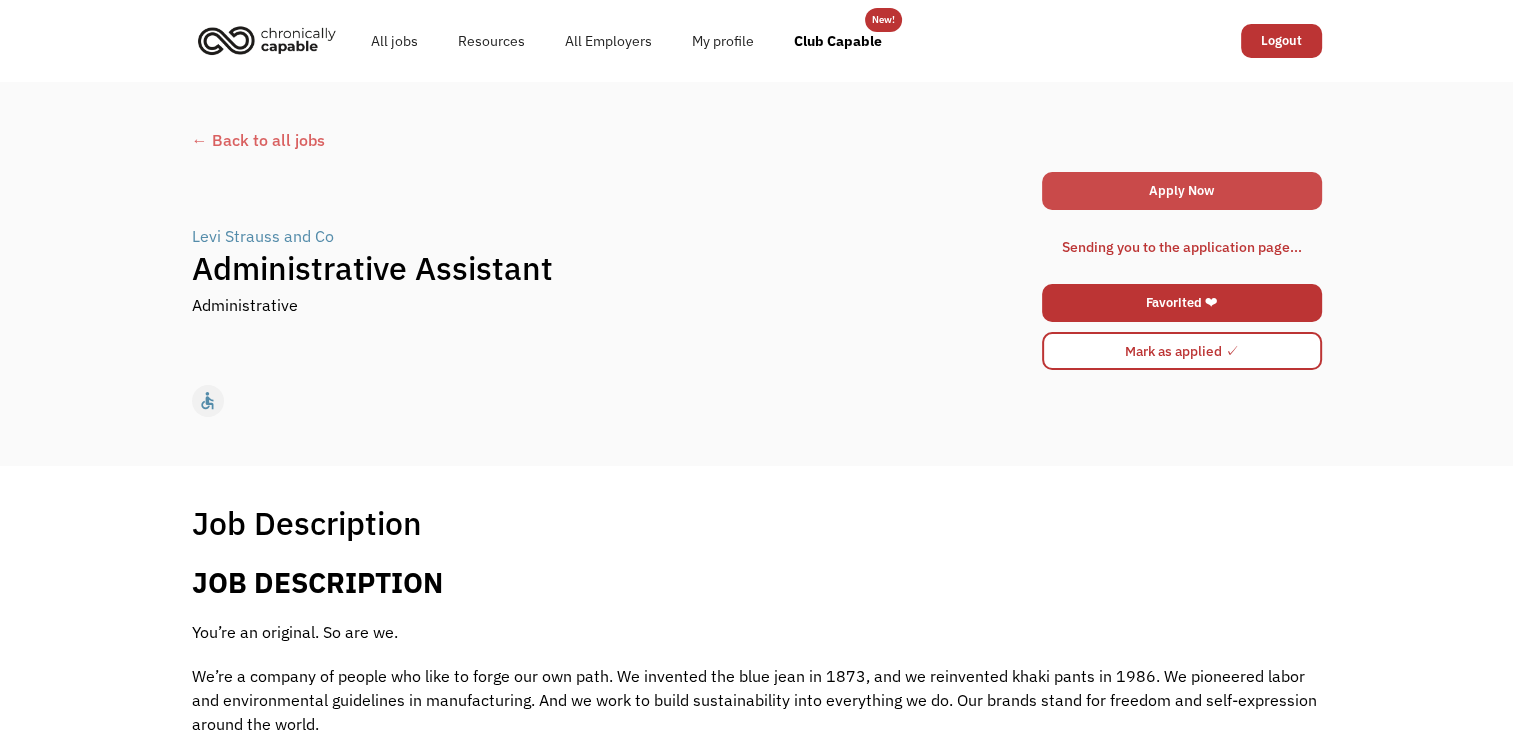 click on "Apply Now" at bounding box center [1182, 191] 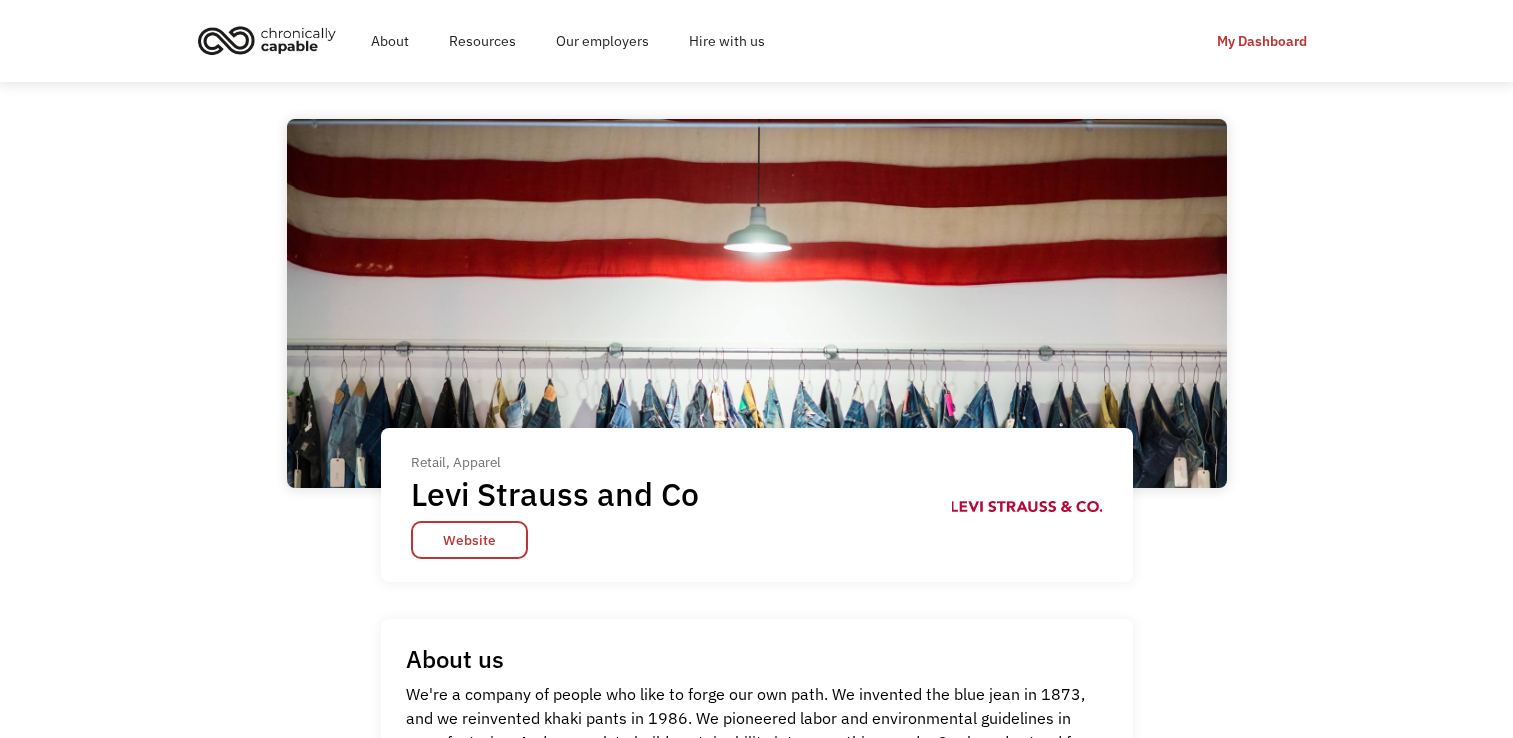 scroll, scrollTop: 0, scrollLeft: 0, axis: both 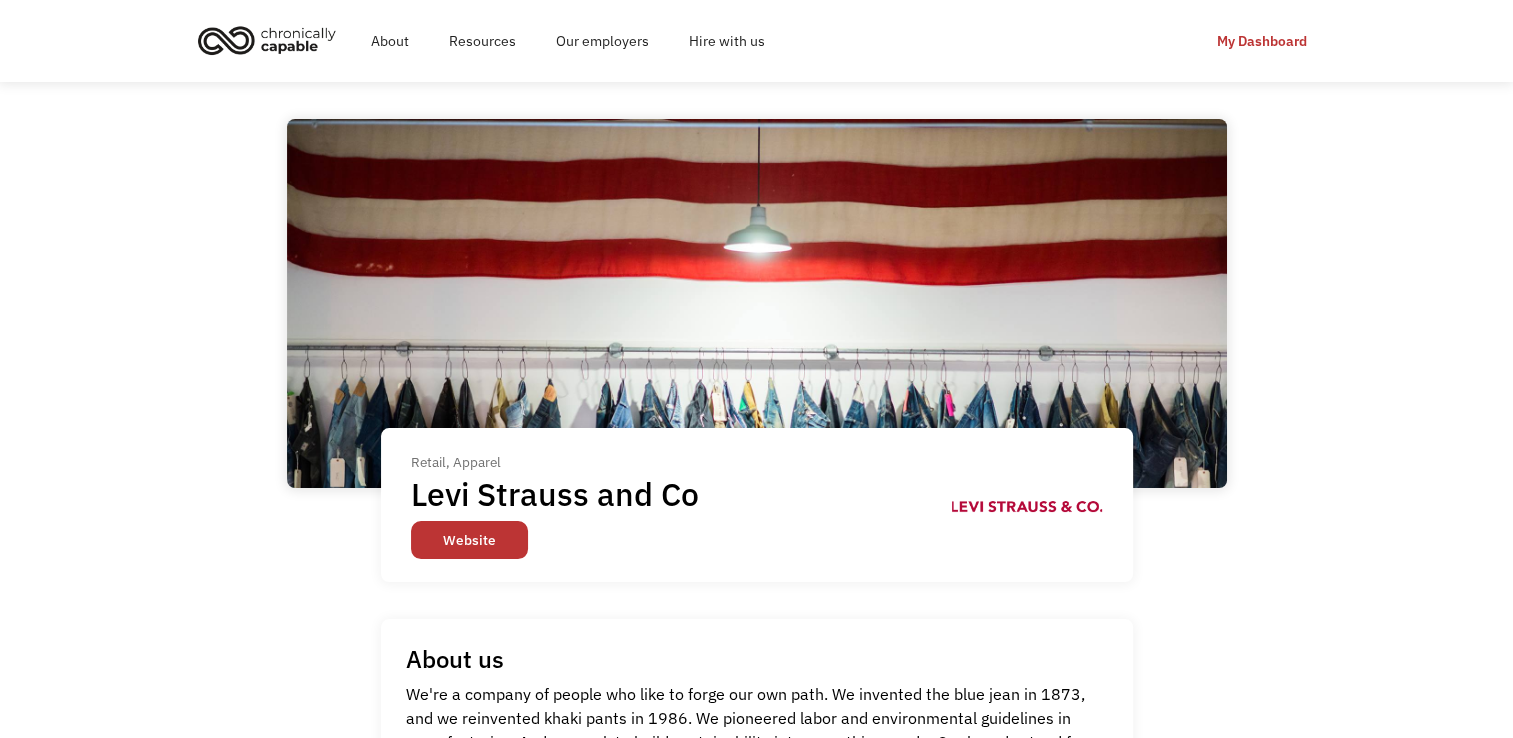 click on "Website" at bounding box center (469, 540) 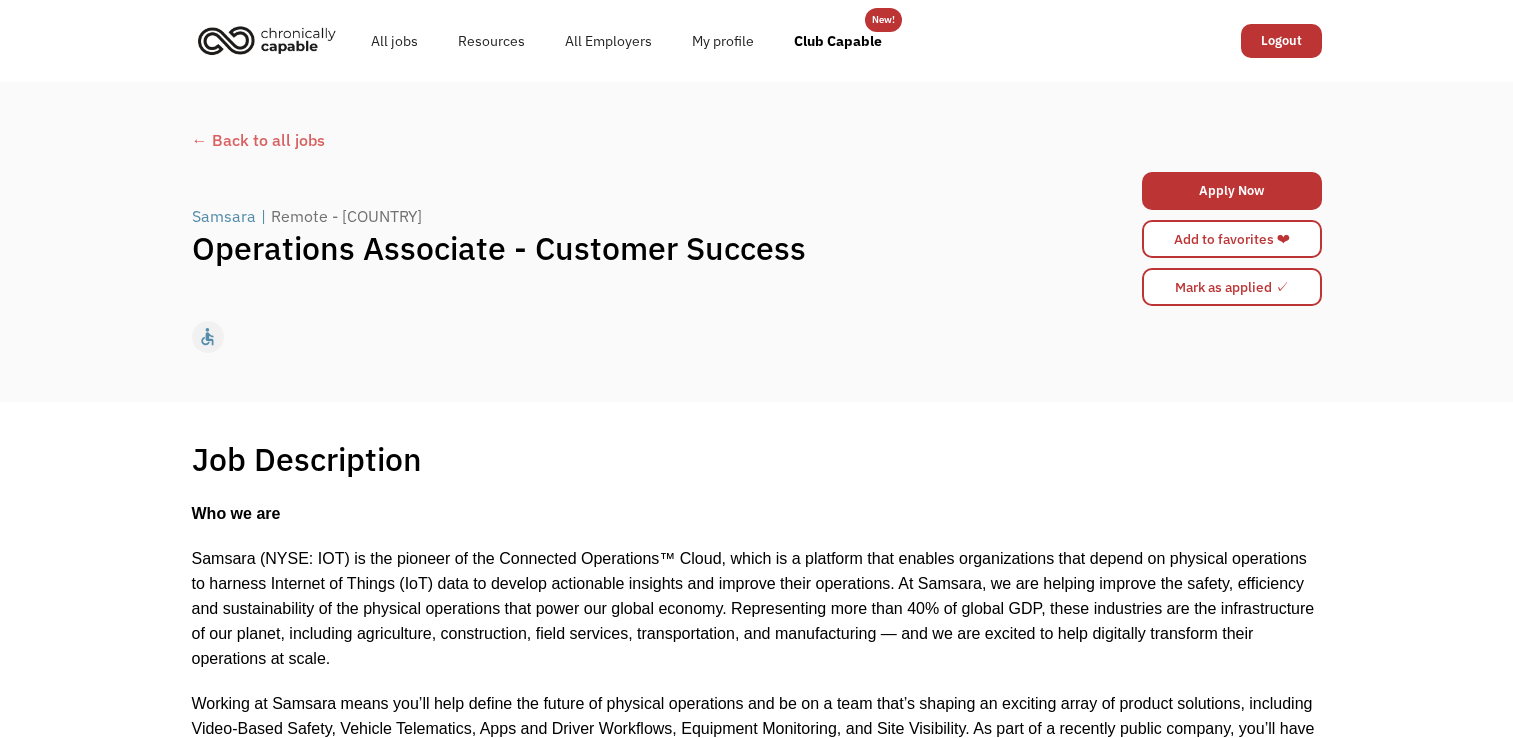 scroll, scrollTop: 0, scrollLeft: 0, axis: both 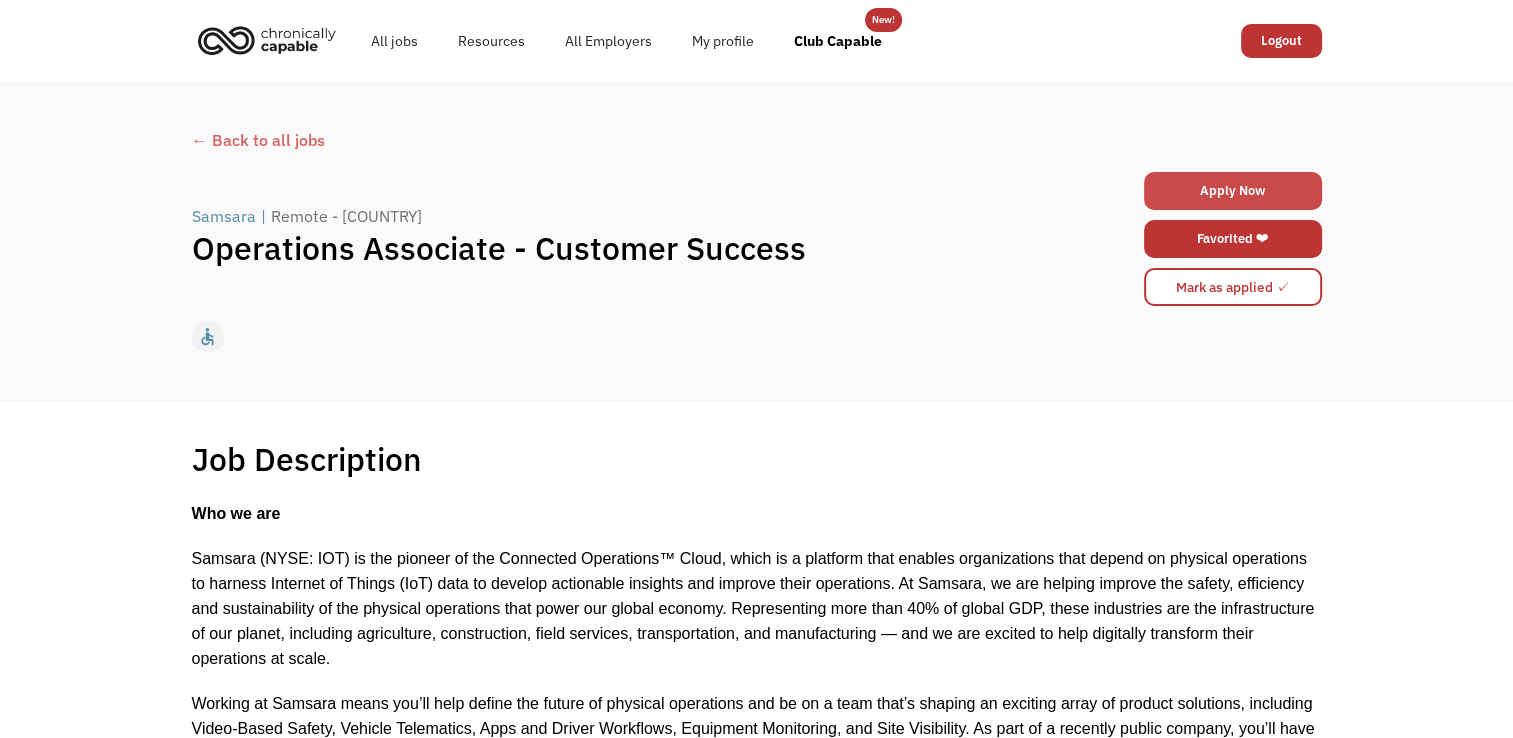 click on "Apply Now" at bounding box center [1233, 191] 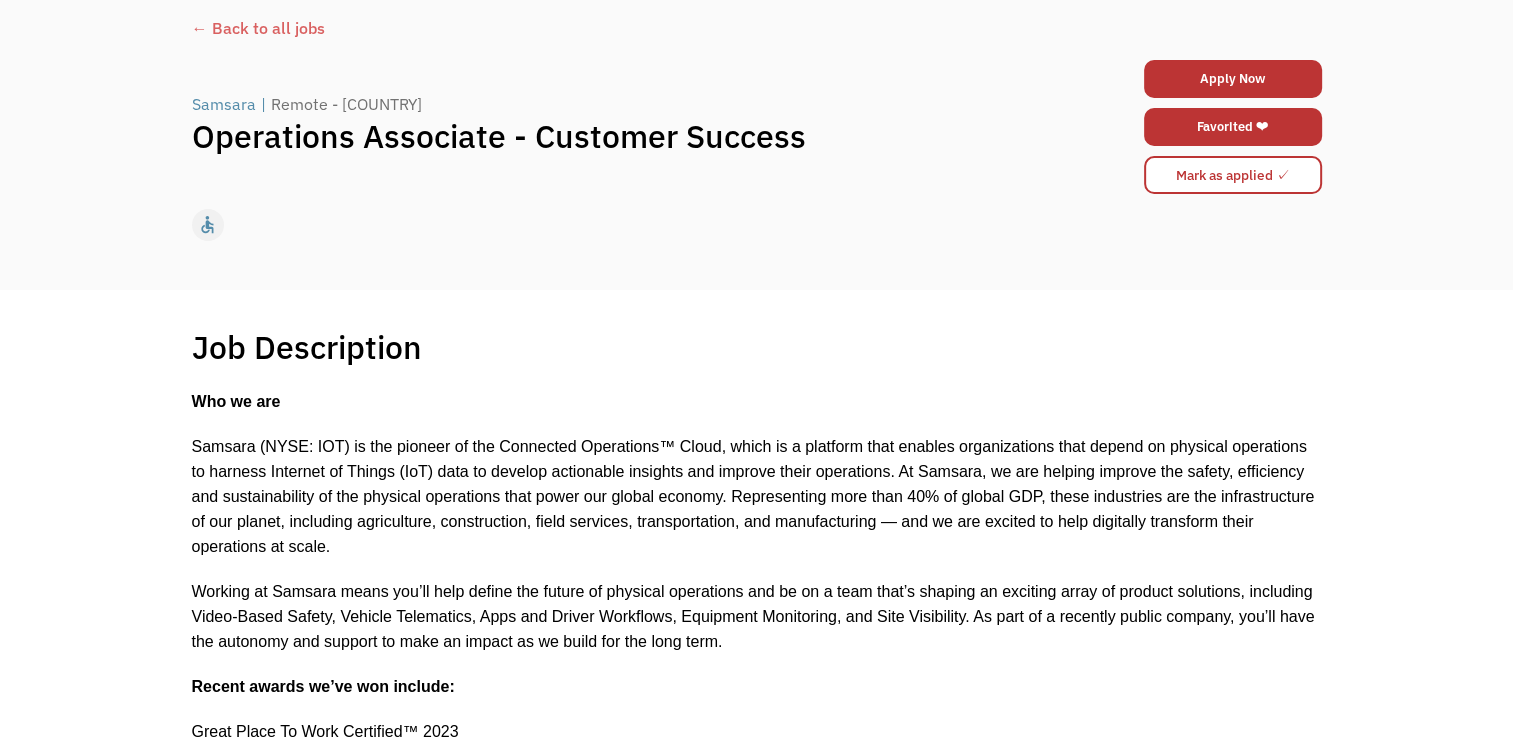 scroll, scrollTop: 0, scrollLeft: 0, axis: both 